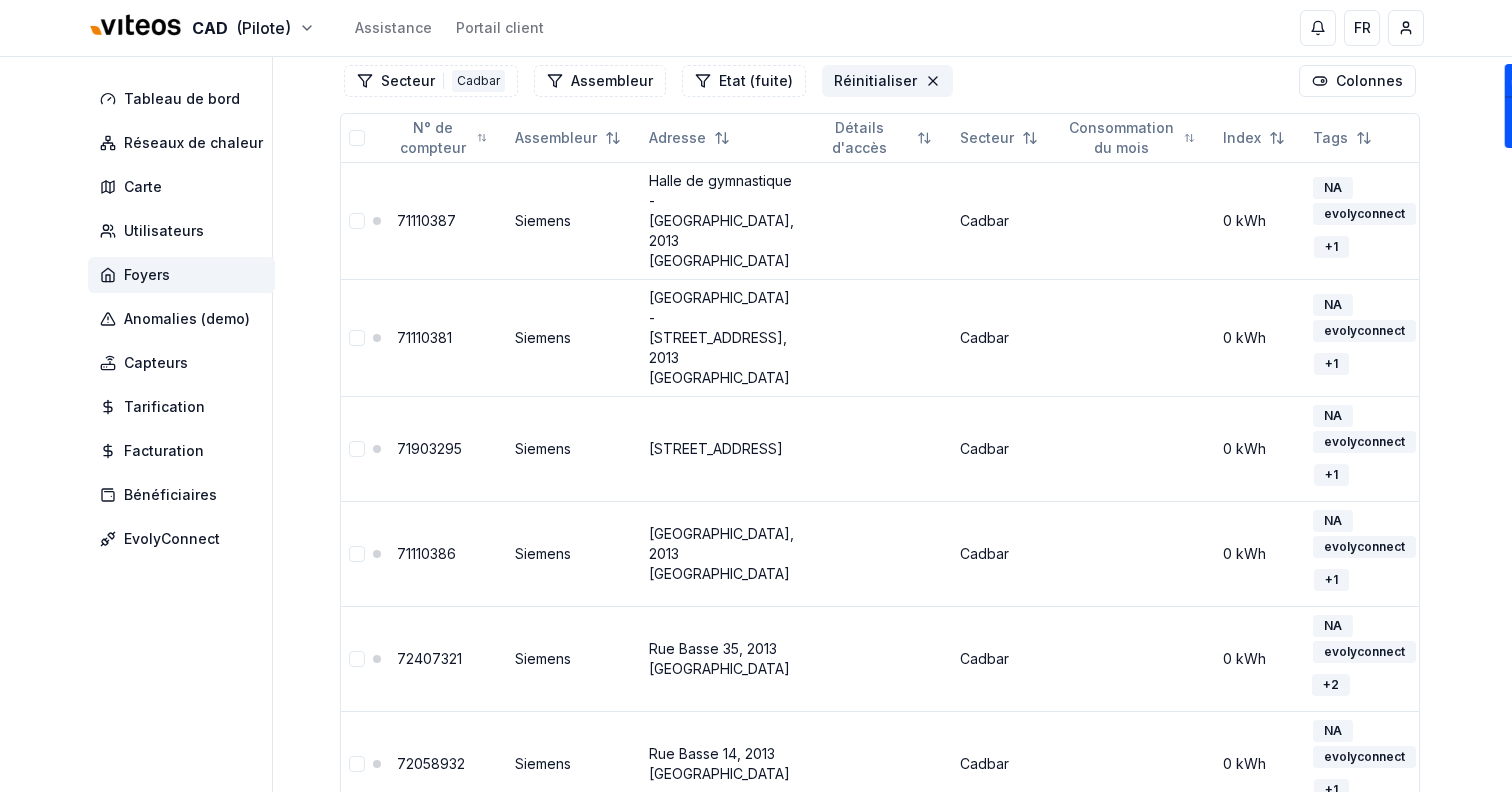 scroll, scrollTop: 0, scrollLeft: 0, axis: both 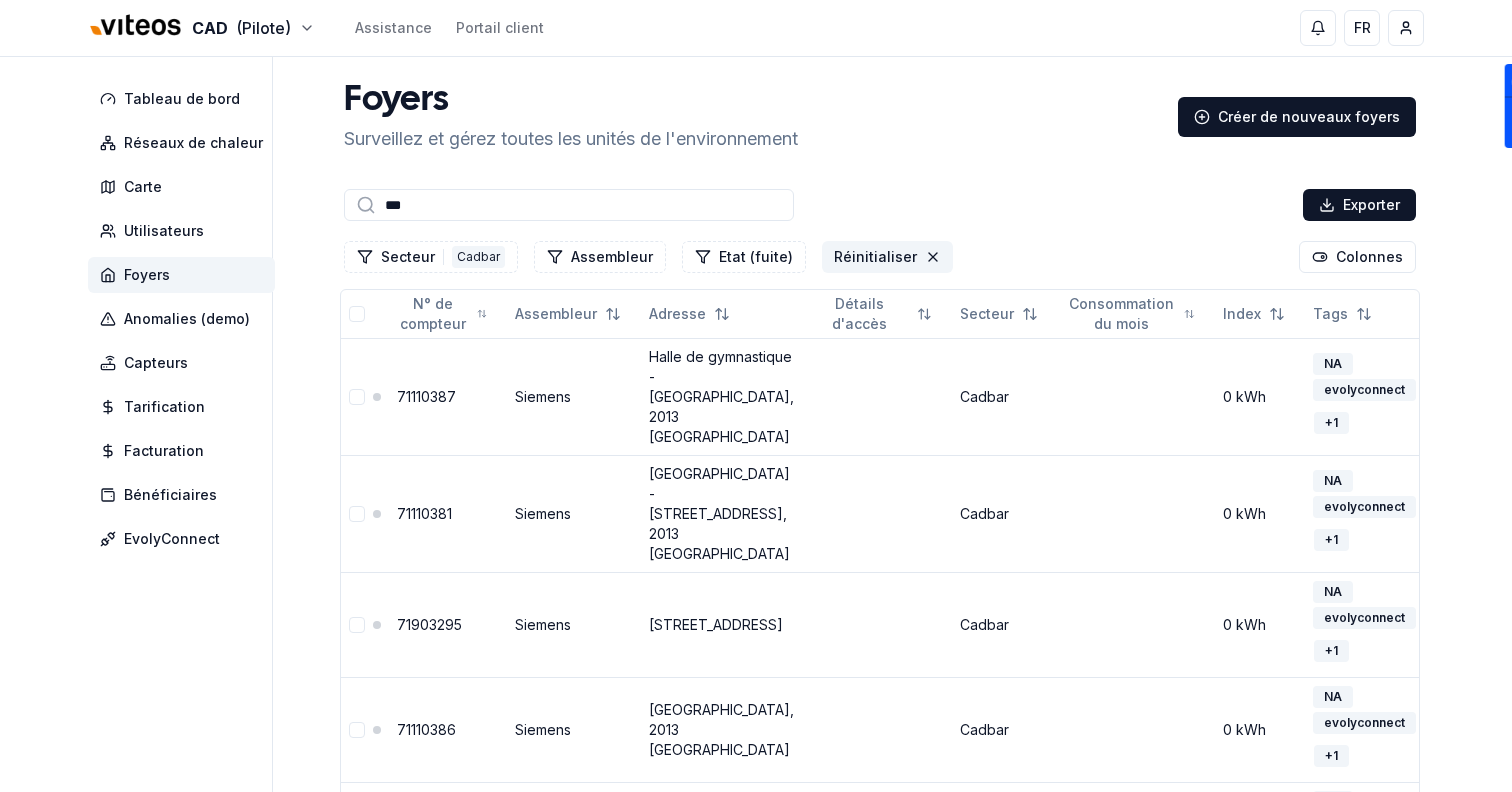 click 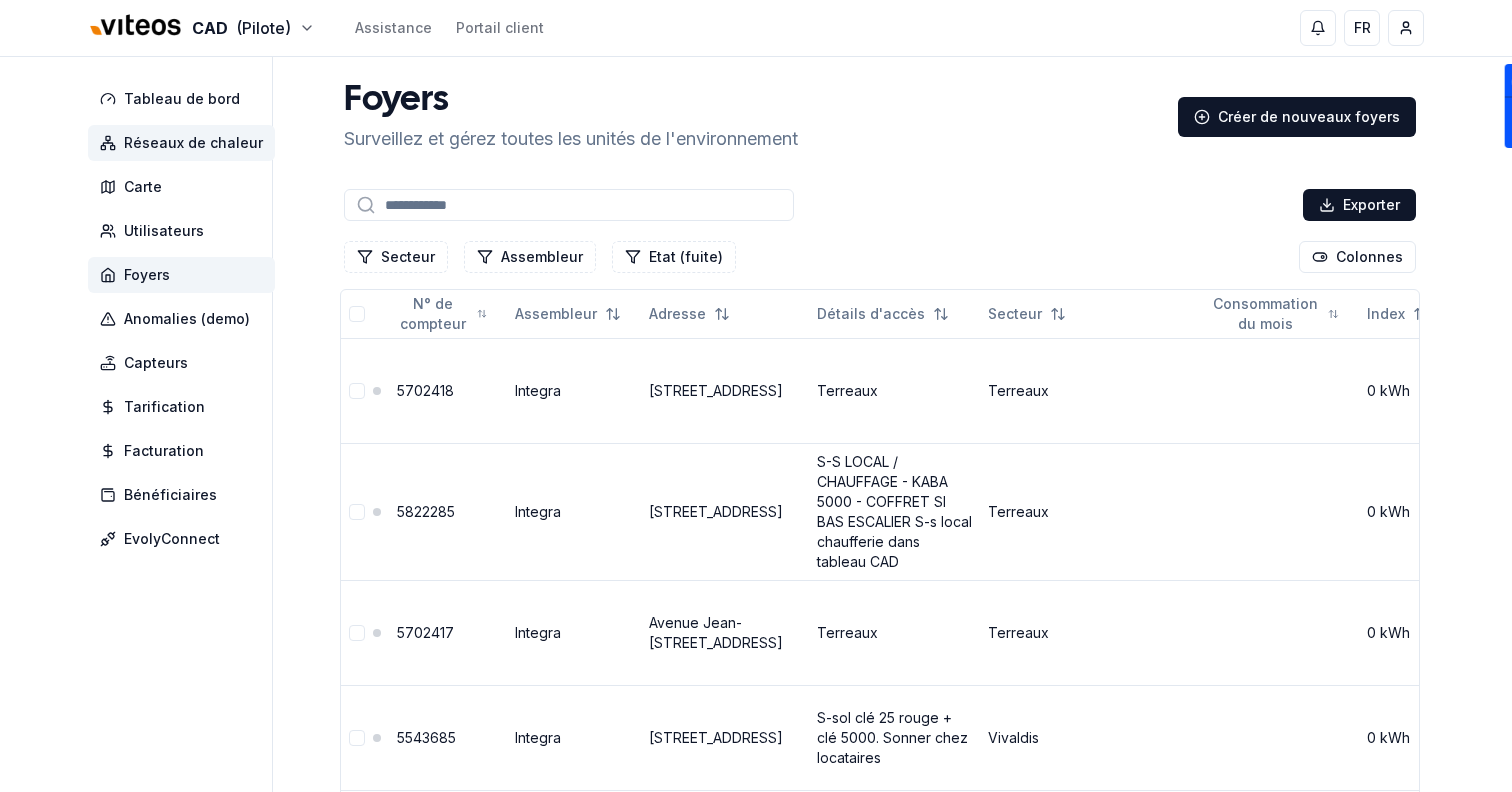click on "Réseaux de chaleur" at bounding box center (181, 143) 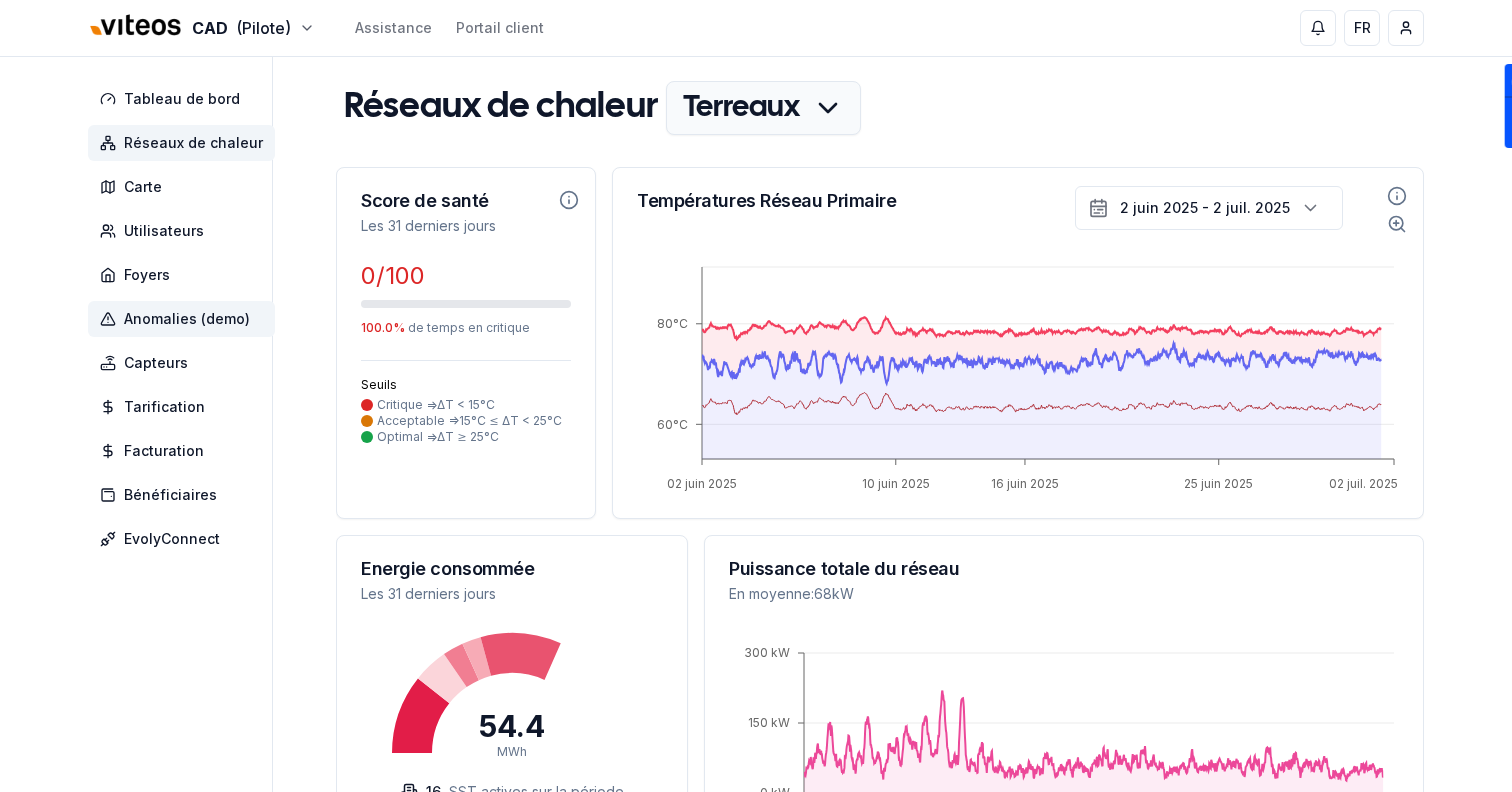 click on "Anomalies (demo)" at bounding box center [187, 319] 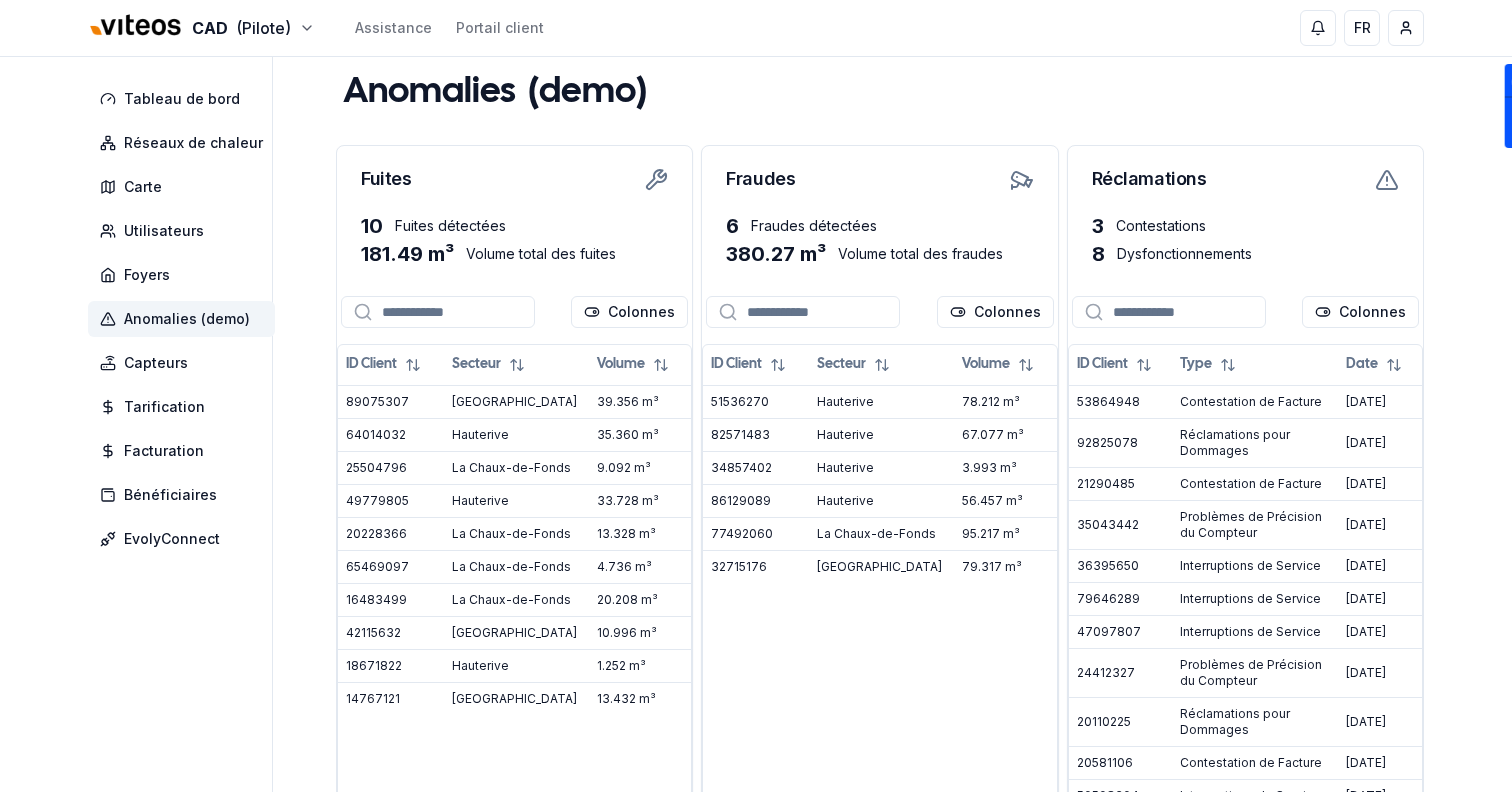 scroll, scrollTop: 0, scrollLeft: 0, axis: both 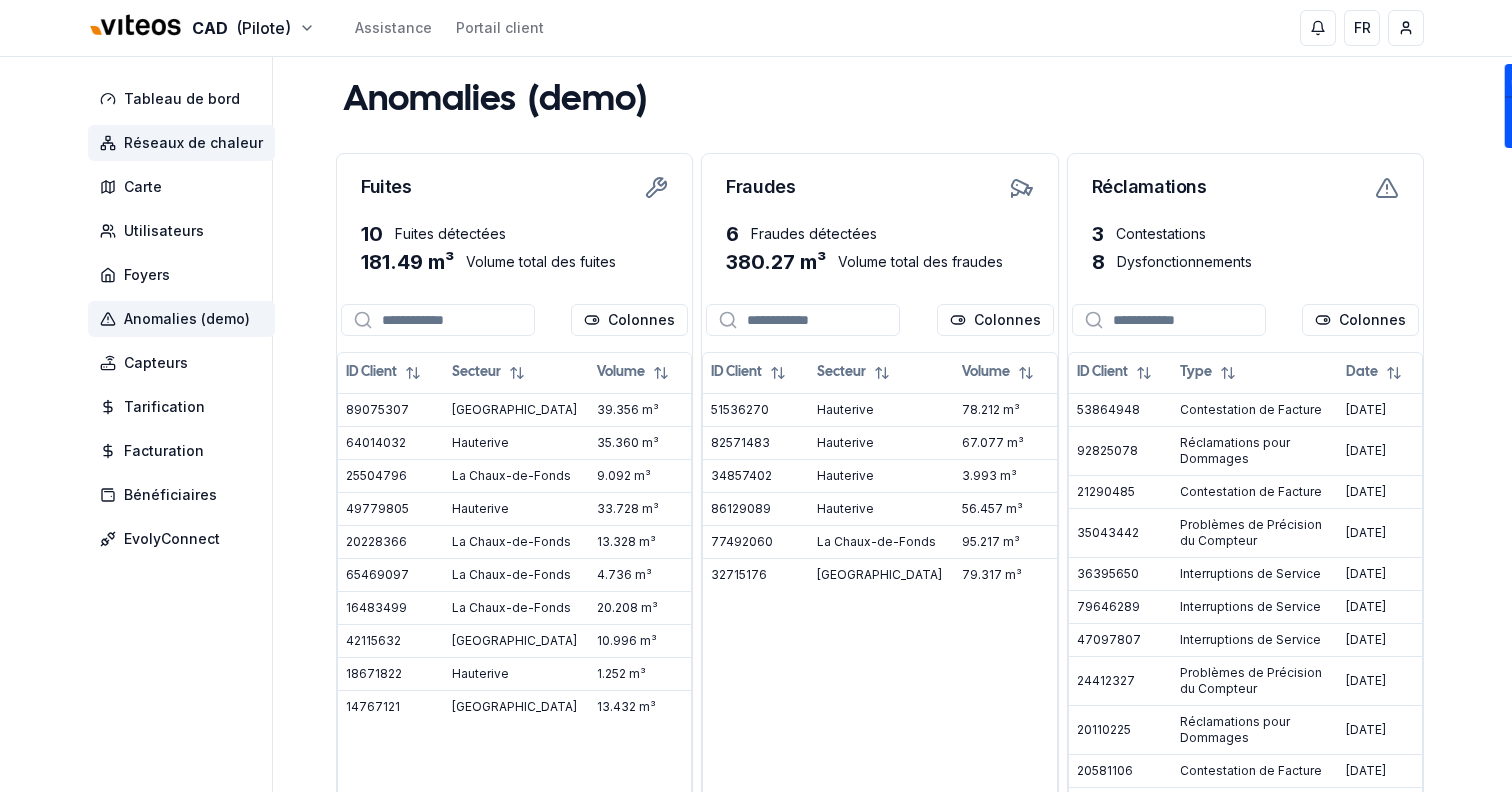 click on "Réseaux de chaleur" at bounding box center [193, 143] 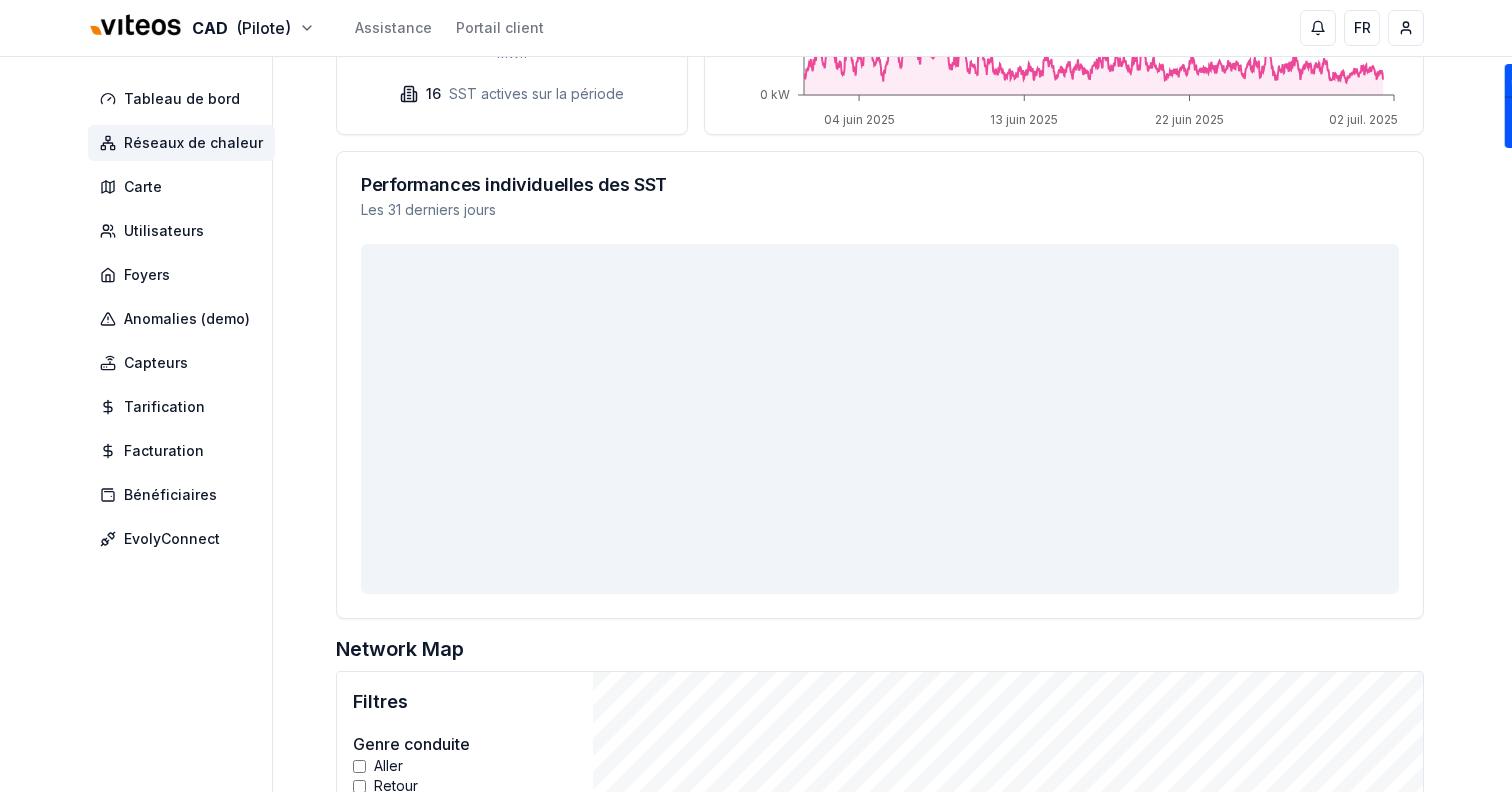 scroll, scrollTop: 637, scrollLeft: 0, axis: vertical 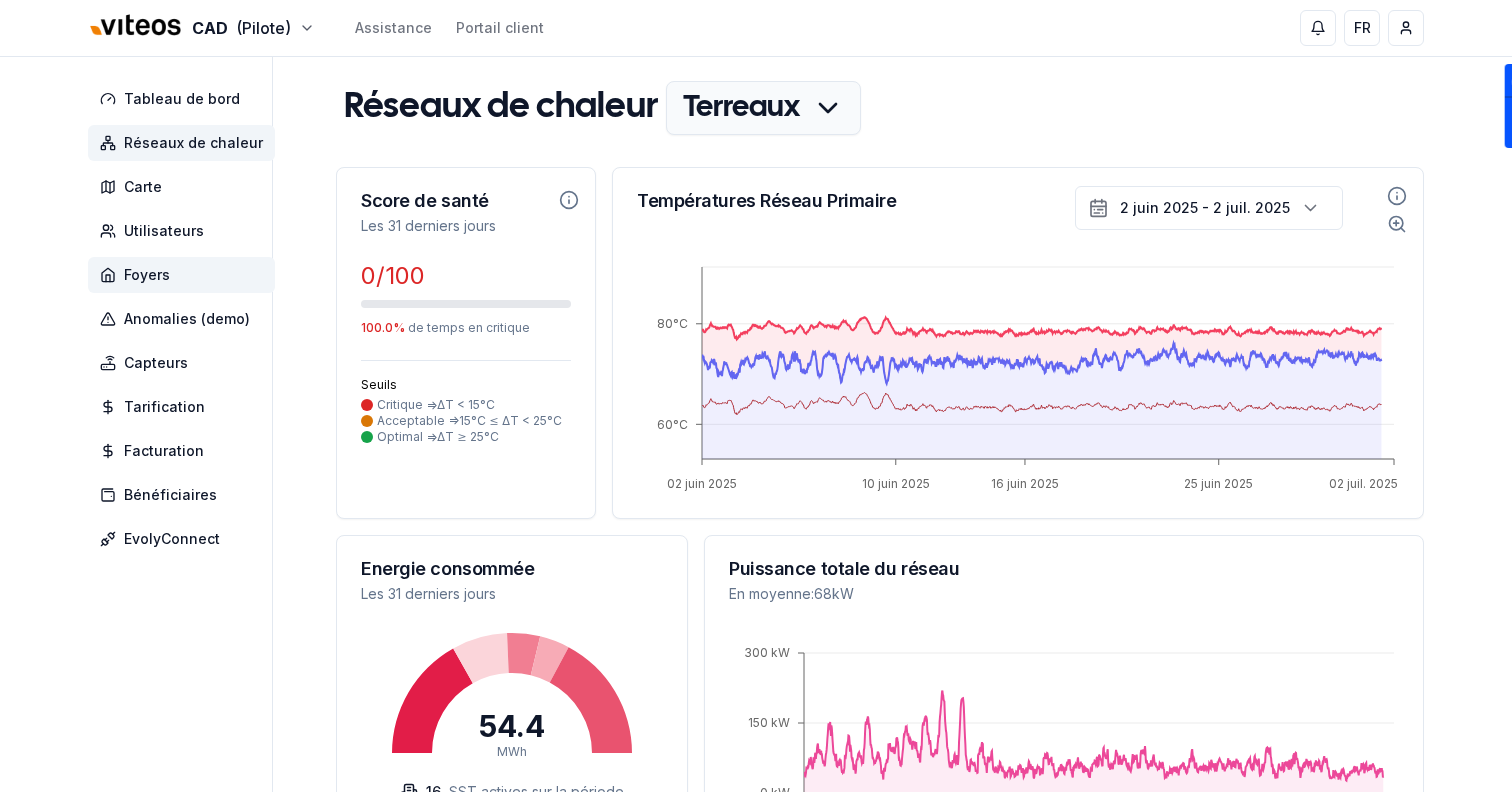 click on "Foyers" at bounding box center (181, 275) 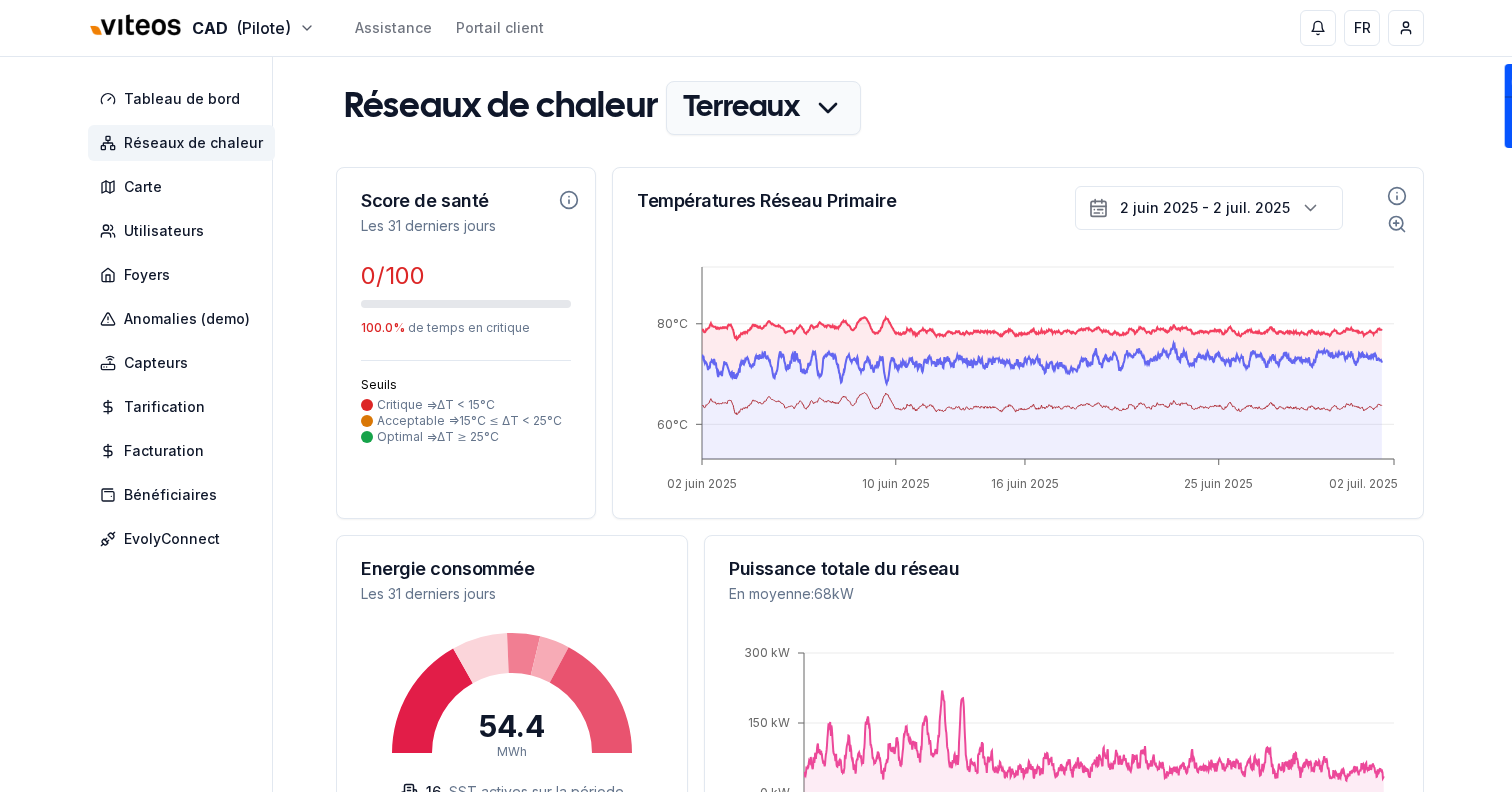 click on "CAD (Pilote) Assistance Portail client FR Sami Tableau de bord Réseaux de chaleur Carte Utilisateurs Foyers Anomalies (demo) Capteurs Tarification Facturation Bénéficiaires EvolyConnect Réseaux de chaleur Terreaux Score de santé Les 31 derniers jours 0 /100 100.0 %   de temps en critique Seuils Critique =>   ΔT < 15°C Acceptable =>   15°C ≤ ΔT < 25°C Optimal =>   ΔT ≥ 25°C Températures Réseau Primaire 2 juin 2025 - 2 juil. 2025 02 juin 2025 10 juin 2025 16 juin 2025 25 juin 2025 02 juil. 2025 60°C 80°C Energie consommée Les 31 derniers jours 54.4 MWh 16 SST actives sur la période Puissance totale du réseau En moyenne :  68  kW 04 juin 2025 13 juin 2025 22 juin 2025 02 juil. 2025 0 kW 150 kW 300 kW Performances individuelles des SST Les 31 derniers jours Colonnes N°compteur Adresse SST ΔT moyen Score ΔT Contribution T_retour 5738652 Fauboug du Lac 1 0.1  °C 0 3.261  °C show 5978534 Passage Max-Meuron 4 0.8  °C 0 0.557  °C show 5702405 Avenue DuPeyrou 7 8.9  °C 0 0.350  °C 9.7" at bounding box center [756, 1046] 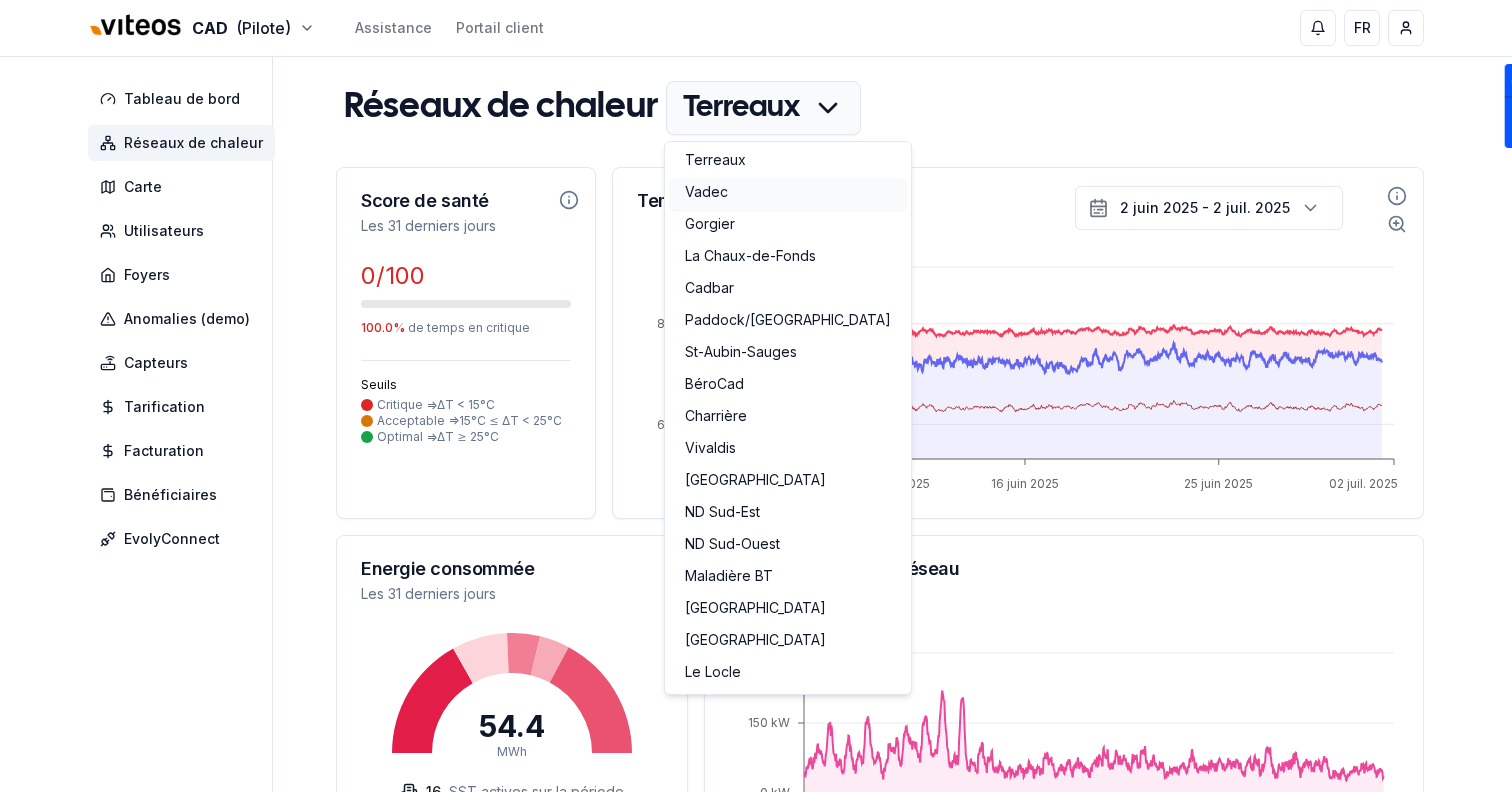 click on "Vadec" at bounding box center (788, 194) 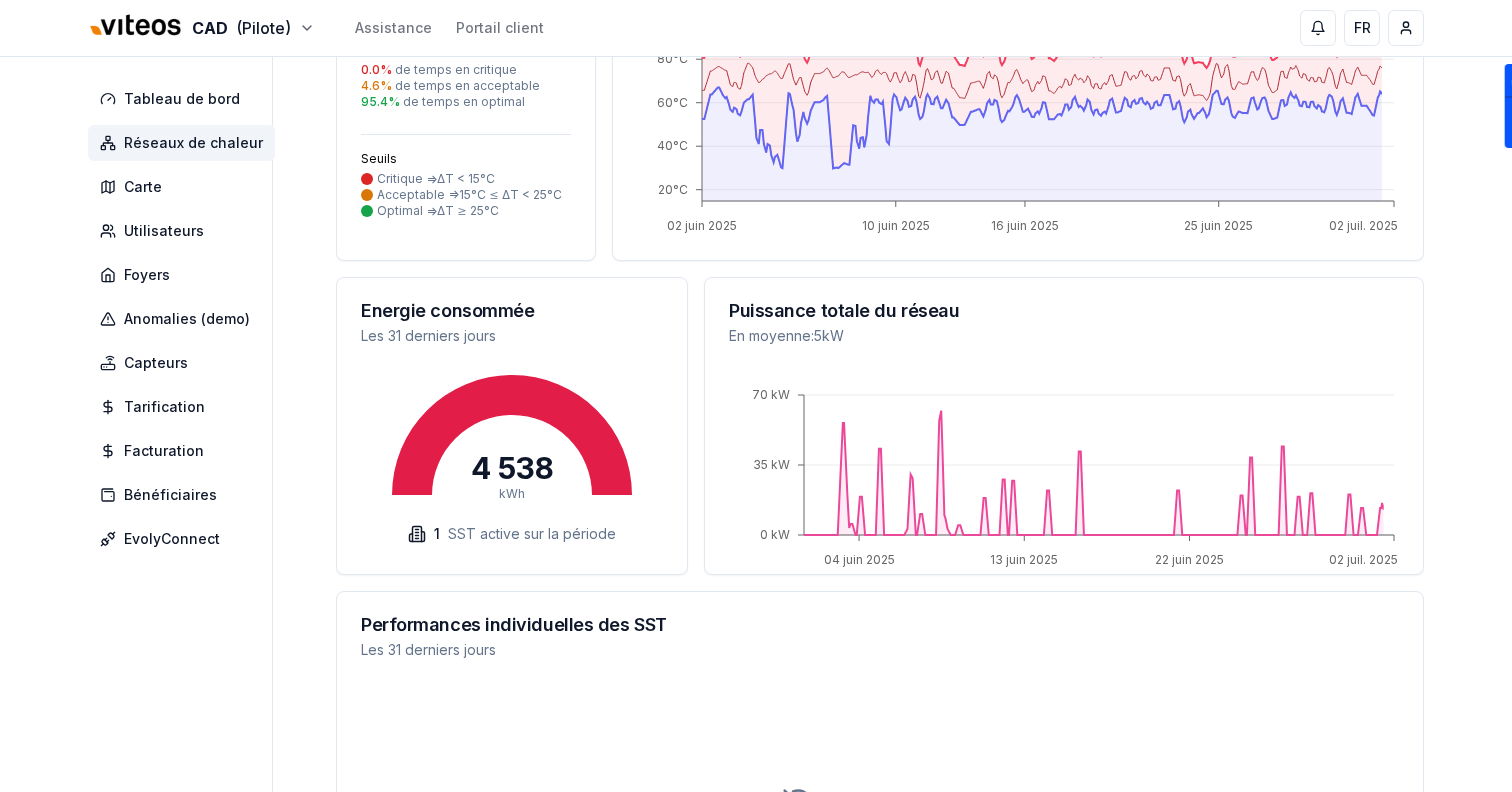 scroll, scrollTop: 0, scrollLeft: 0, axis: both 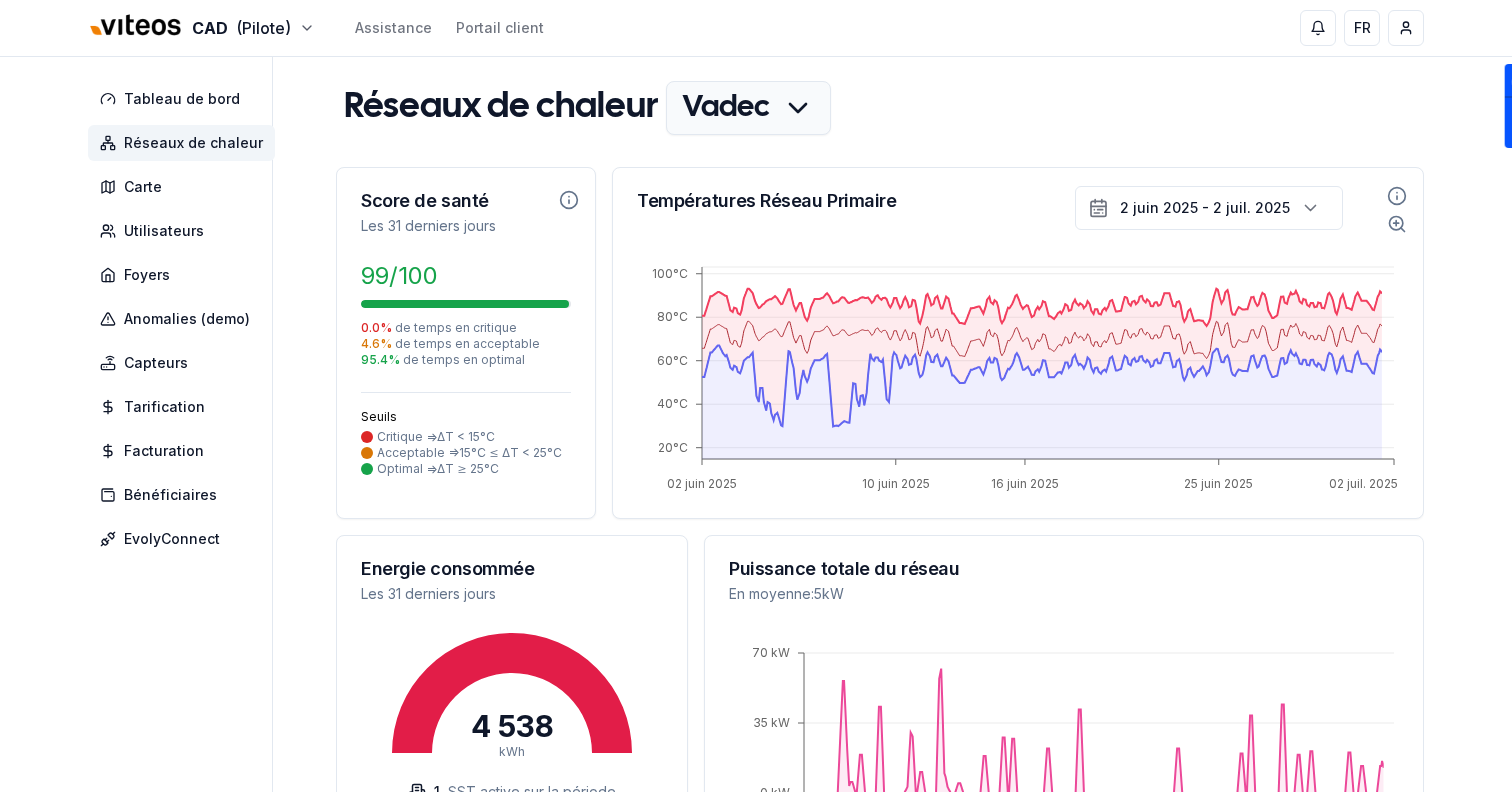 click on "CAD (Pilote) Assistance Portail client FR Sami Tableau de bord Réseaux de chaleur Carte Utilisateurs Foyers Anomalies (demo) Capteurs Tarification Facturation Bénéficiaires EvolyConnect Réseaux de chaleur Vadec Score de santé Les 31 derniers jours 99 /100 0.0 %   de temps en critique 4.6 %   de temps en acceptable 95.4 %   de temps en optimal Seuils Critique =>   ΔT < 15°C Acceptable =>   15°C ≤ ΔT < 25°C Optimal =>   ΔT ≥ 25°C Températures Réseau Primaire 2 juin 2025 - 2 juil. 2025 02 juin 2025 10 juin 2025 16 juin 2025 25 juin 2025 02 juil. 2025 20°C 40°C 60°C 80°C 100°C Energie consommée Les 31 derniers jours 4 538 kWh 1 SST active sur la période Puissance totale du réseau En moyenne :  5  kW 04 juin 2025 13 juin 2025 22 juin 2025 02 juil. 2025 0 kW 35 kW 70 kW Performances individuelles des SST Les 31 derniers jours Pas de données Développé par   evoly   -  metering forever different . Linkedin 35" at bounding box center [756, 664] 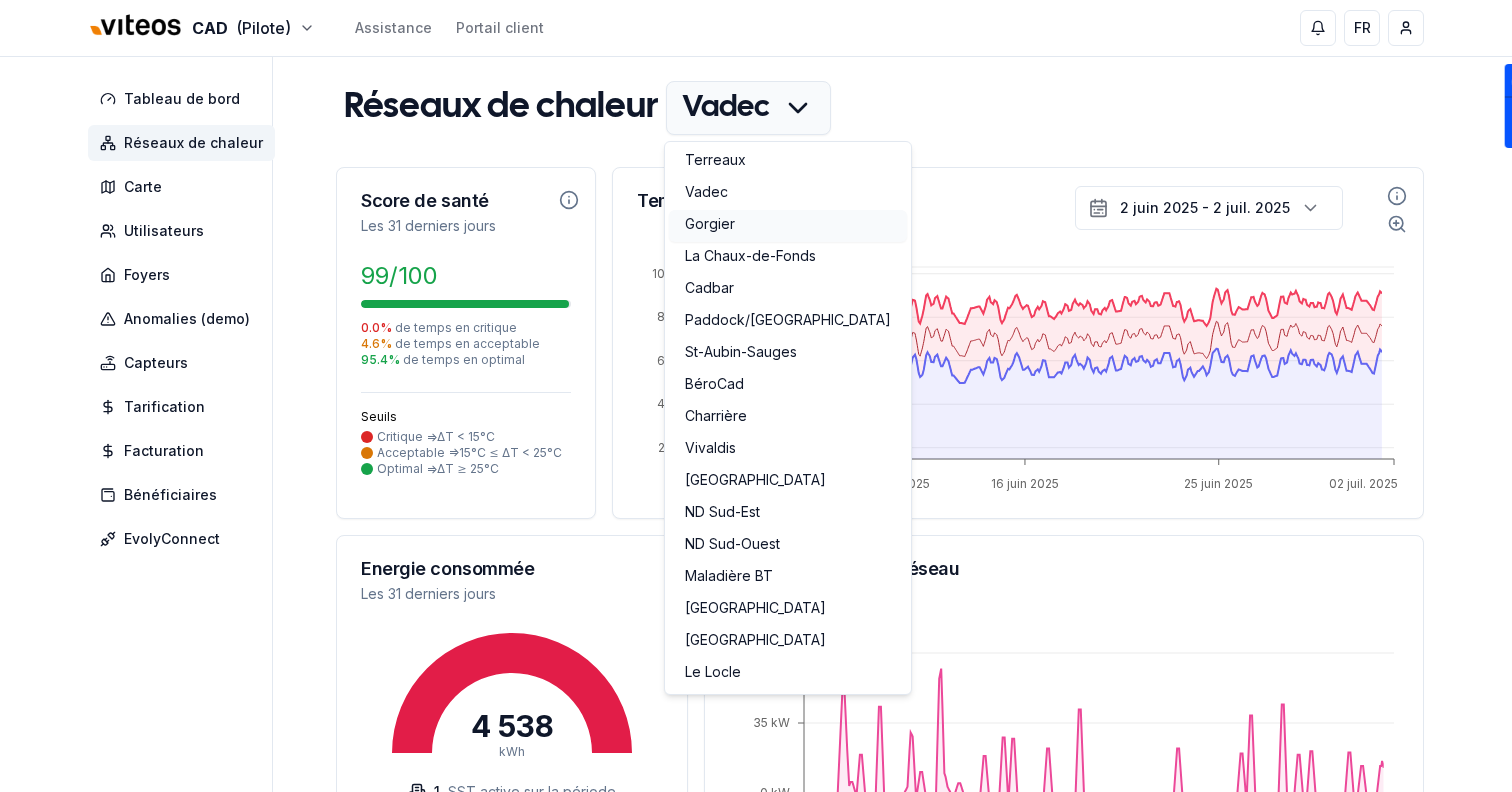 click on "Gorgier" at bounding box center [788, 226] 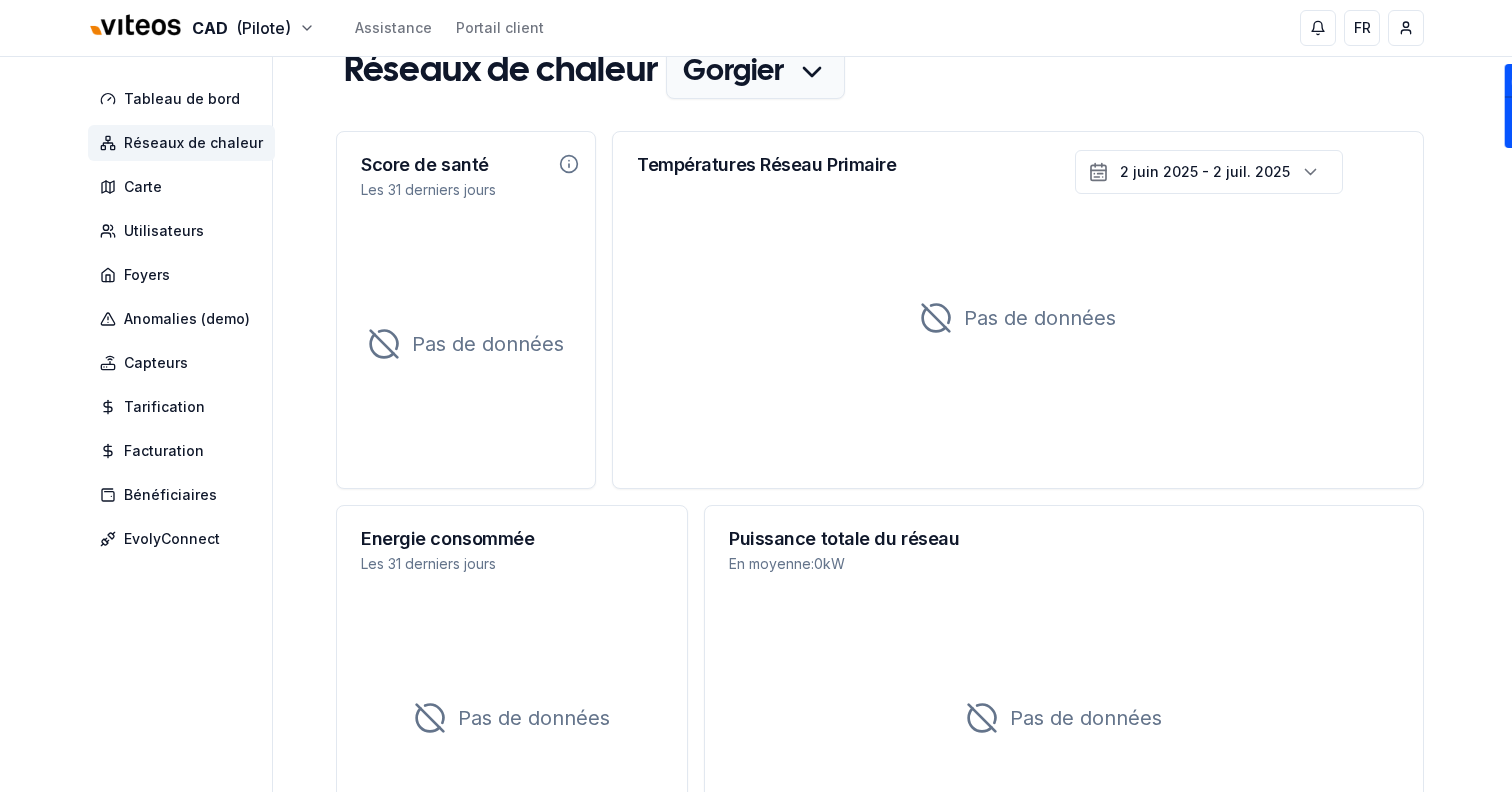 scroll, scrollTop: 0, scrollLeft: 0, axis: both 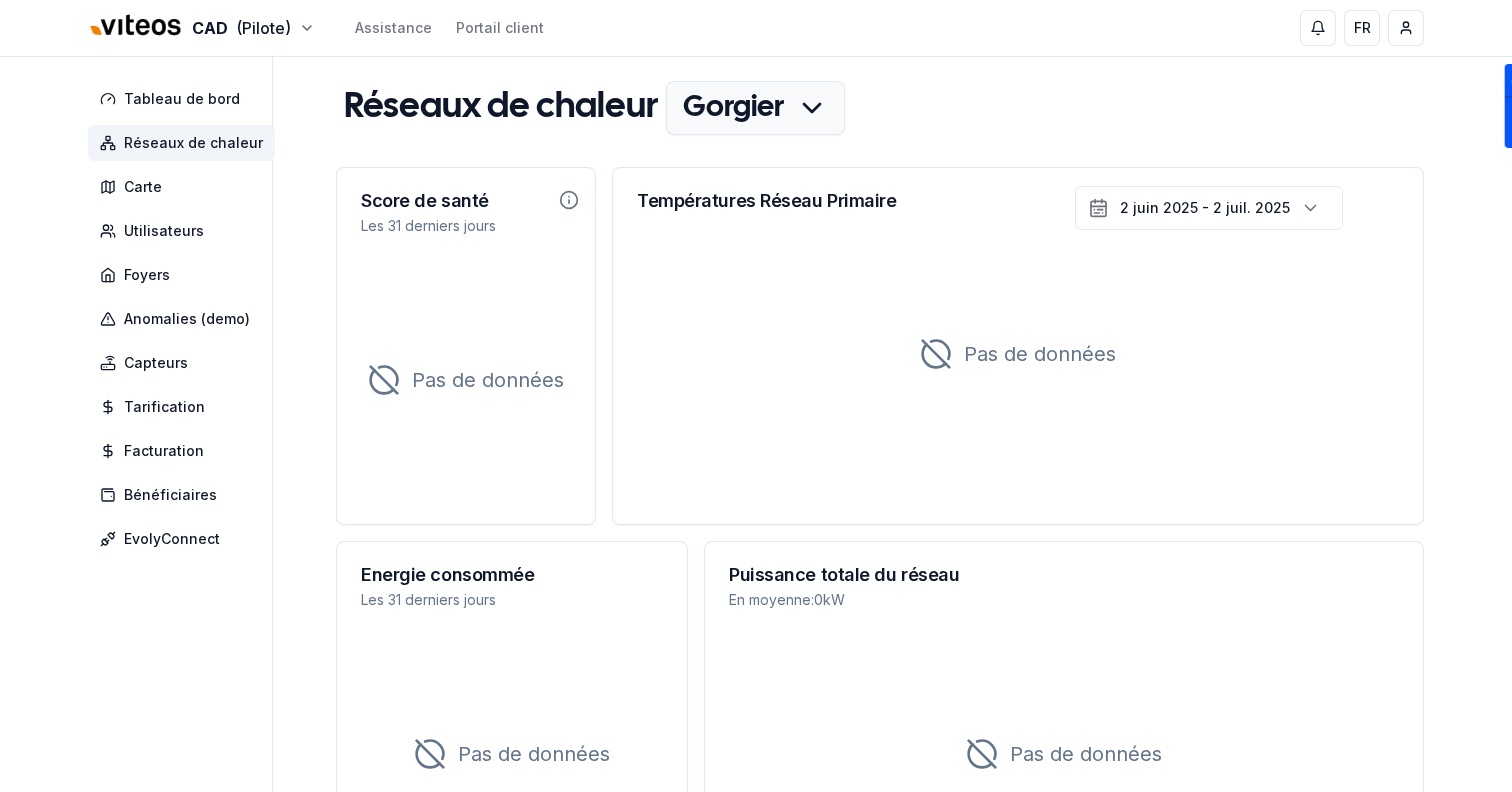 click on "CAD (Pilote) Assistance Portail client FR Sami Tableau de bord Réseaux de chaleur Carte Utilisateurs Foyers Anomalies (demo) Capteurs Tarification Facturation Bénéficiaires EvolyConnect Réseaux de chaleur Gorgier Score de santé Les 31 derniers jours Pas de données Températures Réseau Primaire 2 juin 2025 - 2 juil. 2025 Pas de données Energie consommée Les 31 derniers jours Pas de données network.activeUnits Puissance totale du réseau En moyenne :  0  kW Pas de données Performances individuelles des SST Les 31 derniers jours Pas de données Développé par   evoly   -  metering forever different . Linkedin 35" at bounding box center [756, 719] 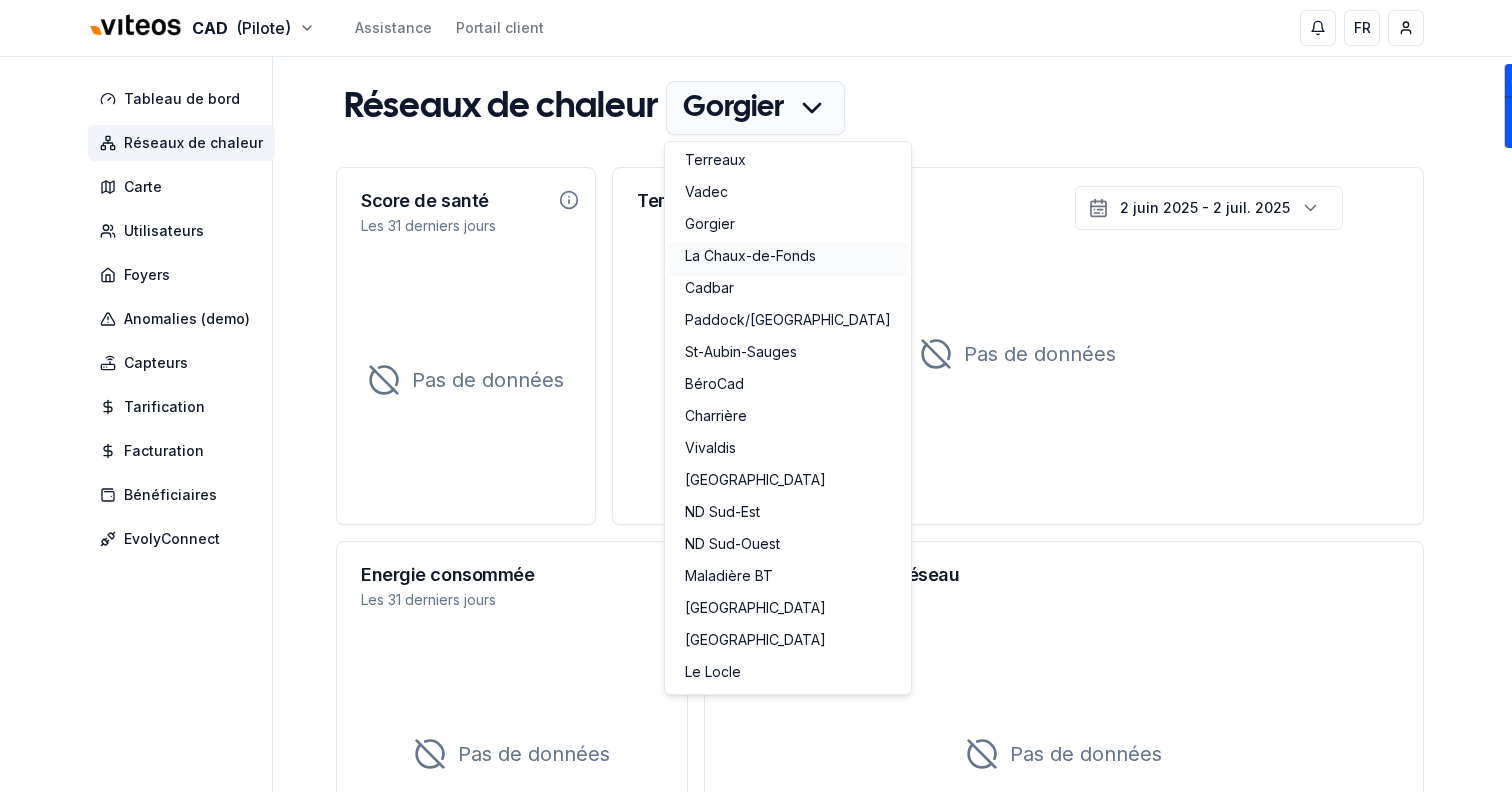 click on "La Chaux-de-Fonds" at bounding box center [788, 258] 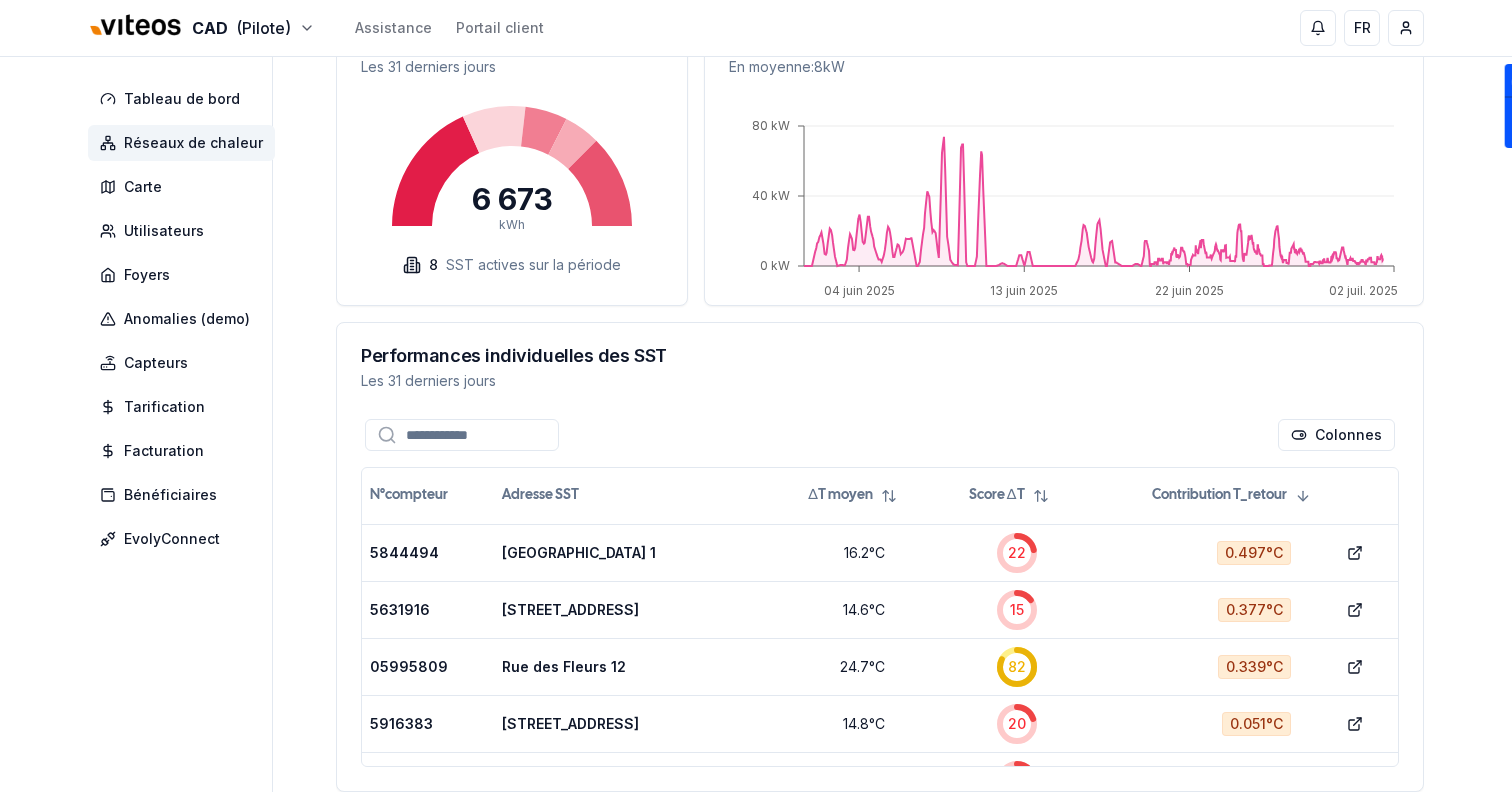scroll, scrollTop: 650, scrollLeft: 0, axis: vertical 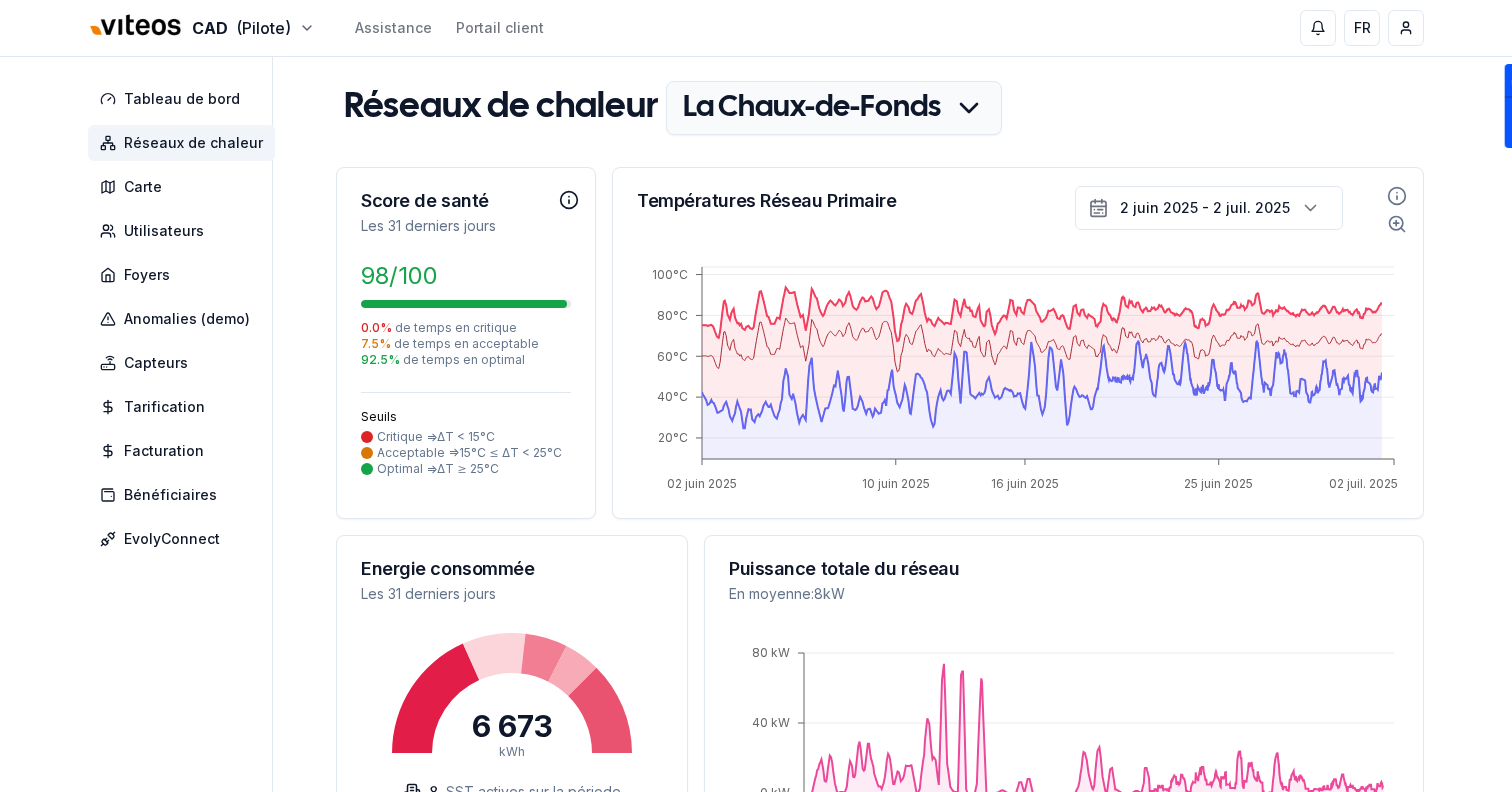 click 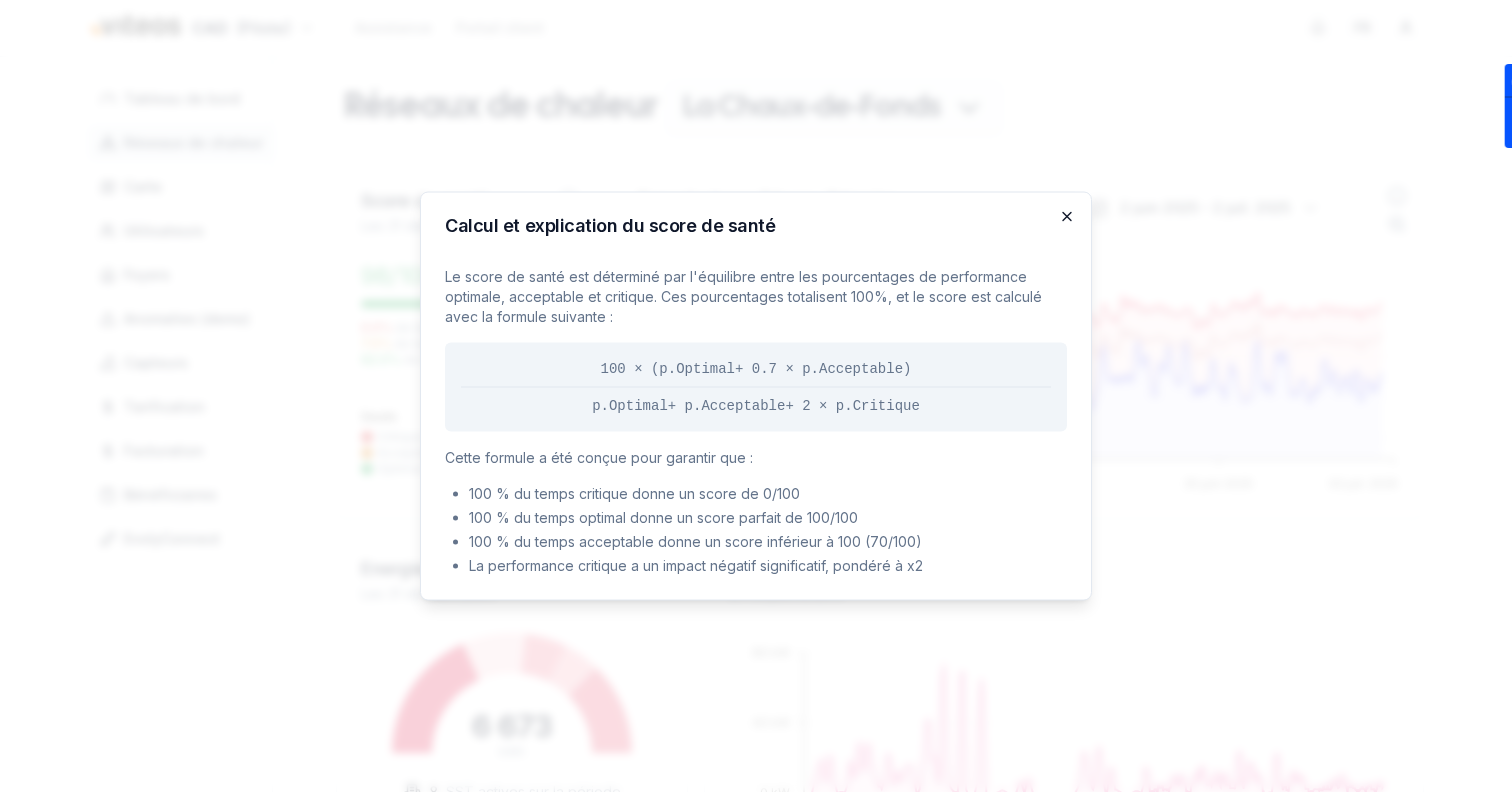 click 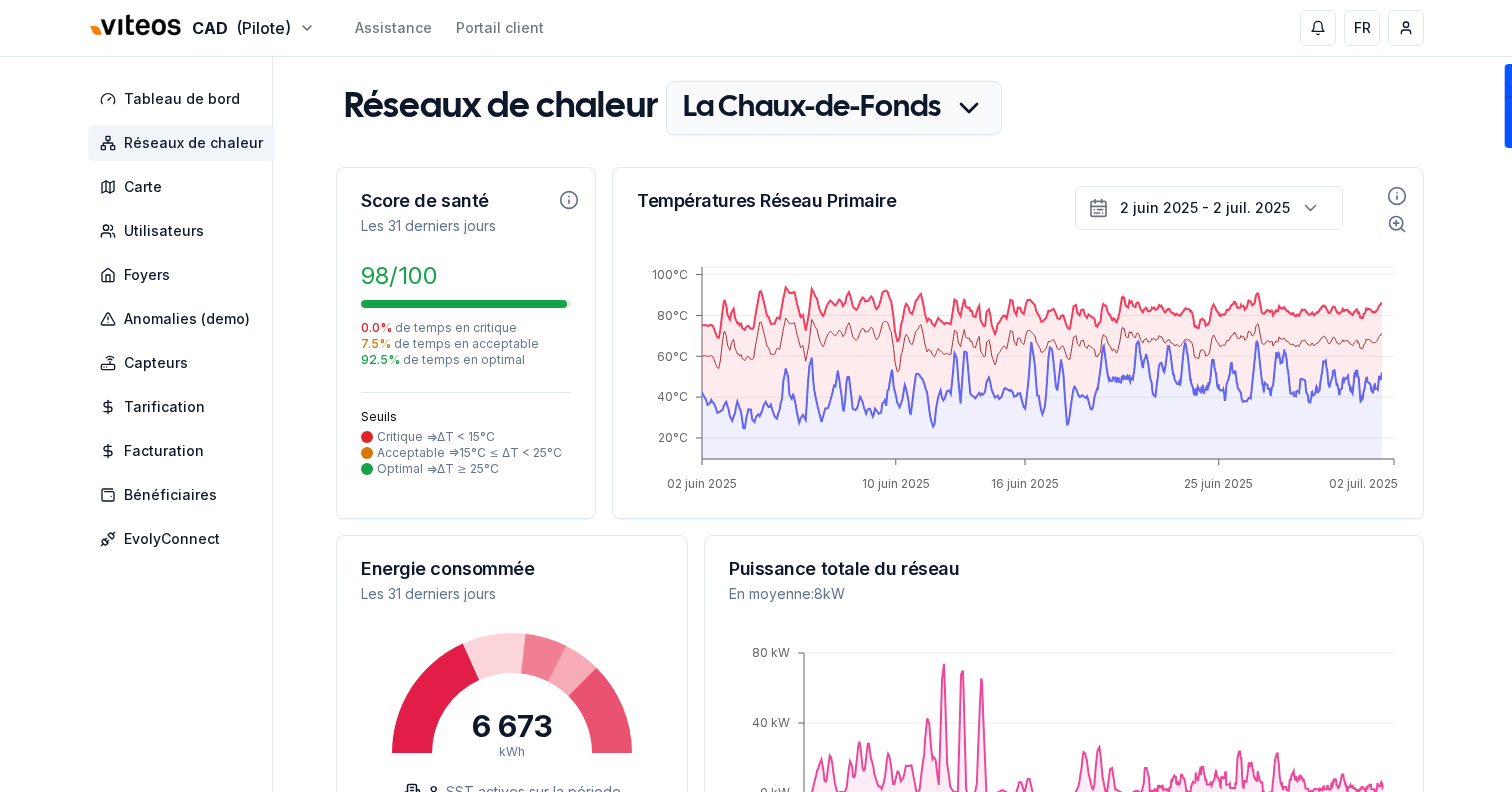 click on "CAD (Pilote) Assistance Portail client FR Sami Tableau de bord Réseaux de chaleur Carte Utilisateurs Foyers Anomalies (demo) Capteurs Tarification Facturation Bénéficiaires EvolyConnect Réseaux de chaleur La Chaux-de-Fonds Score de santé Les 31 derniers jours 98 /100 0.0 %   de temps en critique 7.5 %   de temps en acceptable 92.5 %   de temps en optimal Seuils Critique =>   ΔT < 15°C Acceptable =>   15°C ≤ ΔT < 25°C Optimal =>   ΔT ≥ 25°C Températures Réseau Primaire [DATE] - [DATE] [DATE] [DATE] [DATE] [DATE] [DATE] 20°C 40°C 60°C 80°C 100°C Energie consommée Les 31 derniers jours 6 673 kWh 8 SST actives sur la période Puissance totale du réseau En moyenne :  8  kW [DATE] [DATE] [DATE] [DATE] 0 kW 40 kW 80 kW Performances individuelles des SST Les 31 derniers jours Colonnes N°compteur Adresse SST ΔT moyen Score ΔT Contribution T_retour 5844494 [GEOGRAPHIC_DATA] 1 16.2  °C 22 0.497  °C show 5631916 14.6 15" at bounding box center [756, 720] 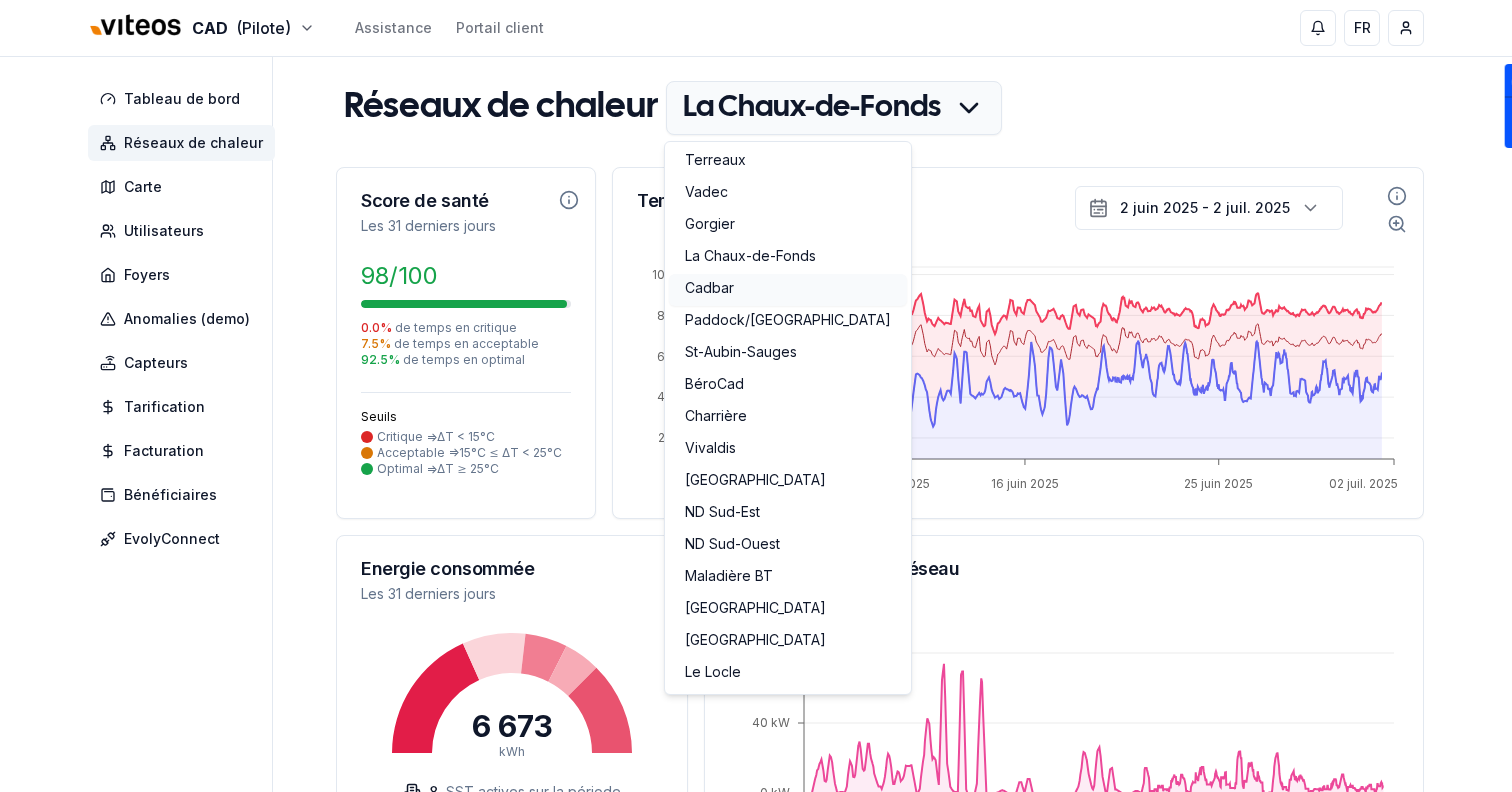 click on "Cadbar" at bounding box center [788, 290] 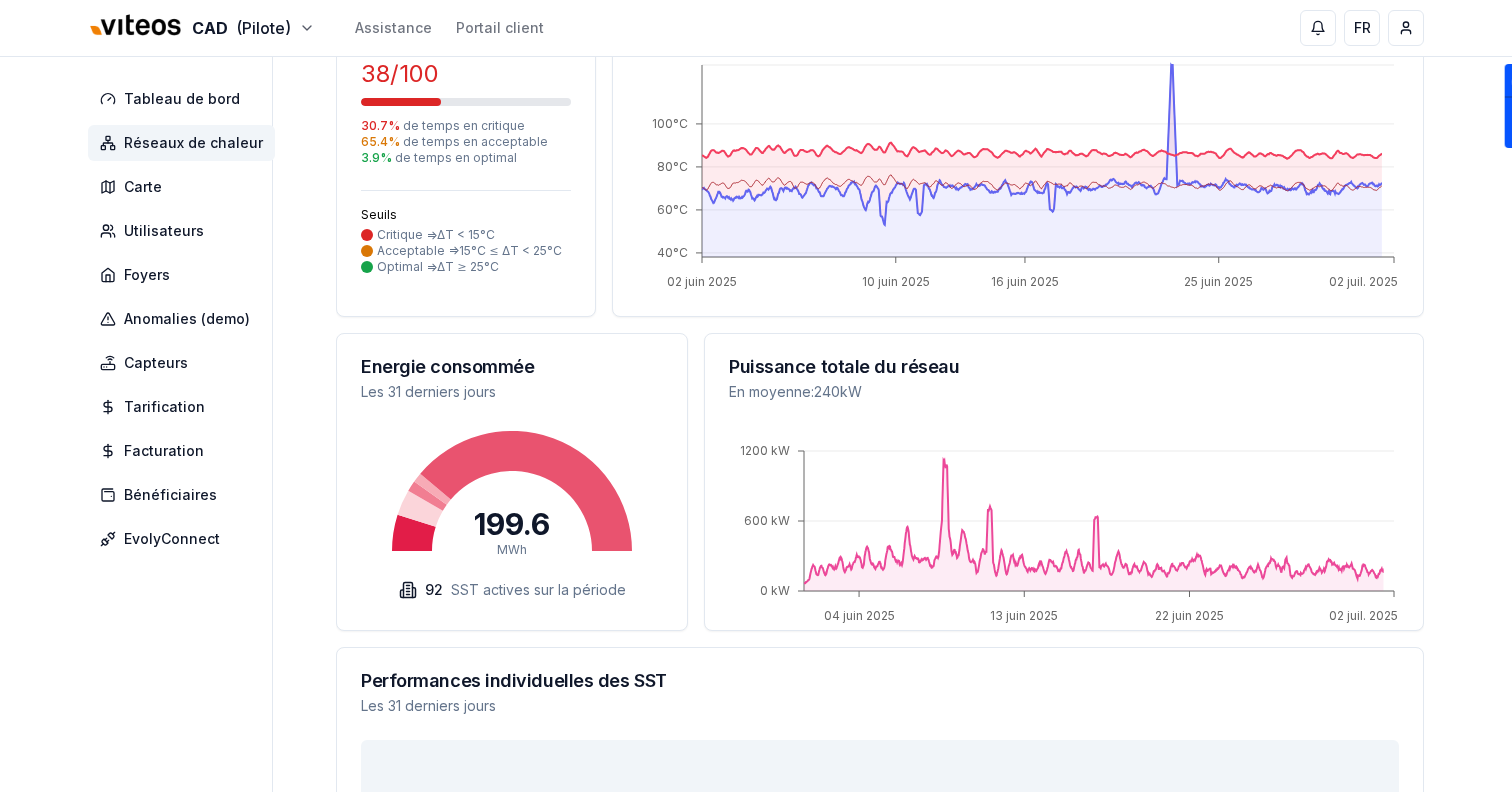 scroll, scrollTop: 0, scrollLeft: 0, axis: both 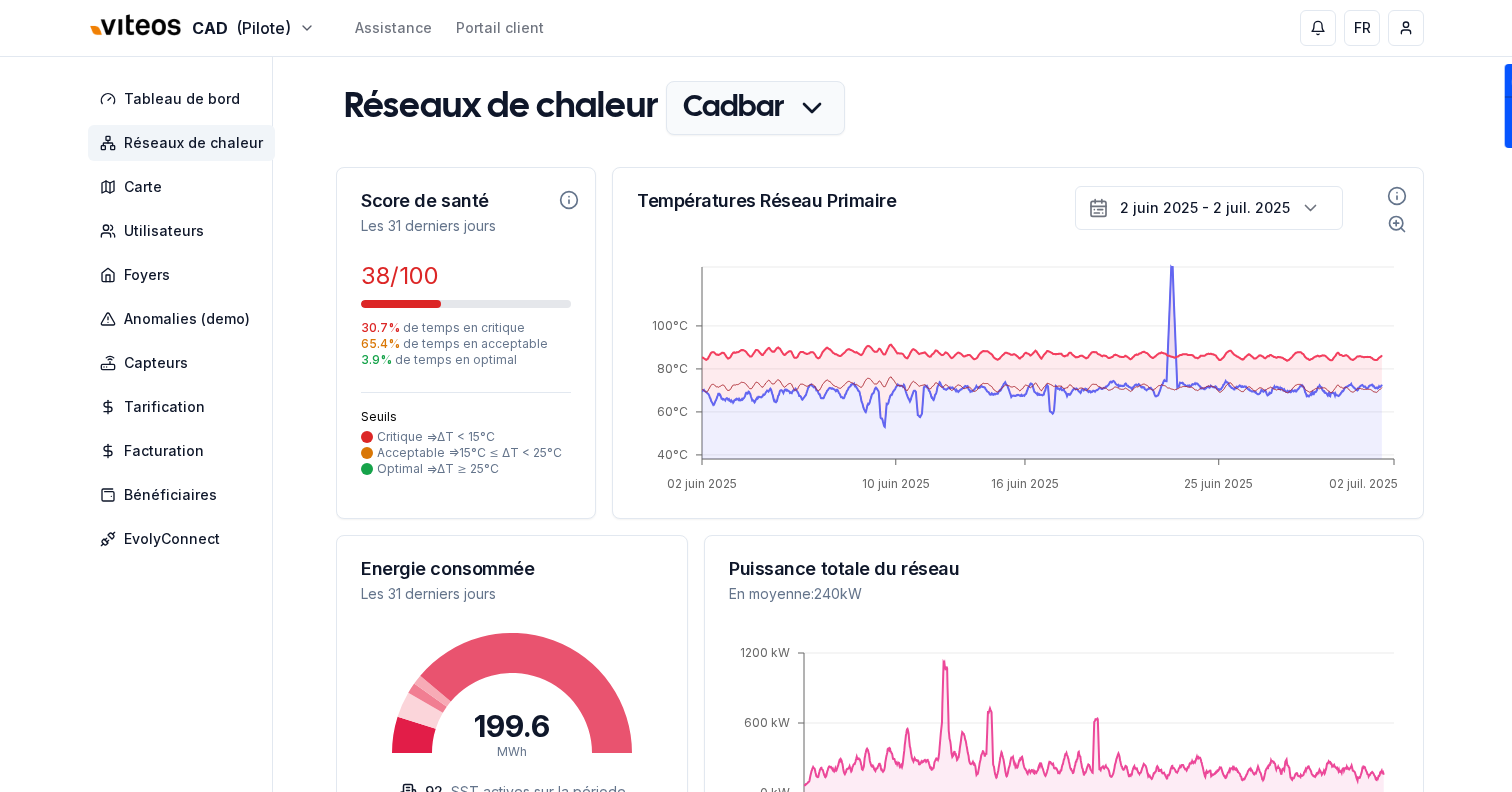 click on "CAD (Pilote) Assistance Portail client FR Sami Tableau de bord Réseaux de chaleur Carte Utilisateurs Foyers Anomalies (demo) Capteurs Tarification Facturation Bénéficiaires EvolyConnect Réseaux de chaleur Cadbar Score de santé Les 31 derniers jours 38 /100 30.7 %   de temps en critique 65.4 %   de temps en acceptable 3.9 %   de temps en optimal Seuils Critique =>   ΔT < 15°C Acceptable =>   15°C ≤ ΔT < 25°C Optimal =>   ΔT ≥ 25°C Températures Réseau Primaire 2 juin 2025 - 2 juil. 2025 02 juin 2025 10 juin 2025 16 juin 2025 25 juin 2025 02 juil. 2025 40°C 60°C 80°C 100°C Energie consommée Les 31 derniers jours 199.6 MWh 92 SST actives sur la période Puissance totale du réseau En moyenne :  240  kW 04 juin 2025 13 juin 2025 22 juin 2025 02 juil. 2025 0 kW 600 kW 1200 kW Performances individuelles des SST Les 31 derniers jours Développé par   evoly   -  metering forever different . Linkedin 600" at bounding box center [756, 719] 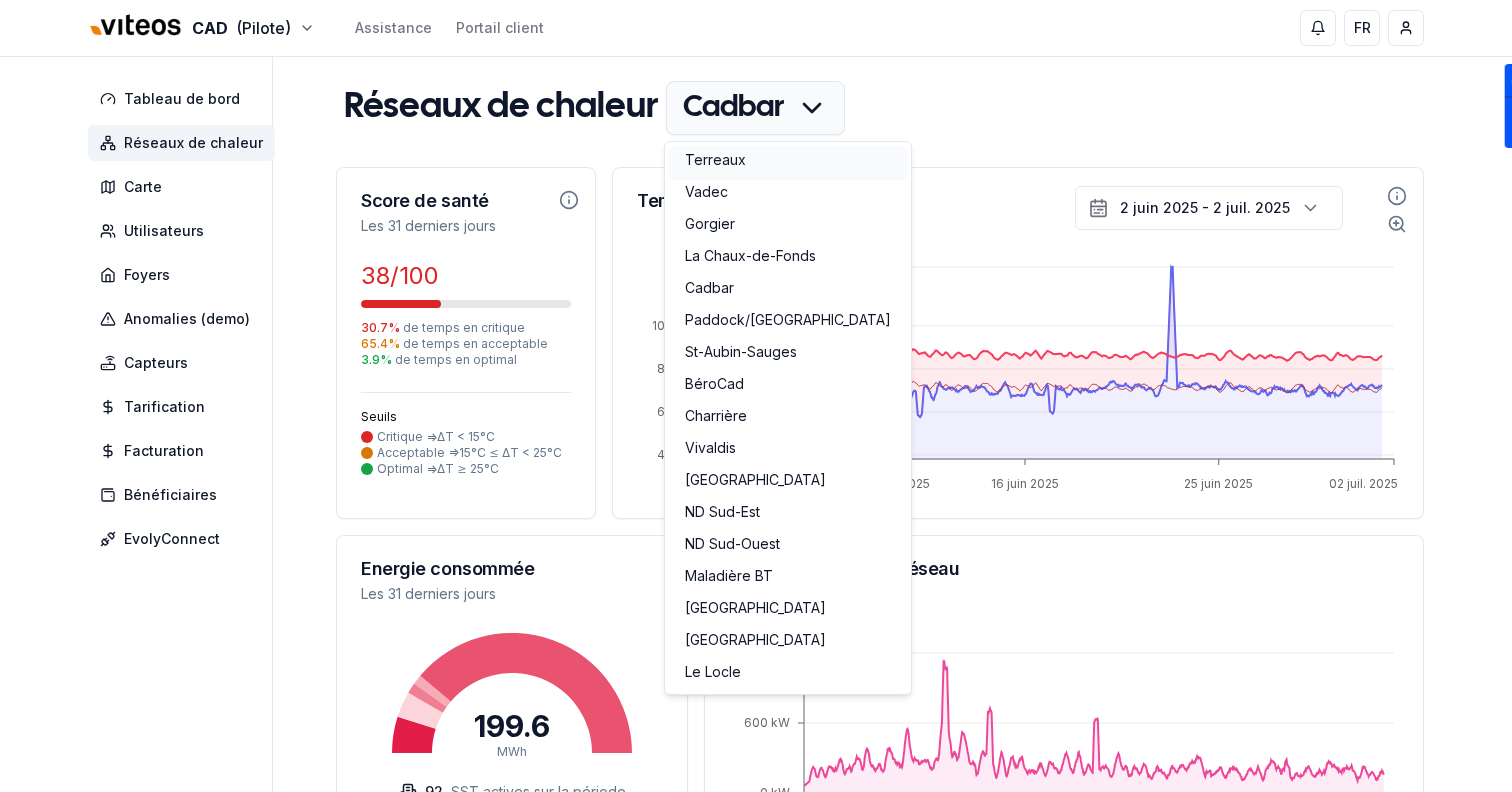 click on "Terreaux" at bounding box center (788, 162) 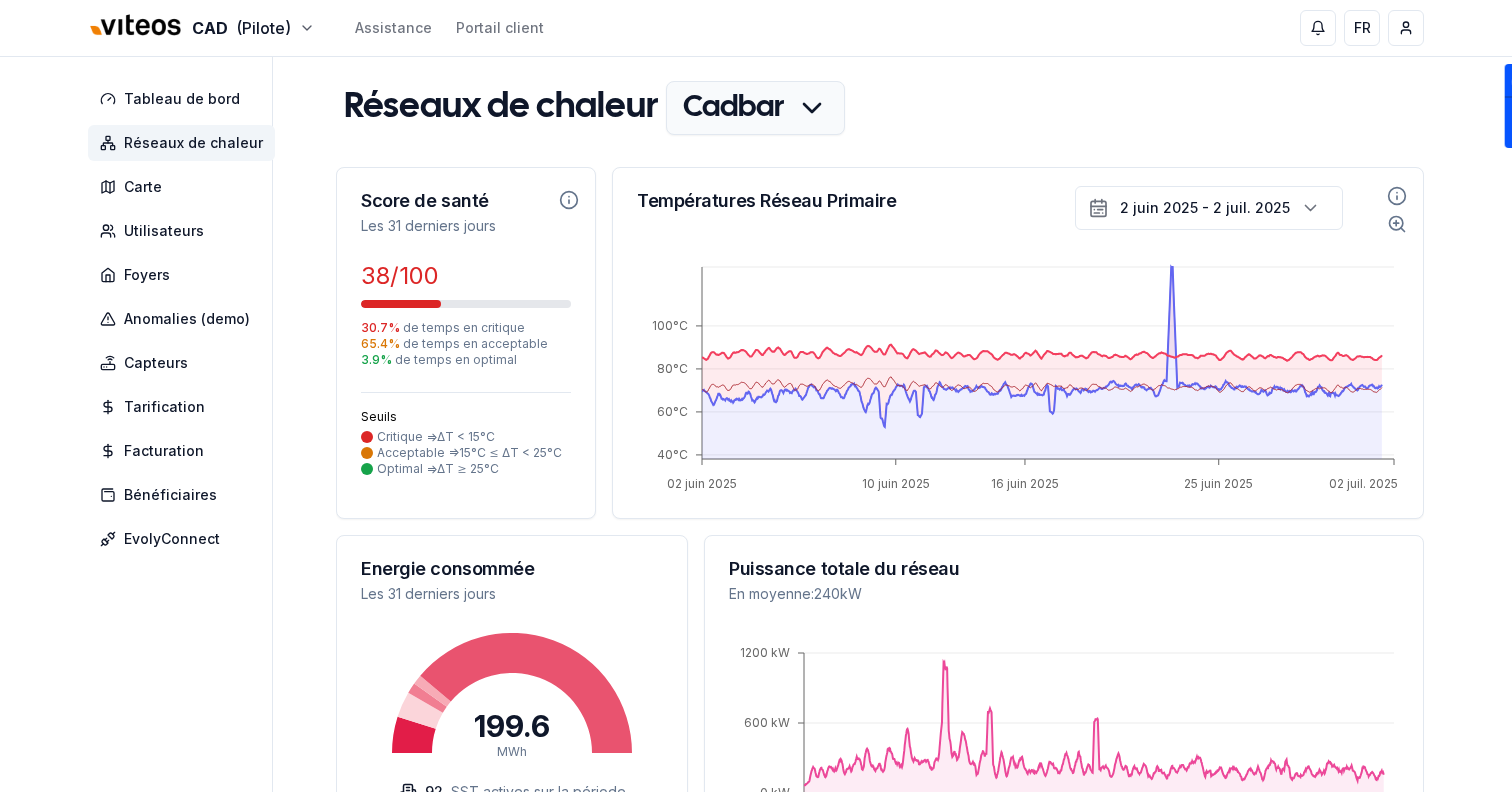 click on "CAD (Pilote) Assistance Portail client FR Sami Tableau de bord Réseaux de chaleur Carte Utilisateurs Foyers Anomalies (demo) Capteurs Tarification Facturation Bénéficiaires EvolyConnect Réseaux de chaleur Cadbar Score de santé Les 31 derniers jours 38 /100 30.7 %   de temps en critique 65.4 %   de temps en acceptable 3.9 %   de temps en optimal Seuils Critique =>   ΔT < 15°C Acceptable =>   15°C ≤ ΔT < 25°C Optimal =>   ΔT ≥ 25°C Températures Réseau Primaire 2 juin 2025 - 2 juil. 2025 02 juin 2025 10 juin 2025 16 juin 2025 25 juin 2025 02 juil. 2025 40°C 60°C 80°C 100°C Energie consommée Les 31 derniers jours 199.6 MWh 92 SST actives sur la période Puissance totale du réseau En moyenne :  240  kW 04 juin 2025 13 juin 2025 22 juin 2025 02 juil. 2025 0 kW 600 kW 1200 kW Performances individuelles des SST Les 31 derniers jours Développé par   evoly   -  metering forever different . Linkedin 600" at bounding box center (756, 719) 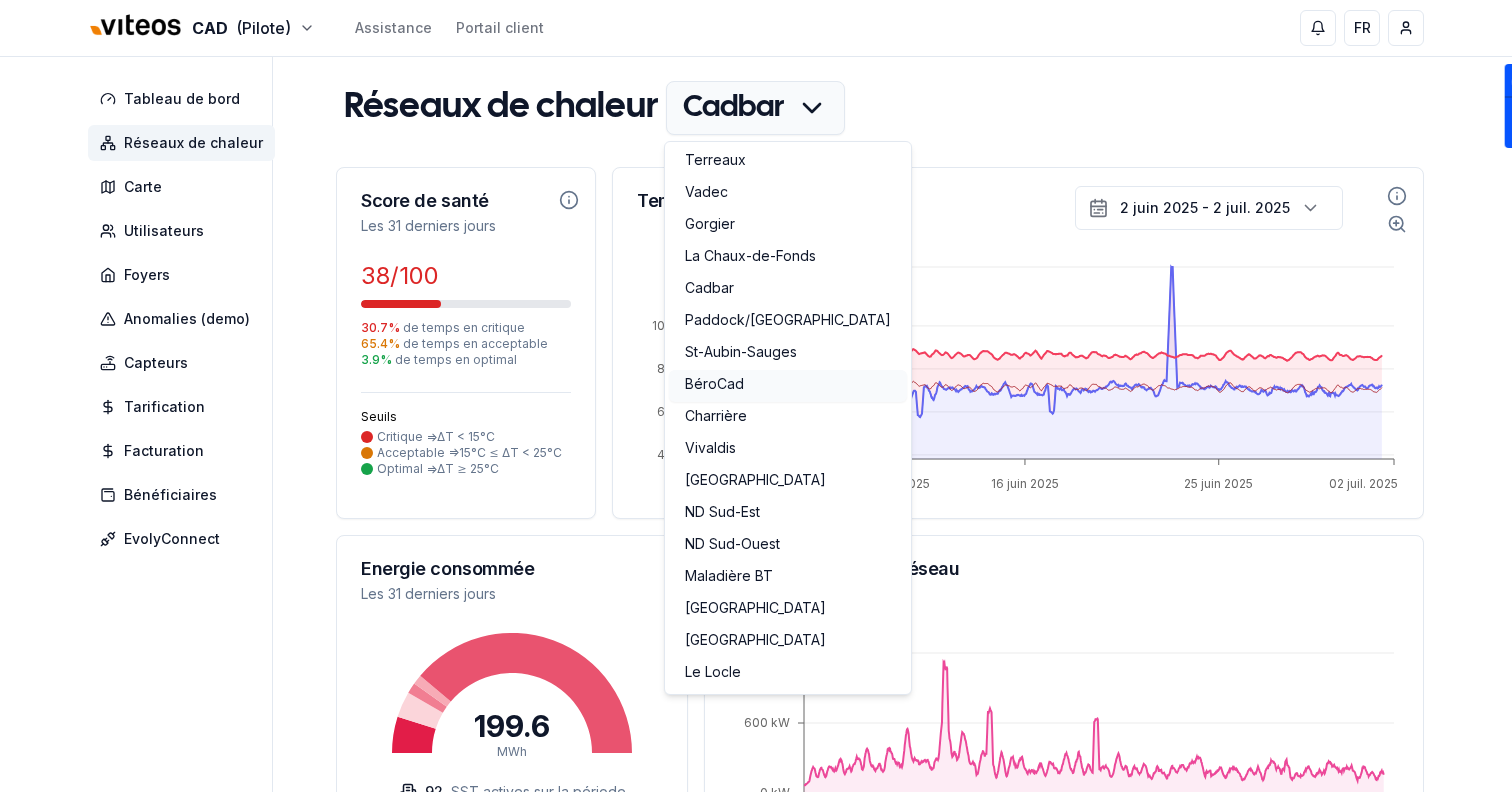 click on "BéroCad" at bounding box center [788, 386] 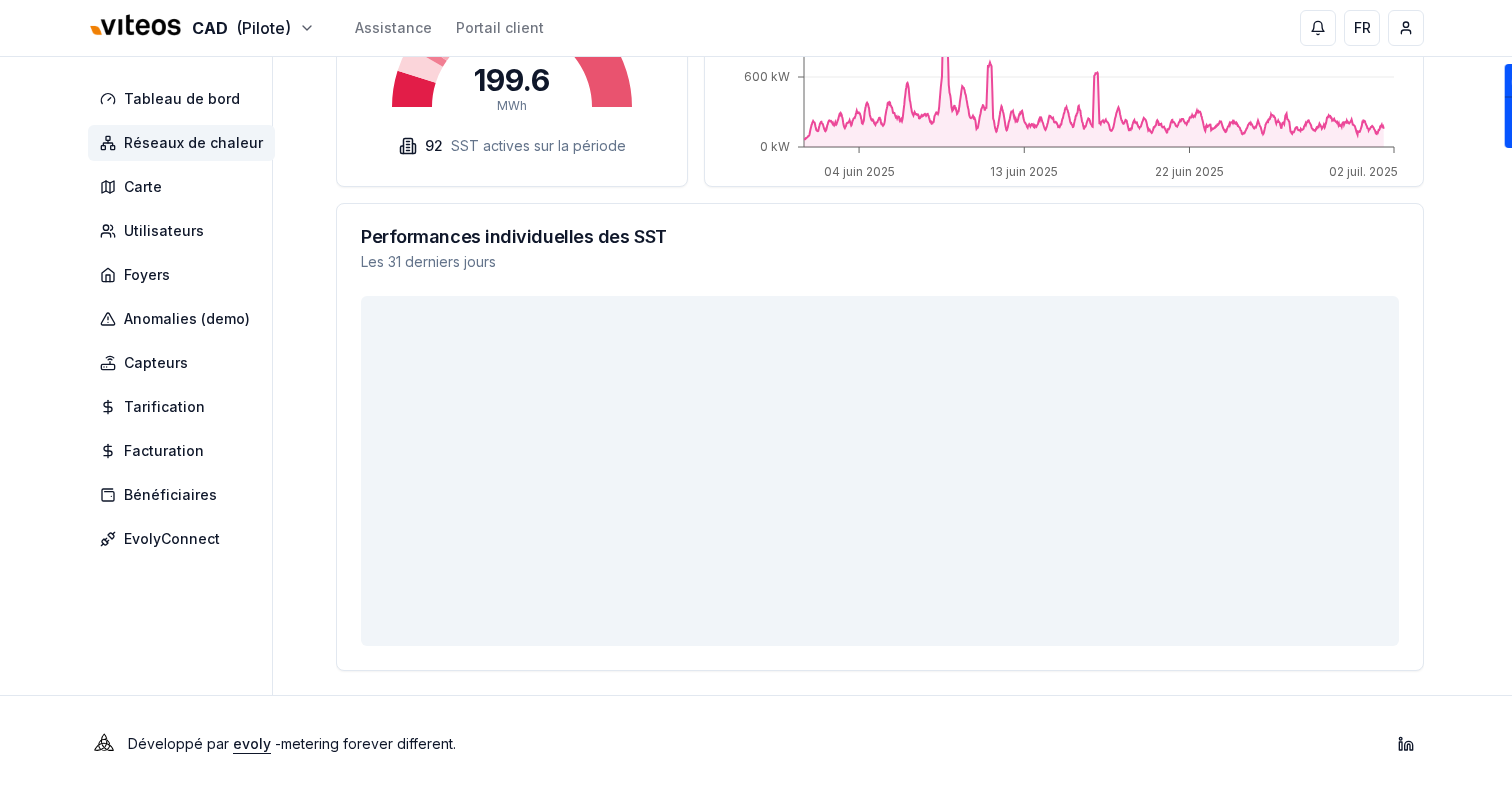 scroll, scrollTop: 0, scrollLeft: 0, axis: both 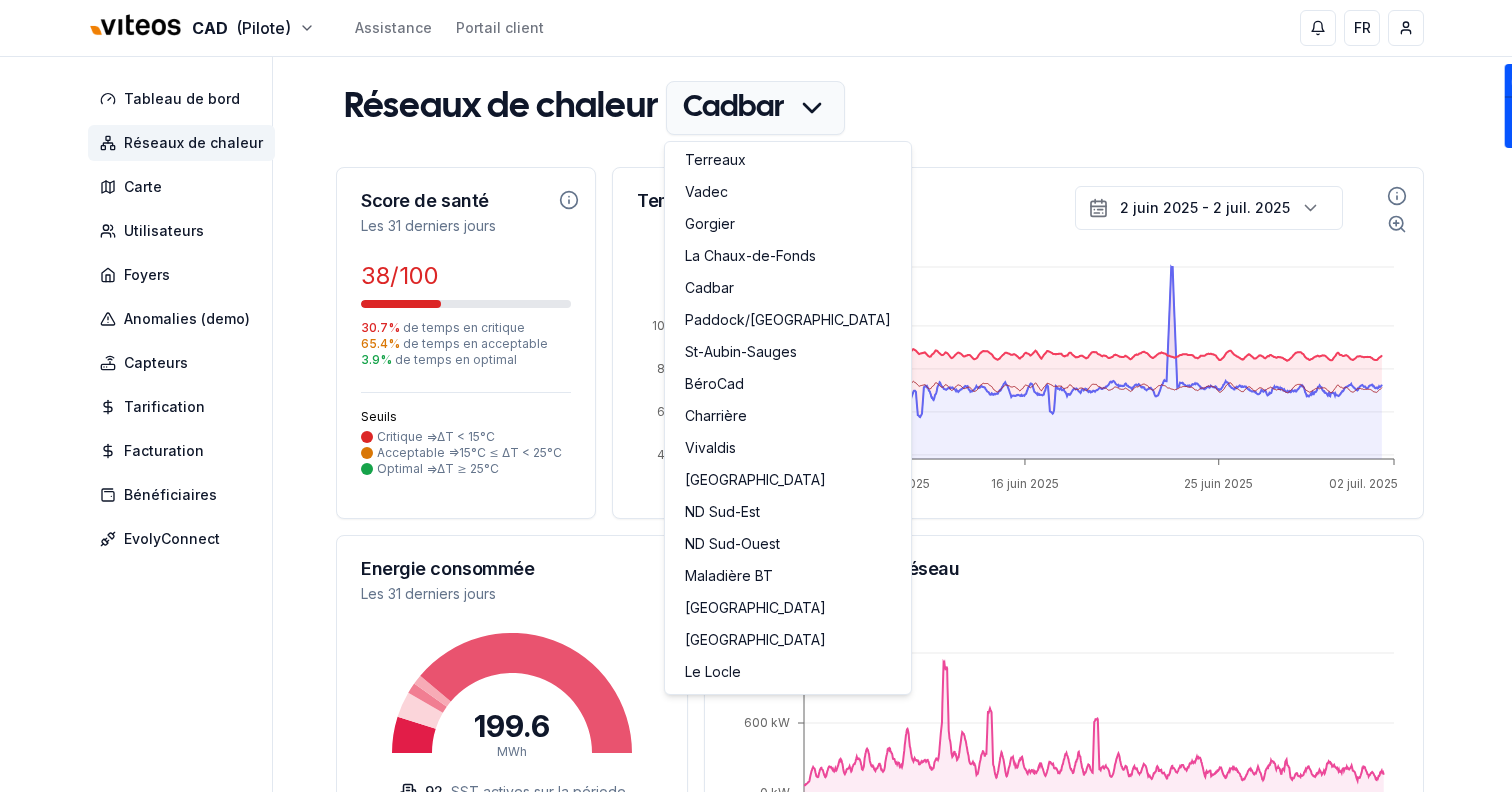 click on "CAD (Pilote) Assistance Portail client FR Sami Tableau de bord Réseaux de chaleur Carte Utilisateurs Foyers Anomalies (demo) Capteurs Tarification Facturation Bénéficiaires EvolyConnect Réseaux de chaleur Cadbar Score de santé Les 31 derniers jours 38 /100 30.7 %   de temps en critique 65.4 %   de temps en acceptable 3.9 %   de temps en optimal Seuils Critique =>   ΔT < 15°C Acceptable =>   15°C ≤ ΔT < 25°C Optimal =>   ΔT ≥ 25°C Températures Réseau Primaire 2 juin 2025 - 2 juil. 2025 02 juin 2025 10 juin 2025 16 juin 2025 25 juin 2025 02 juil. 2025 40°C 60°C 80°C 100°C Energie consommée Les 31 derniers jours 199.6 MWh 92 SST actives sur la période Puissance totale du réseau En moyenne :  240  kW 04 juin 2025 13 juin 2025 22 juin 2025 02 juil. 2025 0 kW 600 kW 1200 kW Performances individuelles des SST Les 31 derniers jours Développé par   evoly   -  metering forever different . Linkedin 600" at bounding box center (756, 719) 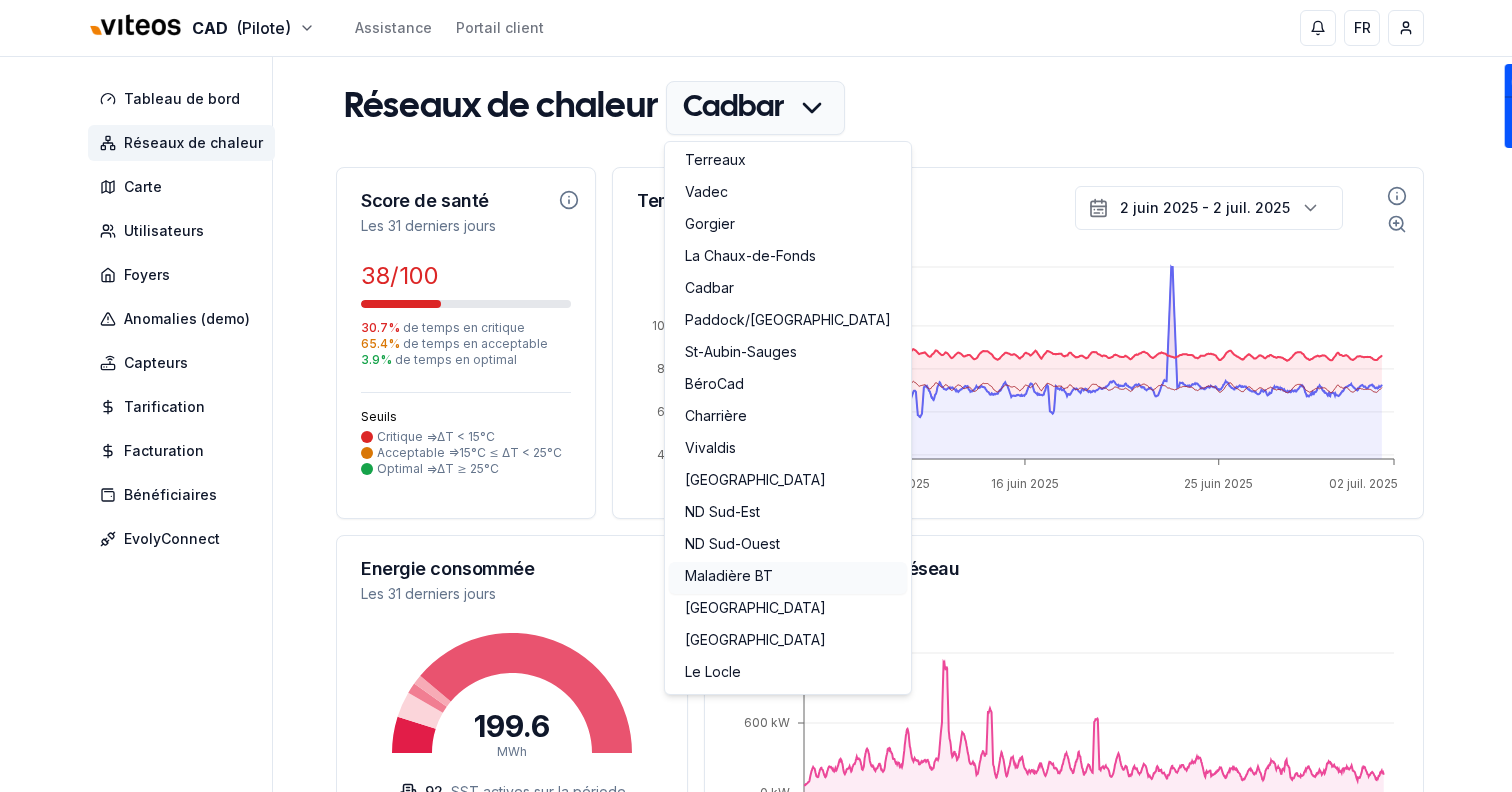 click on "Maladière BT" at bounding box center (788, 578) 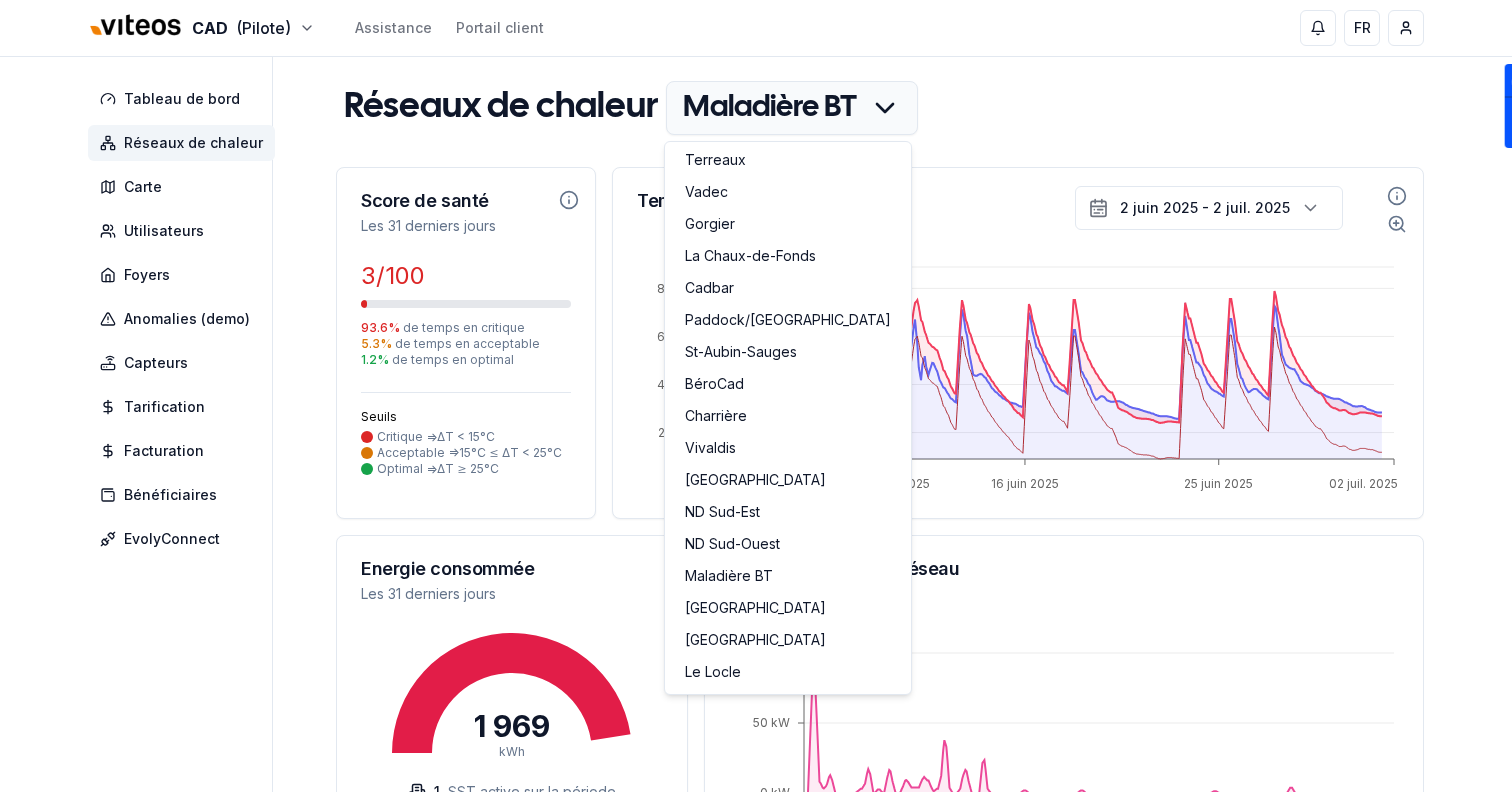 click on "CAD (Pilote) Assistance Portail client FR Sami Tableau de bord Réseaux de chaleur Carte Utilisateurs Foyers Anomalies (demo) Capteurs Tarification Facturation Bénéficiaires EvolyConnect Réseaux de chaleur Maladière BT Score de santé Les 31 derniers jours 3 /100 93.6 %   de temps en critique 5.3 %   de temps en acceptable 1.2 %   de temps en optimal Seuils Critique =>   ΔT < 15°C Acceptable =>   15°C ≤ ΔT < 25°C Optimal =>   ΔT ≥ 25°C Températures Réseau Primaire 2 juin 2025 - 2 juil. 2025 02 juin 2025 10 juin 2025 16 juin 2025 25 juin 2025 02 juil. 2025 20°C 40°C 60°C 80°C Energie consommée Les 31 derniers jours 1 969 kWh 1 SST active sur la période Puissance totale du réseau En moyenne :  3  kW 04 juin 2025 13 juin 2025 22 juin 2025 02 juil. 2025 0 kW 50 kW 100 kW Performances individuelles des SST Les 31 derniers jours Pas de données Développé par   evoly   -  metering forever different . Linkedin 50" at bounding box center (756, 664) 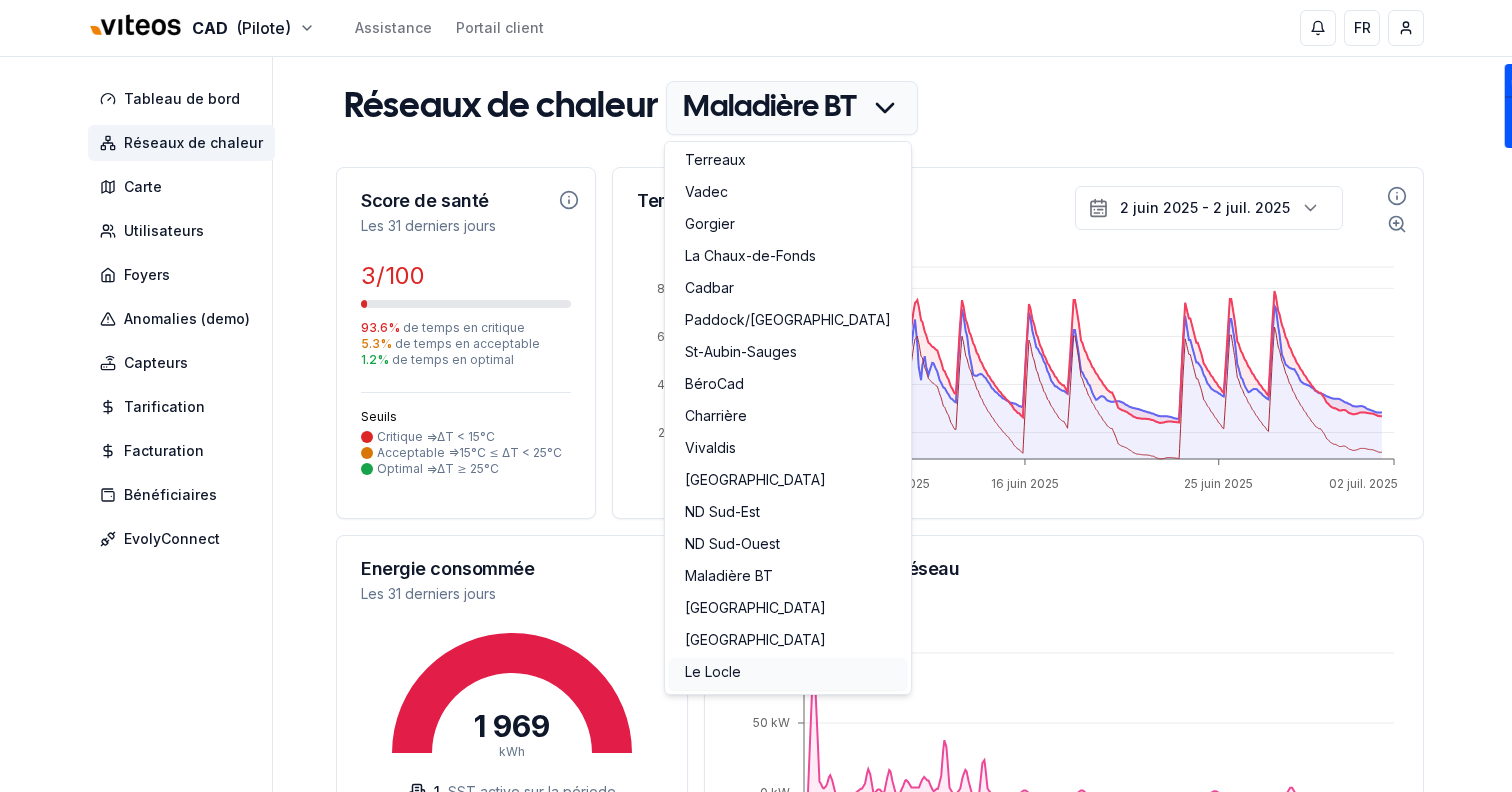 click on "Le Locle" at bounding box center [788, 674] 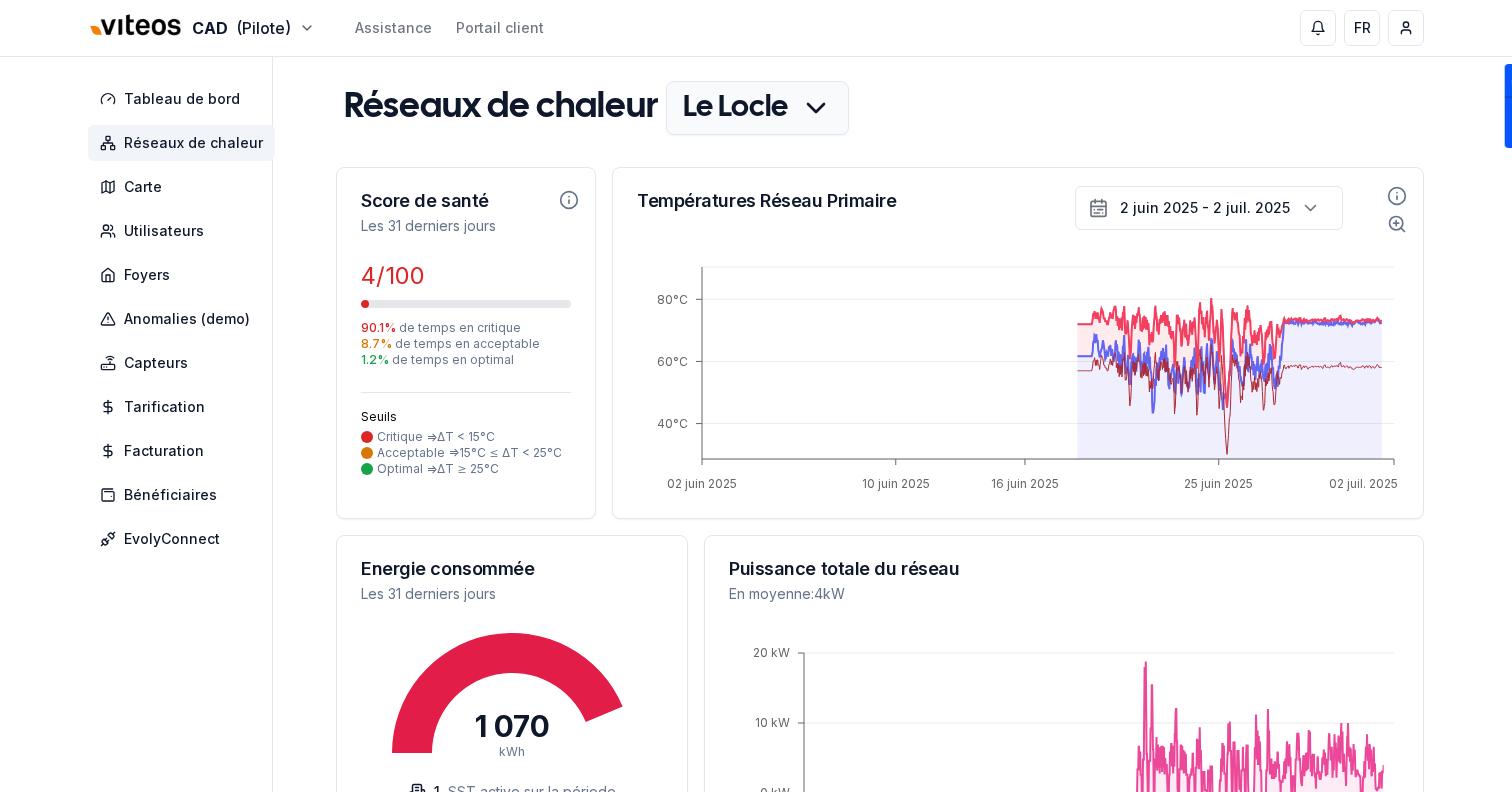 click on "CAD (Pilote) Assistance Portail client FR Sami Tableau de bord Réseaux de chaleur Carte Utilisateurs Foyers Anomalies (demo) Capteurs Tarification Facturation Bénéficiaires EvolyConnect Réseaux de chaleur Le Locle Score de santé Les 31 derniers jours 4 /100 90.1 %   de temps en critique 8.7 %   de temps en acceptable 1.2 %   de temps en optimal Seuils Critique =>   ΔT < 15°C Acceptable =>   15°C ≤ ΔT < 25°C Optimal =>   ΔT ≥ 25°C Températures Réseau Primaire 2 juin 2025 - 2 juil. 2025 02 juin 2025 10 juin 2025 16 juin 2025 25 juin 2025 02 juil. 2025 40°C 60°C 80°C Energie consommée Les 31 derniers jours 1 070 kWh 1 SST active sur la période Puissance totale du réseau En moyenne :  4  kW 04 juin 2025 13 juin 2025 22 juin 2025 02 juil. 2025 0 kW 10 kW 20 kW Performances individuelles des SST Les 31 derniers jours Colonnes N°compteur Adresse SST ΔT moyen Score ΔT Contribution T_retour 5983431 Rue Jehan-Droz 13 3.2  °C 0 1.069  °C show 05998683 Rue des Envers 55 6.1  °C 2 0.738" at bounding box center (756, 720) 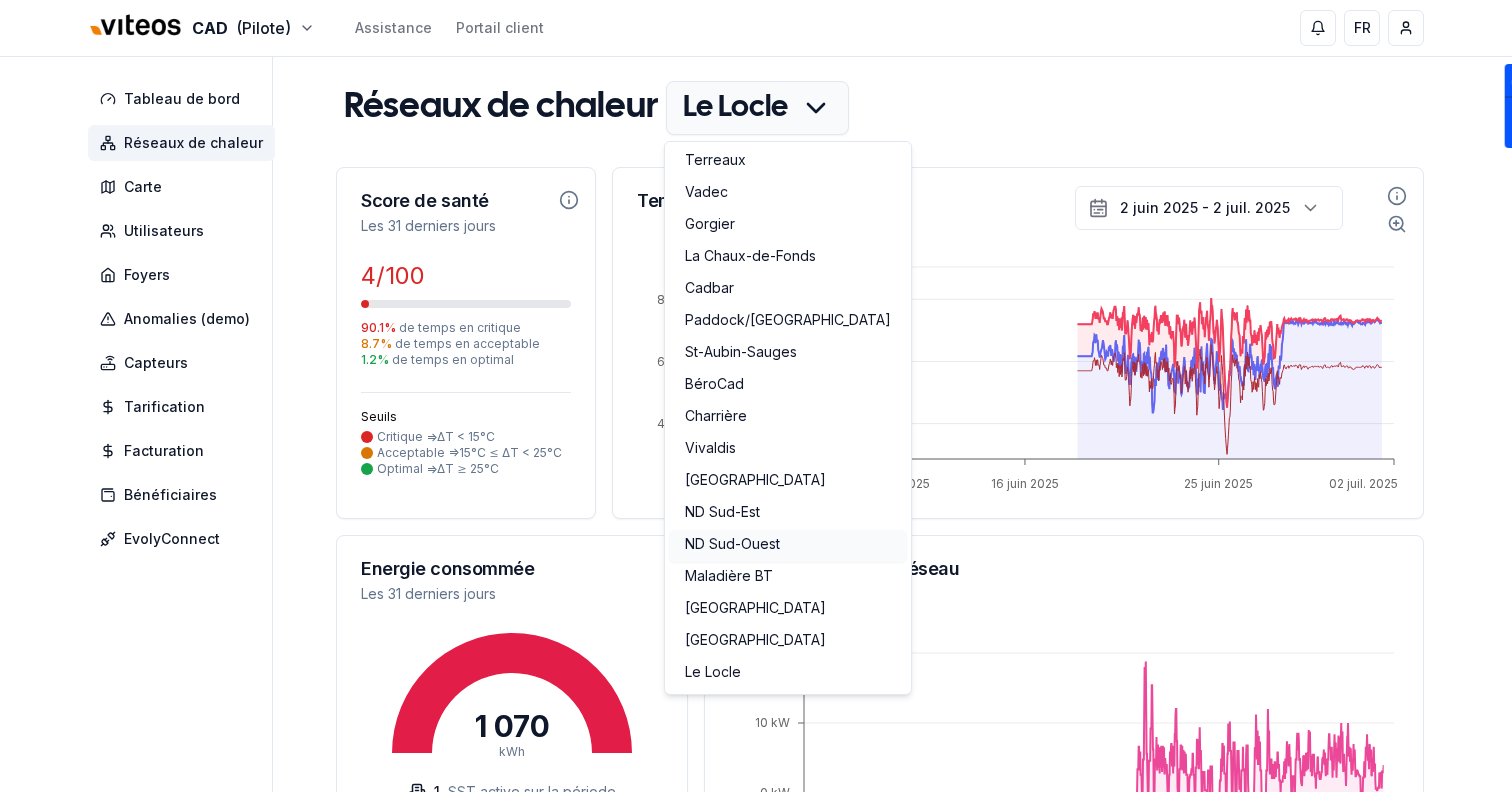 click on "ND Sud-Ouest" at bounding box center [788, 546] 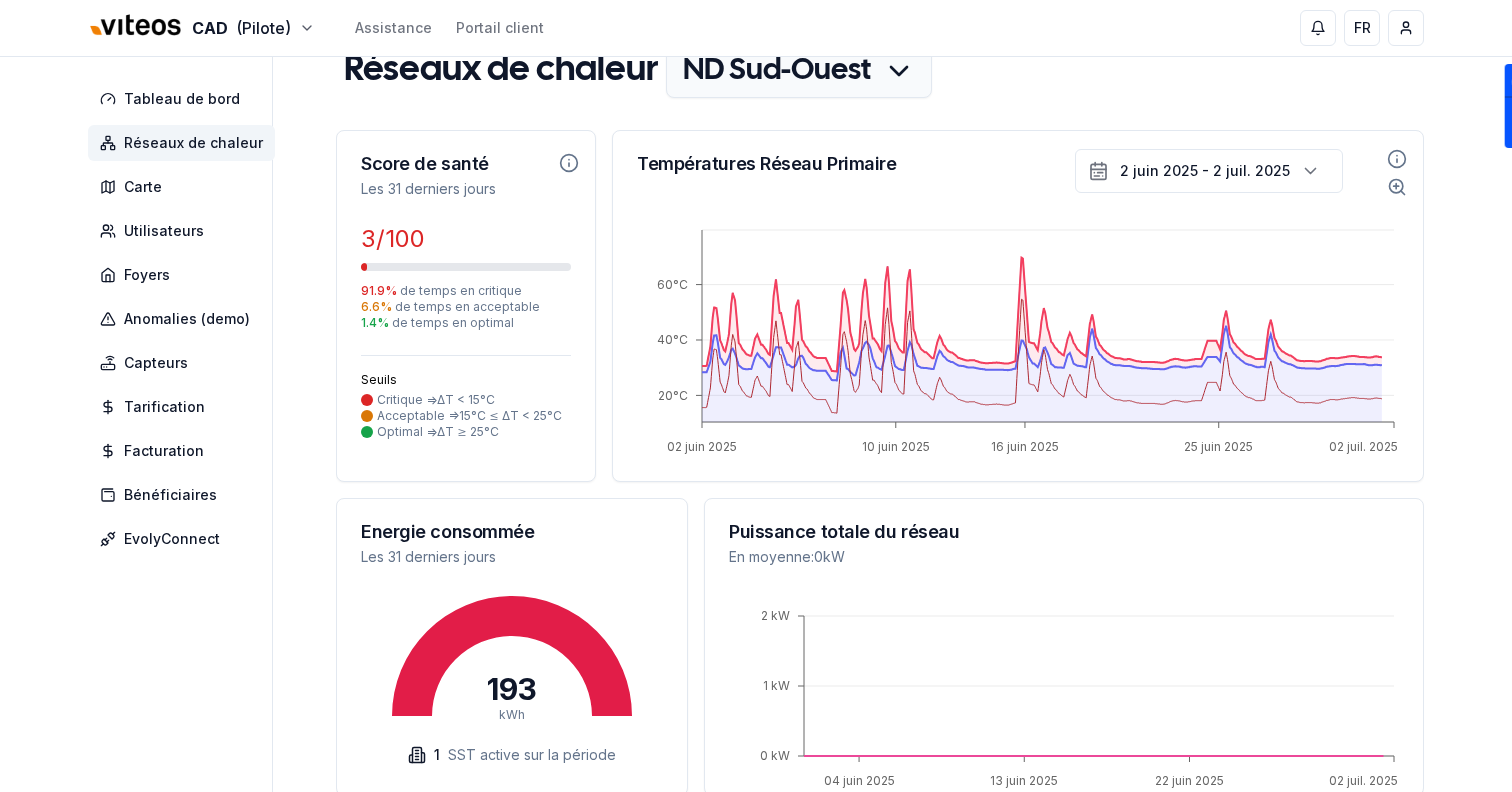 scroll, scrollTop: 0, scrollLeft: 0, axis: both 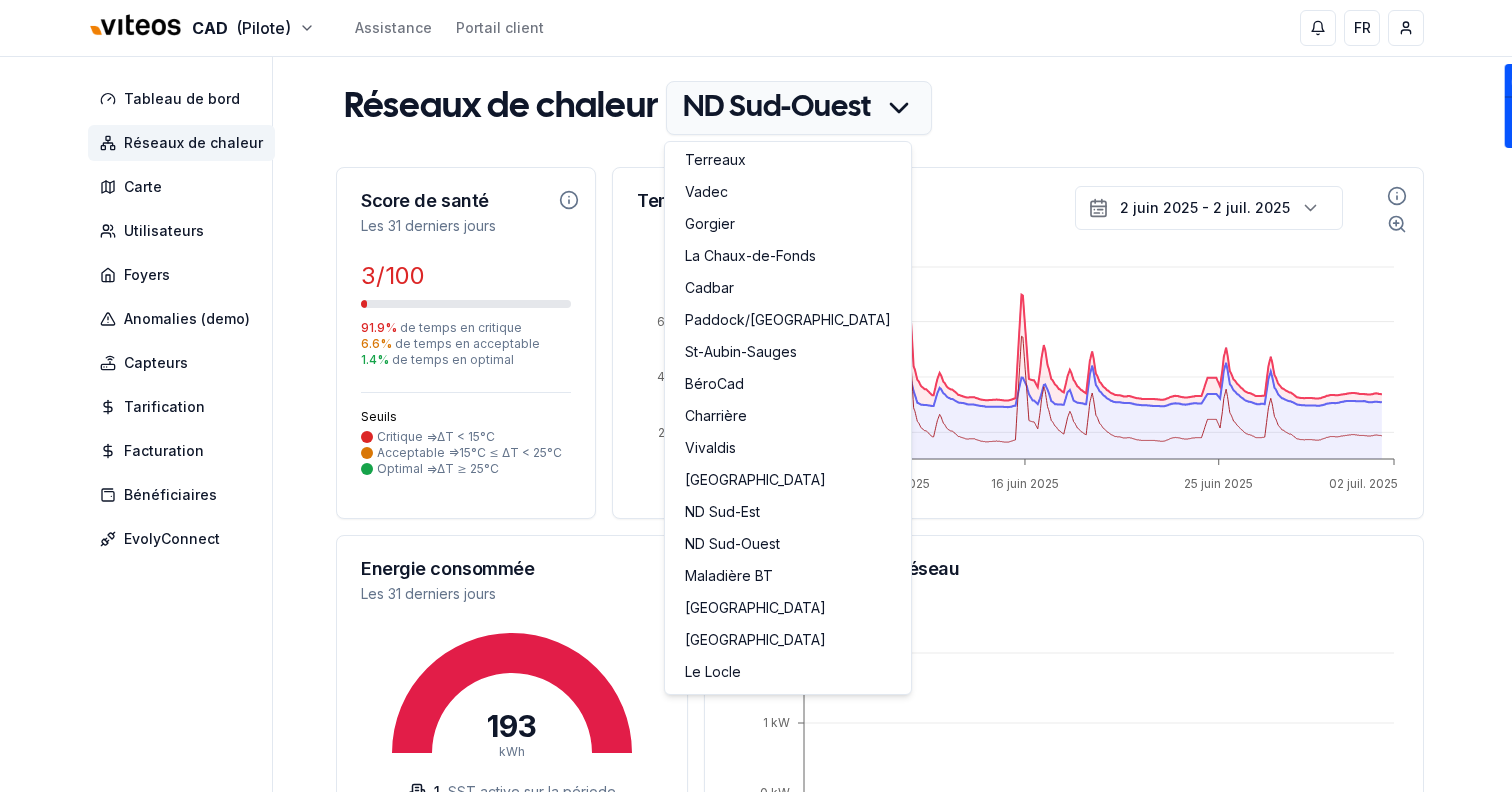 click on "CAD (Pilote) Assistance Portail client FR Sami Tableau de bord Réseaux de chaleur Carte Utilisateurs Foyers Anomalies (demo) Capteurs Tarification Facturation Bénéficiaires EvolyConnect Réseaux de chaleur ND Sud-Ouest Score de santé Les 31 derniers jours 3 /100 91.9 %   de temps en critique 6.6 %   de temps en acceptable 1.4 %   de temps en optimal Seuils Critique =>   ΔT < 15°C Acceptable =>   15°C ≤ ΔT < 25°C Optimal =>   ΔT ≥ 25°C Températures Réseau Primaire 2 juin 2025 - 2 juil. 2025 02 juin 2025 10 juin 2025 16 juin 2025 25 juin 2025 02 juil. 2025 20°C 40°C 60°C Energie consommée Les 31 derniers jours 193 kWh 1 SST active sur la période Puissance totale du réseau En moyenne :  0  kW 04 juin 2025 13 juin 2025 22 juin 2025 02 juil. 2025 0 kW 1 kW 2 kW Performances individuelles des SST Les 31 derniers jours Pas de données Développé par   evoly   -  metering forever different . Linkedin 1" at bounding box center [756, 664] 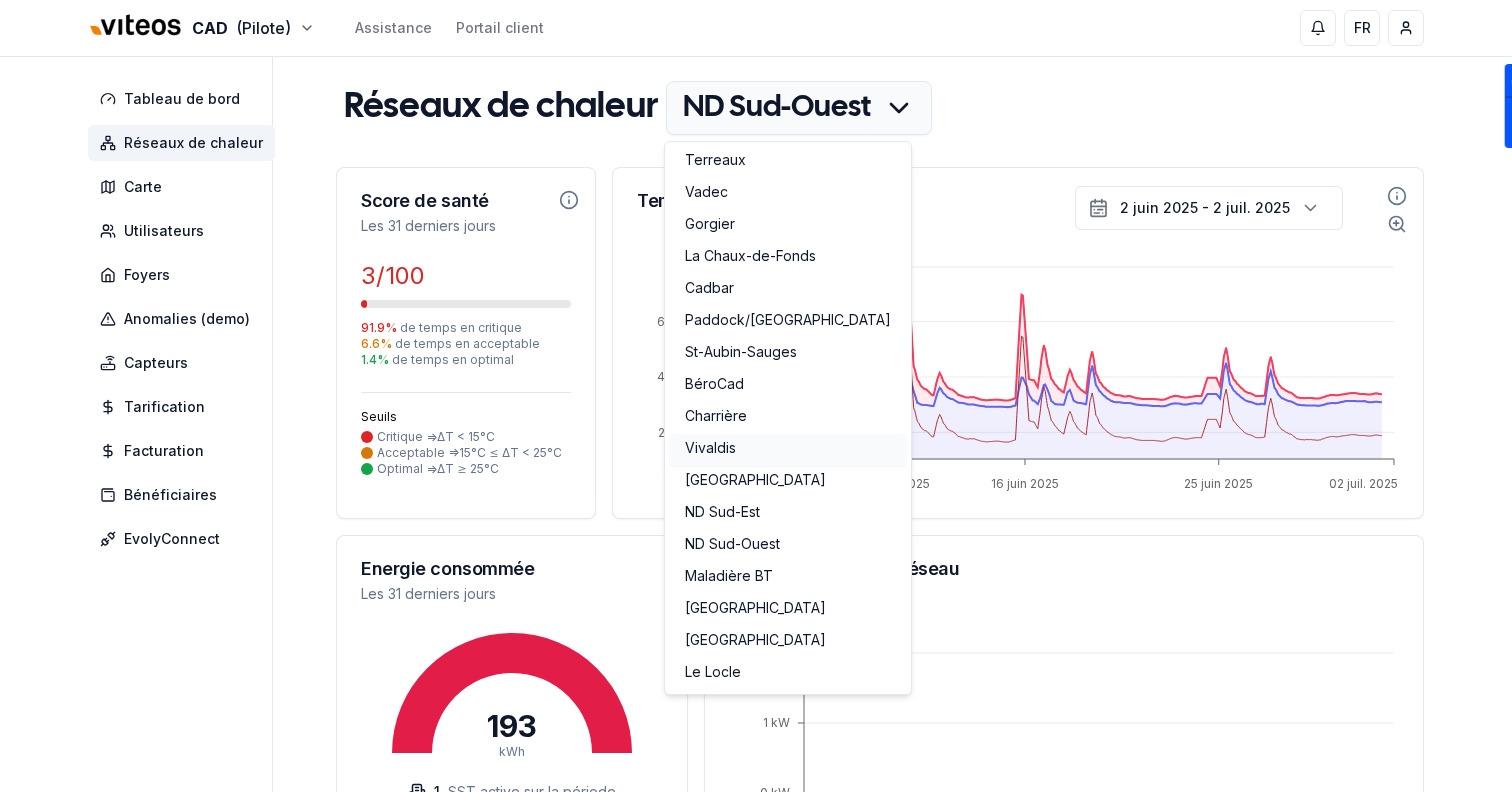click on "Vivaldis" at bounding box center [788, 450] 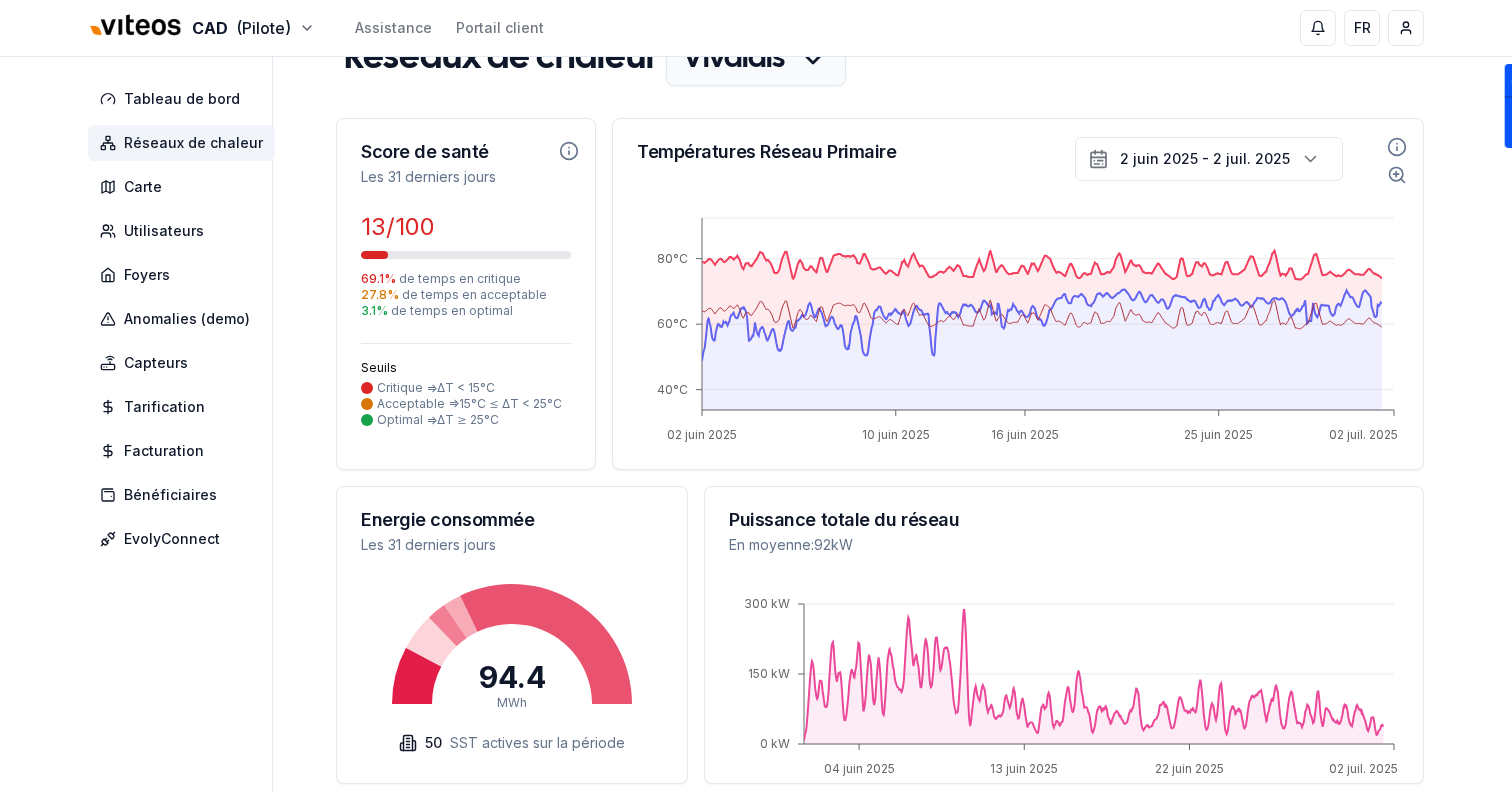 scroll, scrollTop: 0, scrollLeft: 0, axis: both 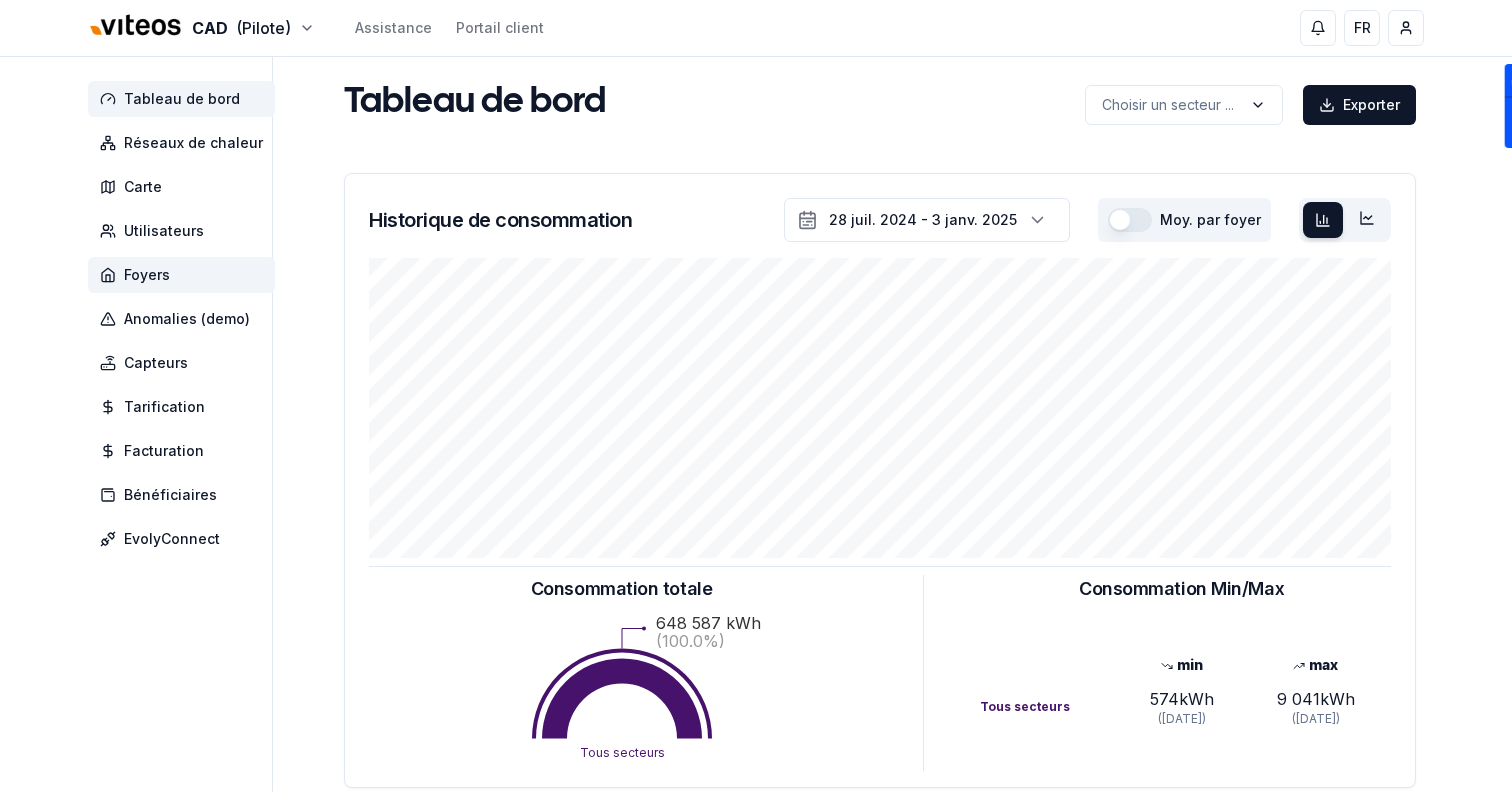 click on "Foyers" at bounding box center [181, 275] 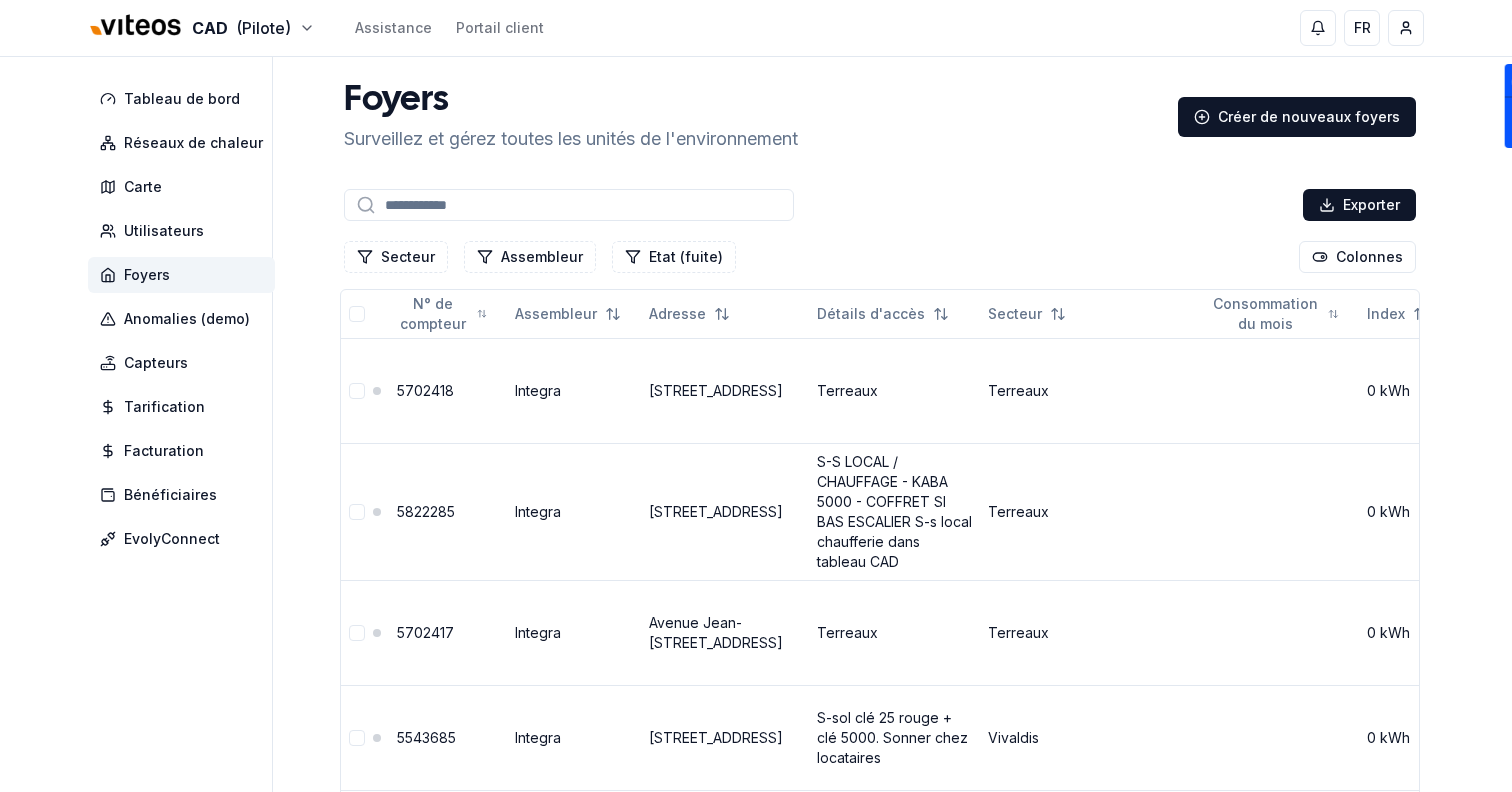 click at bounding box center (569, 205) 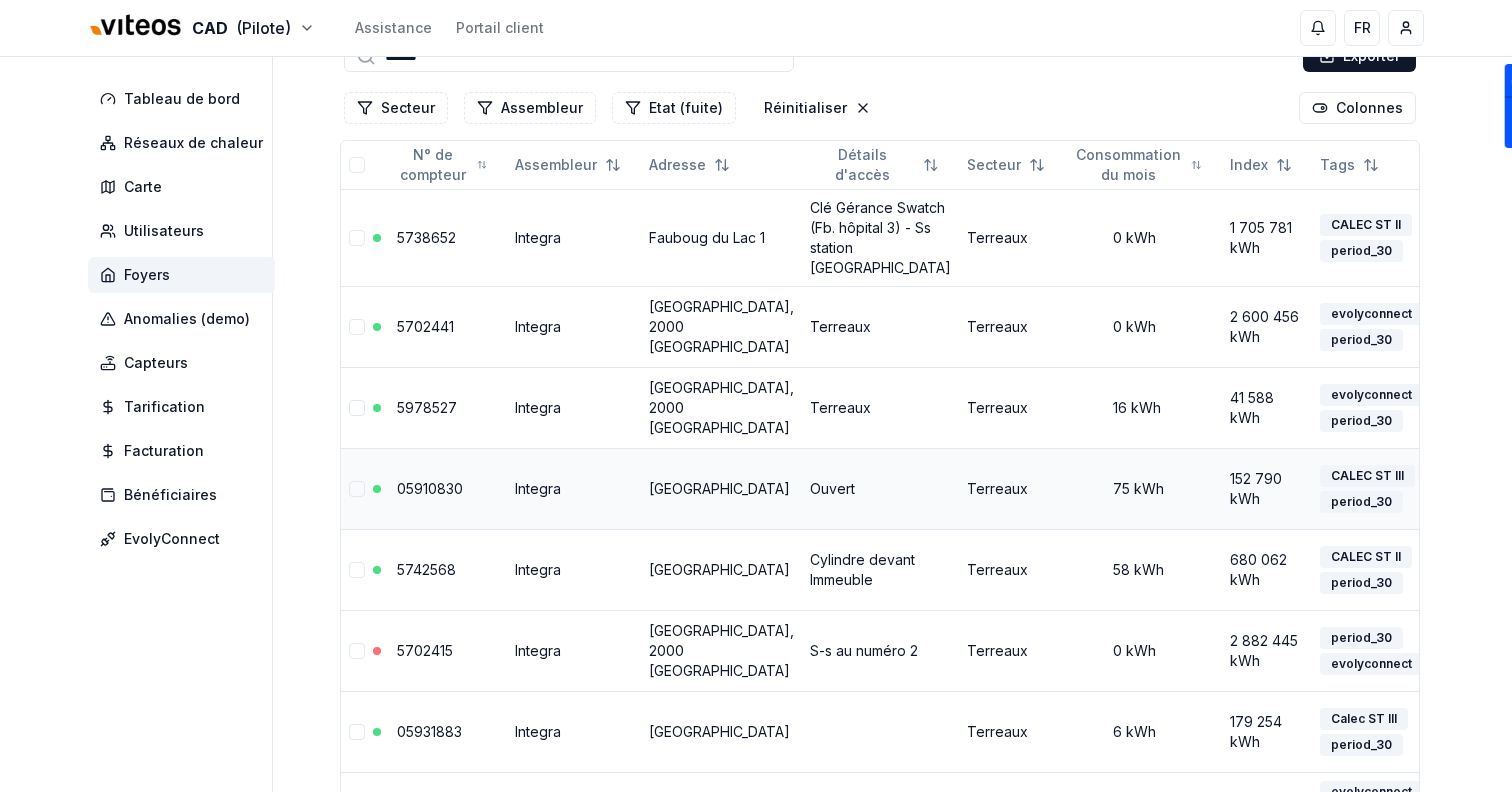 scroll, scrollTop: 146, scrollLeft: 0, axis: vertical 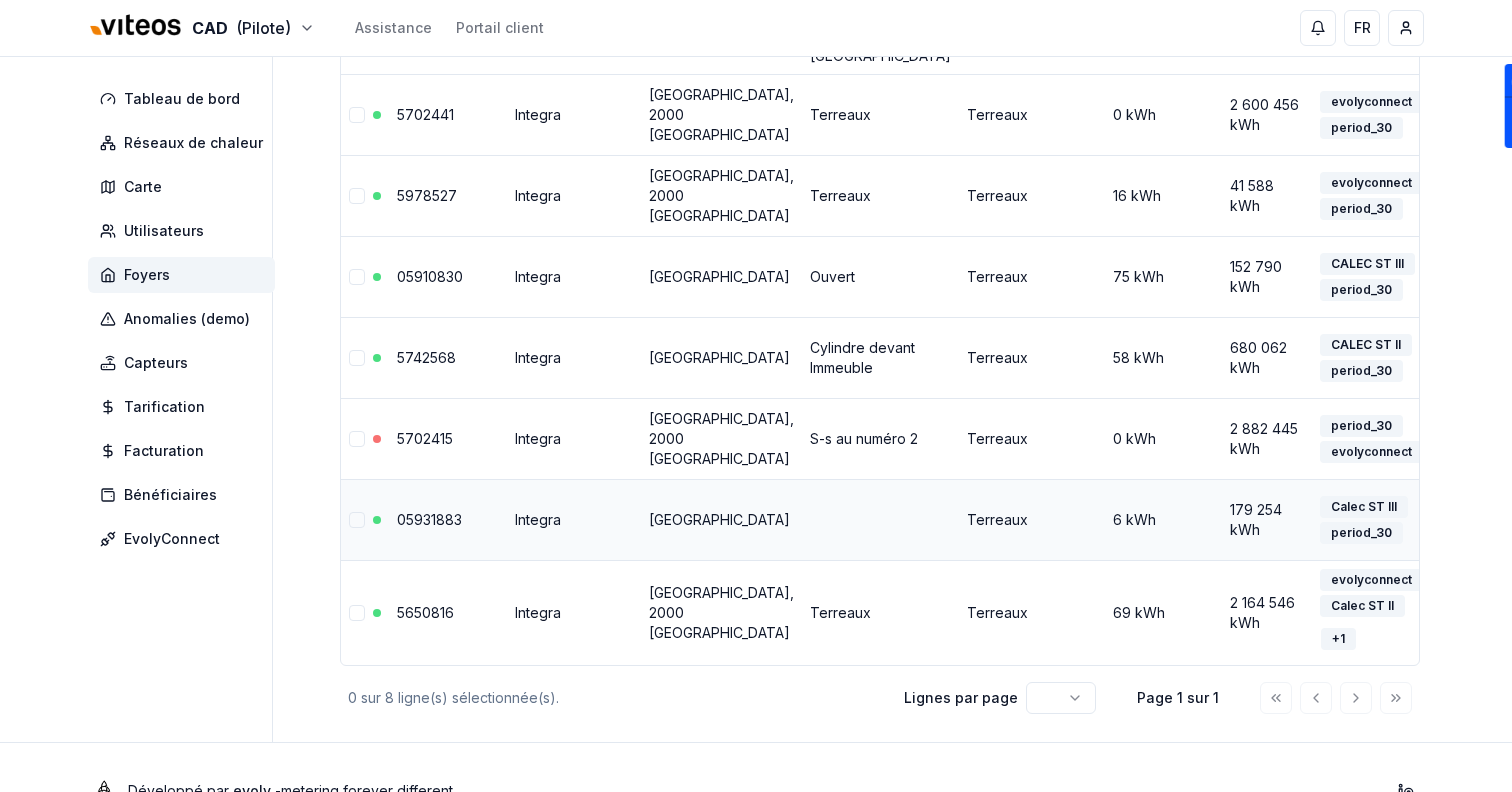 type on "******" 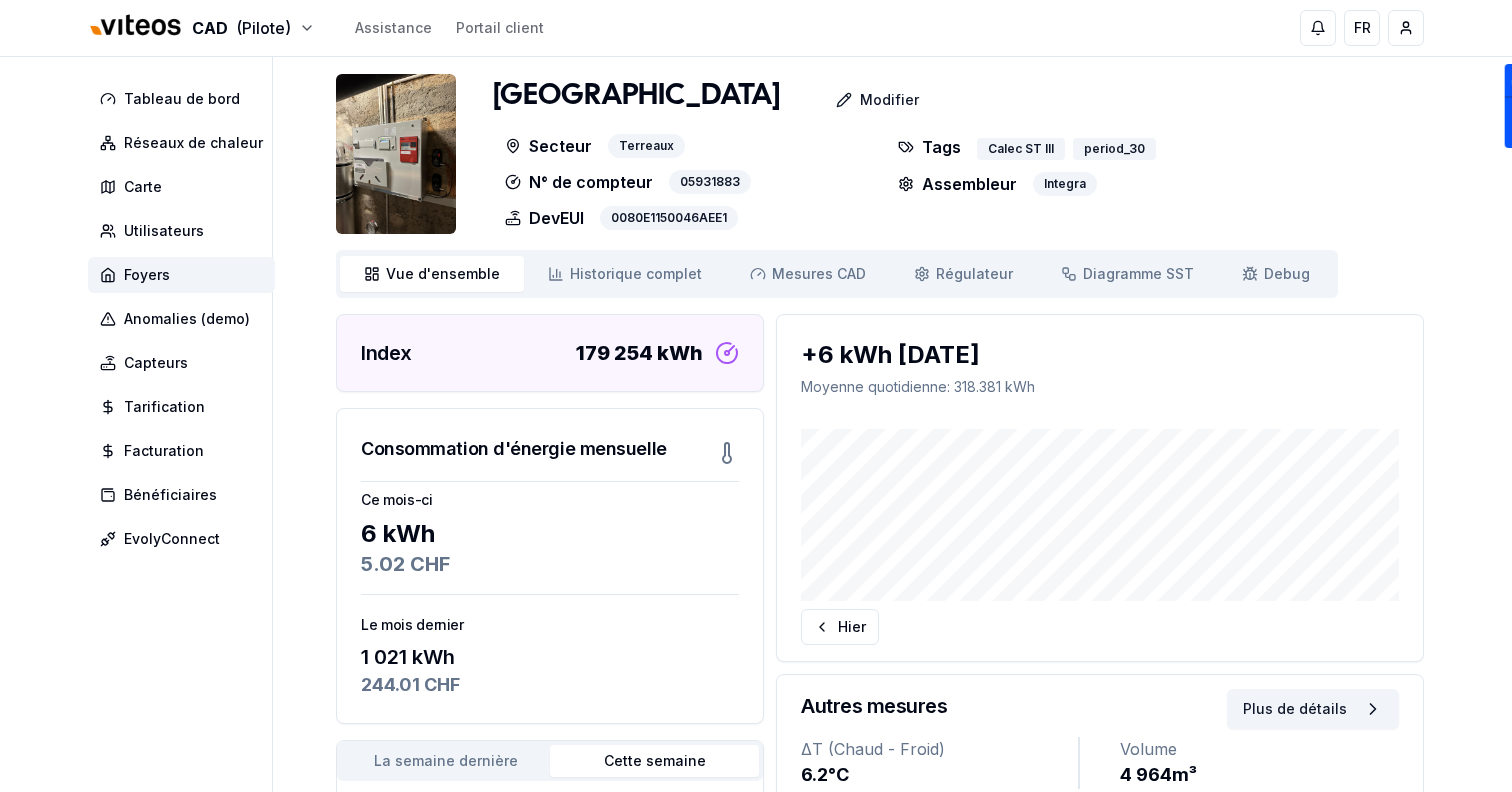 scroll, scrollTop: 0, scrollLeft: 0, axis: both 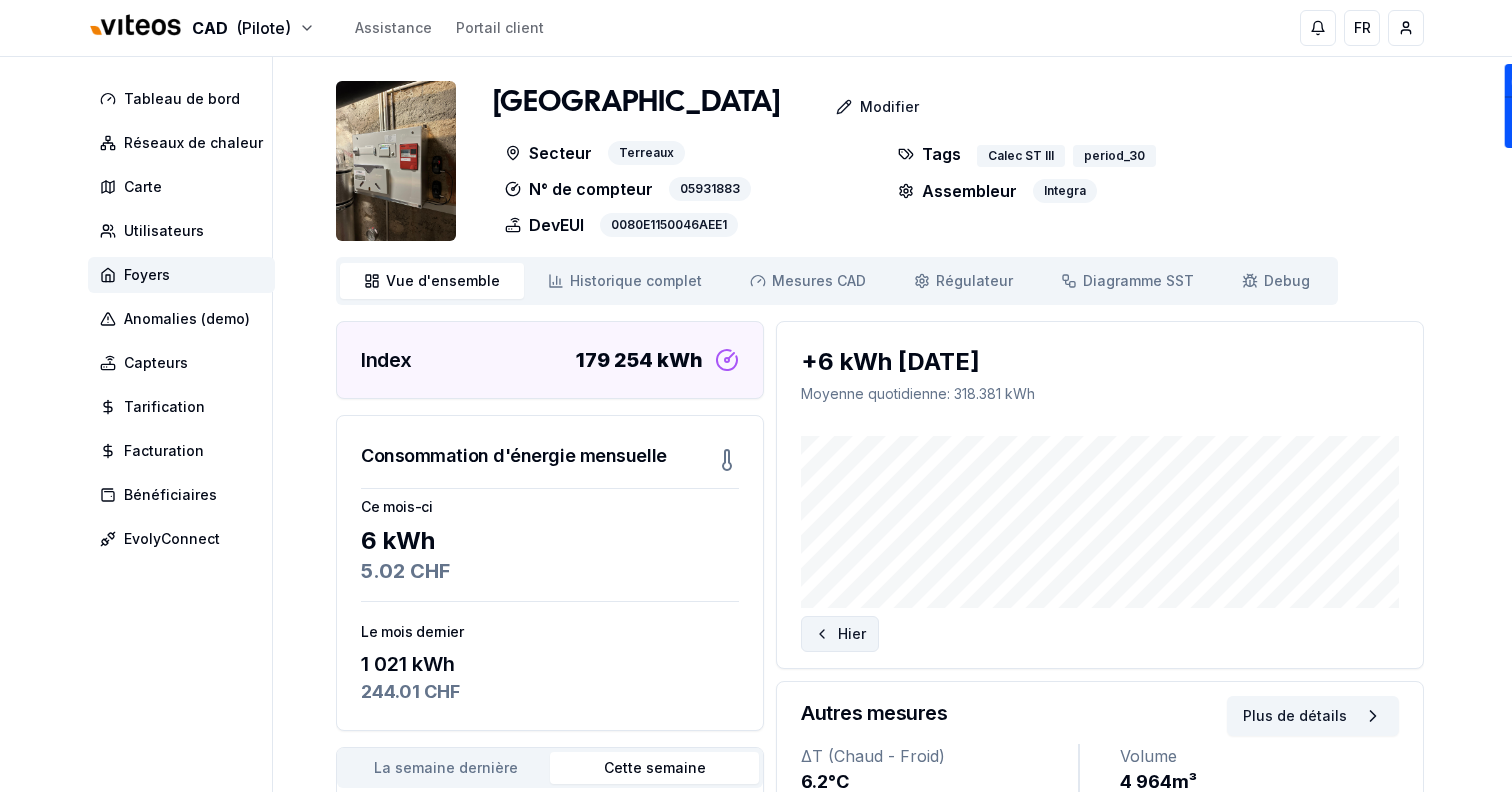 click 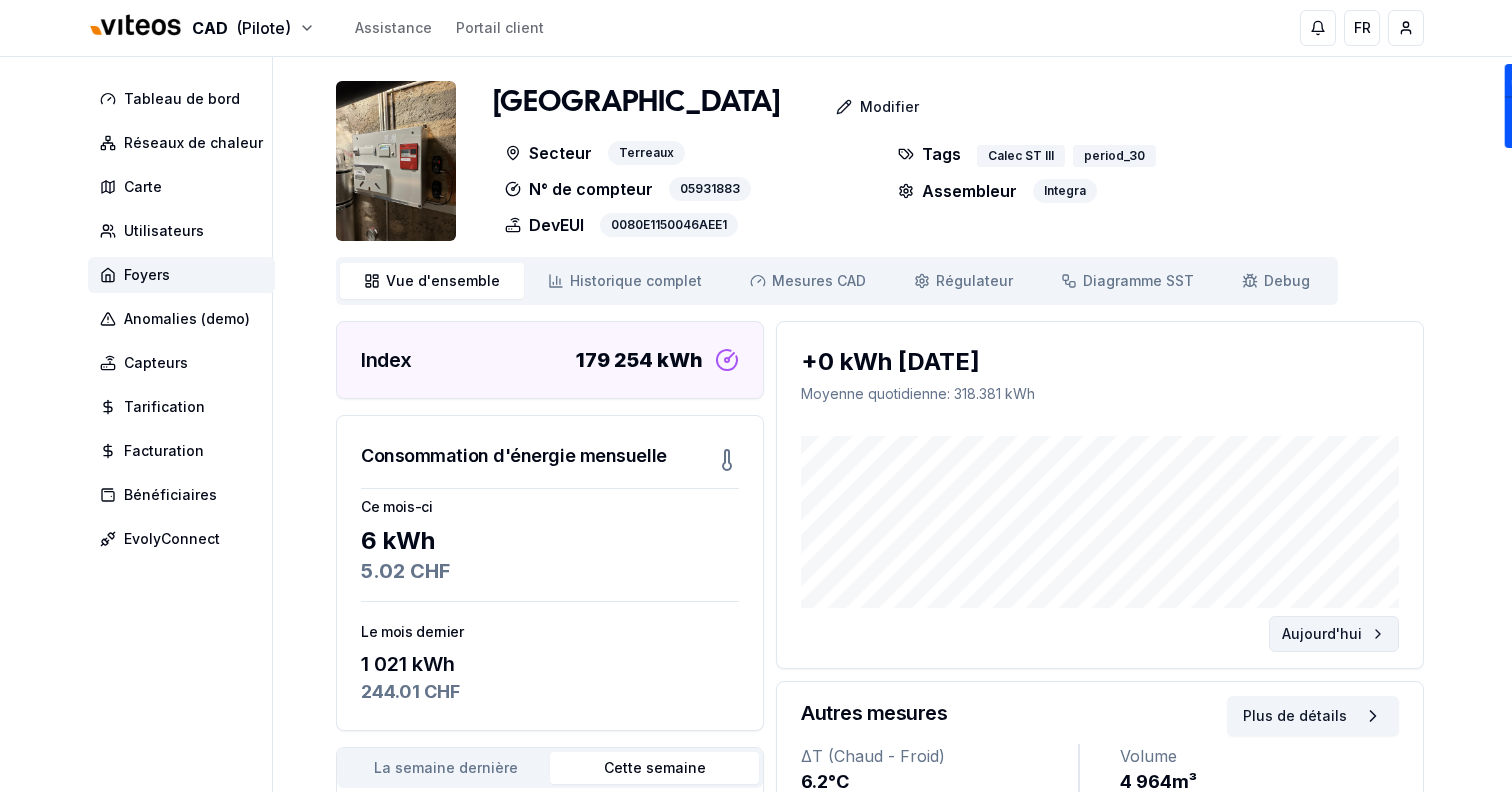 click on "Aujourd'hui" at bounding box center (1334, 634) 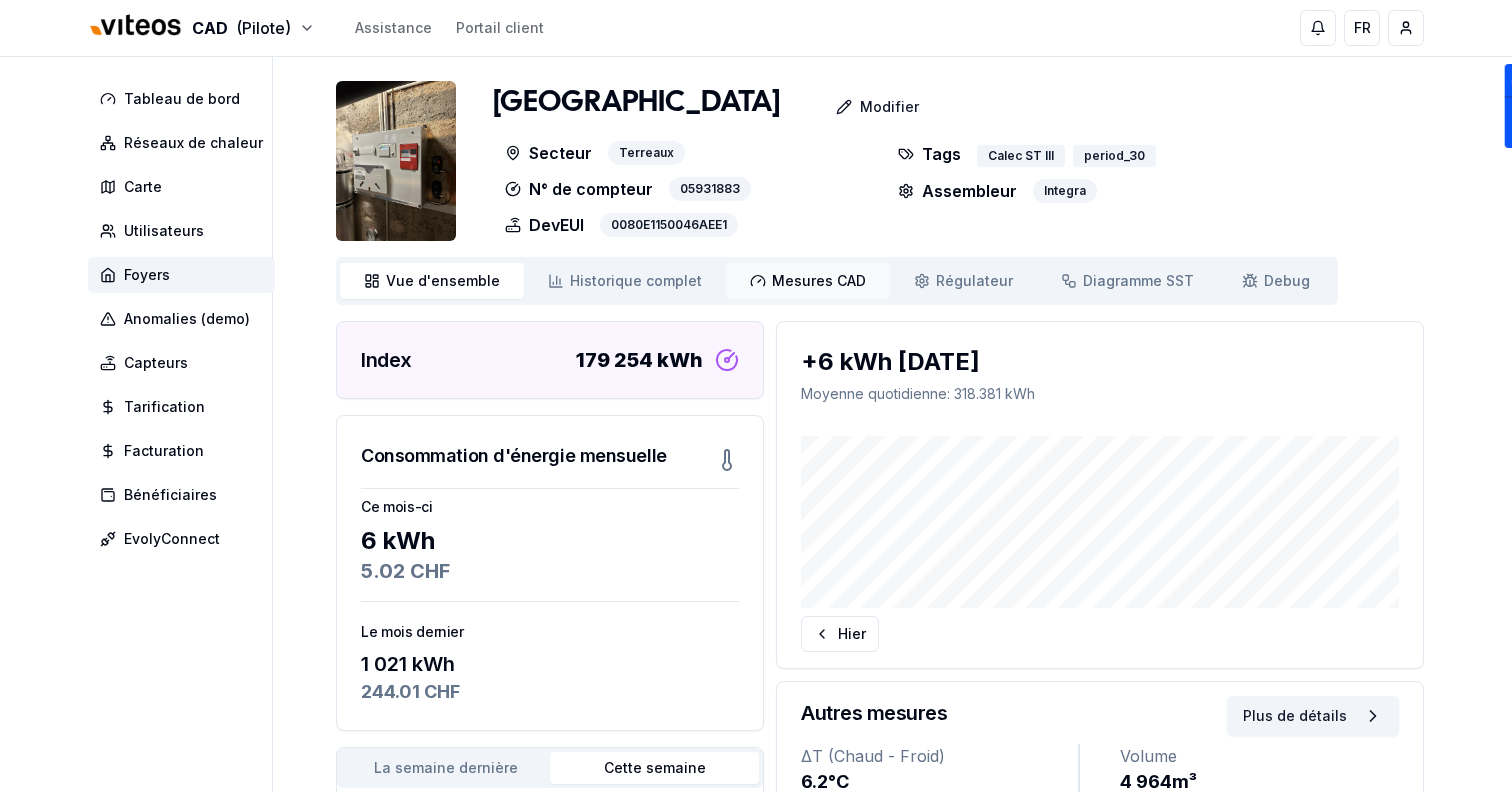 click on "Mesures CAD" at bounding box center [819, 281] 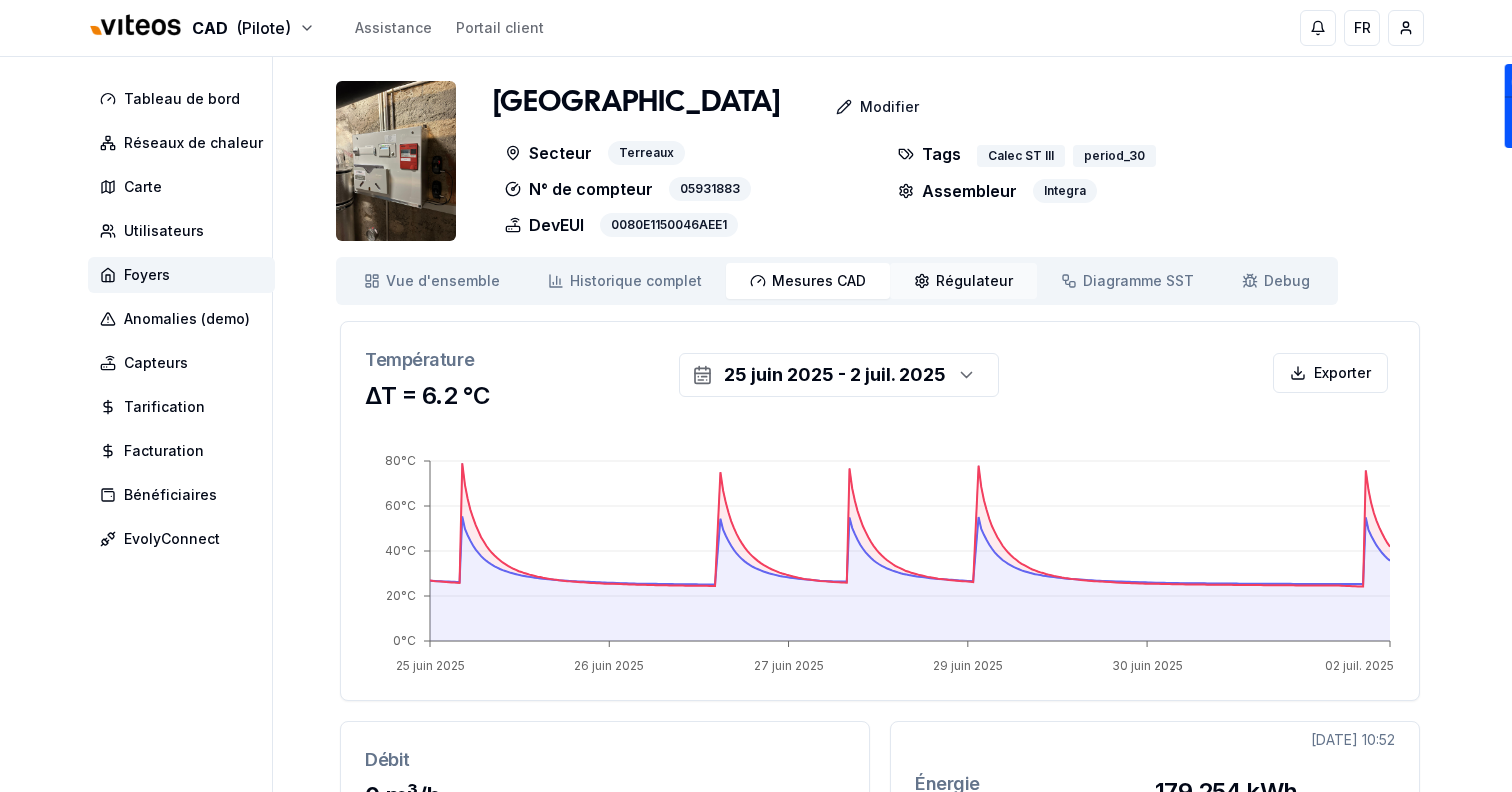 click on "Régulateur Régulateur" at bounding box center [963, 281] 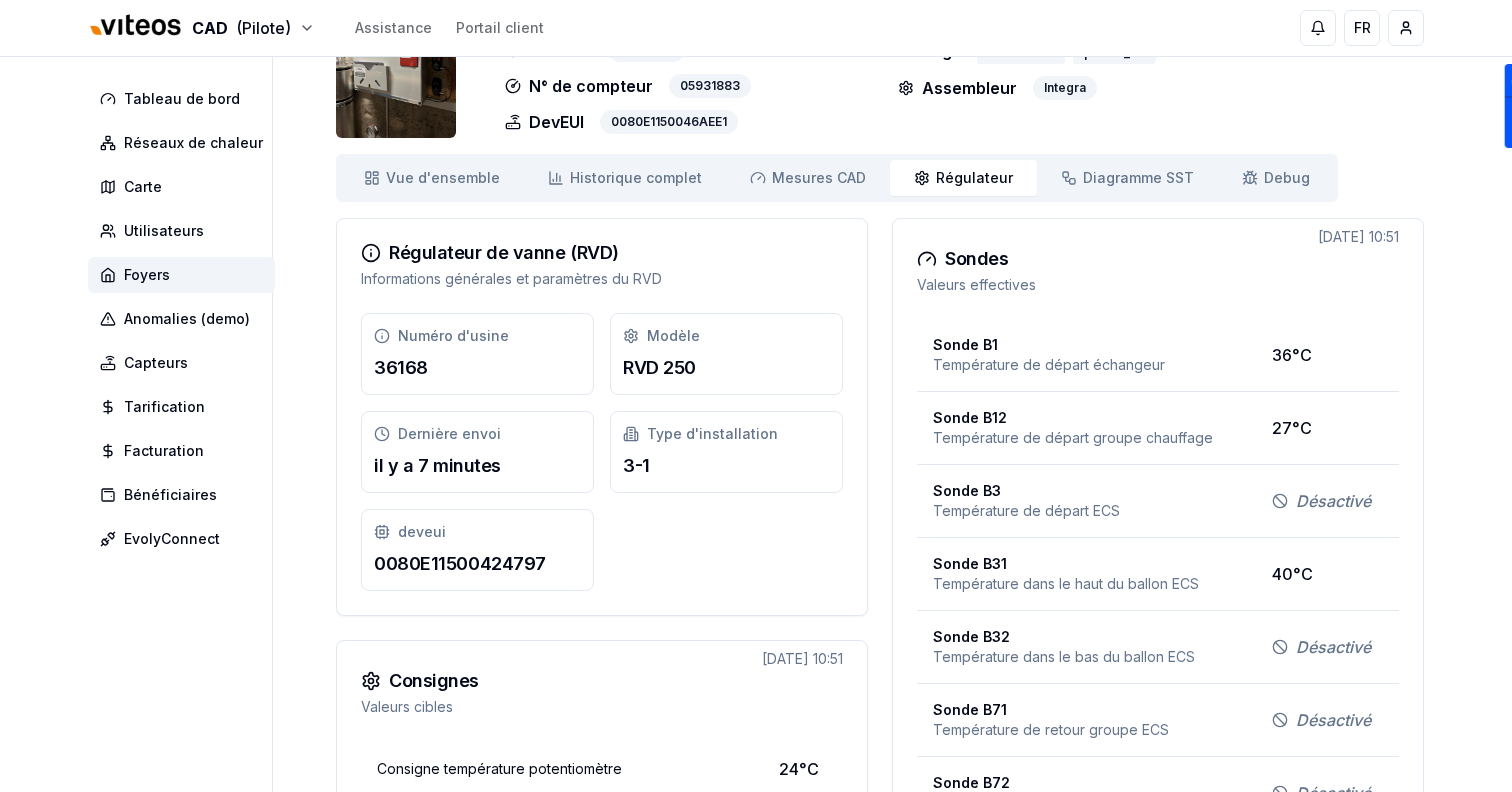 scroll, scrollTop: 0, scrollLeft: 0, axis: both 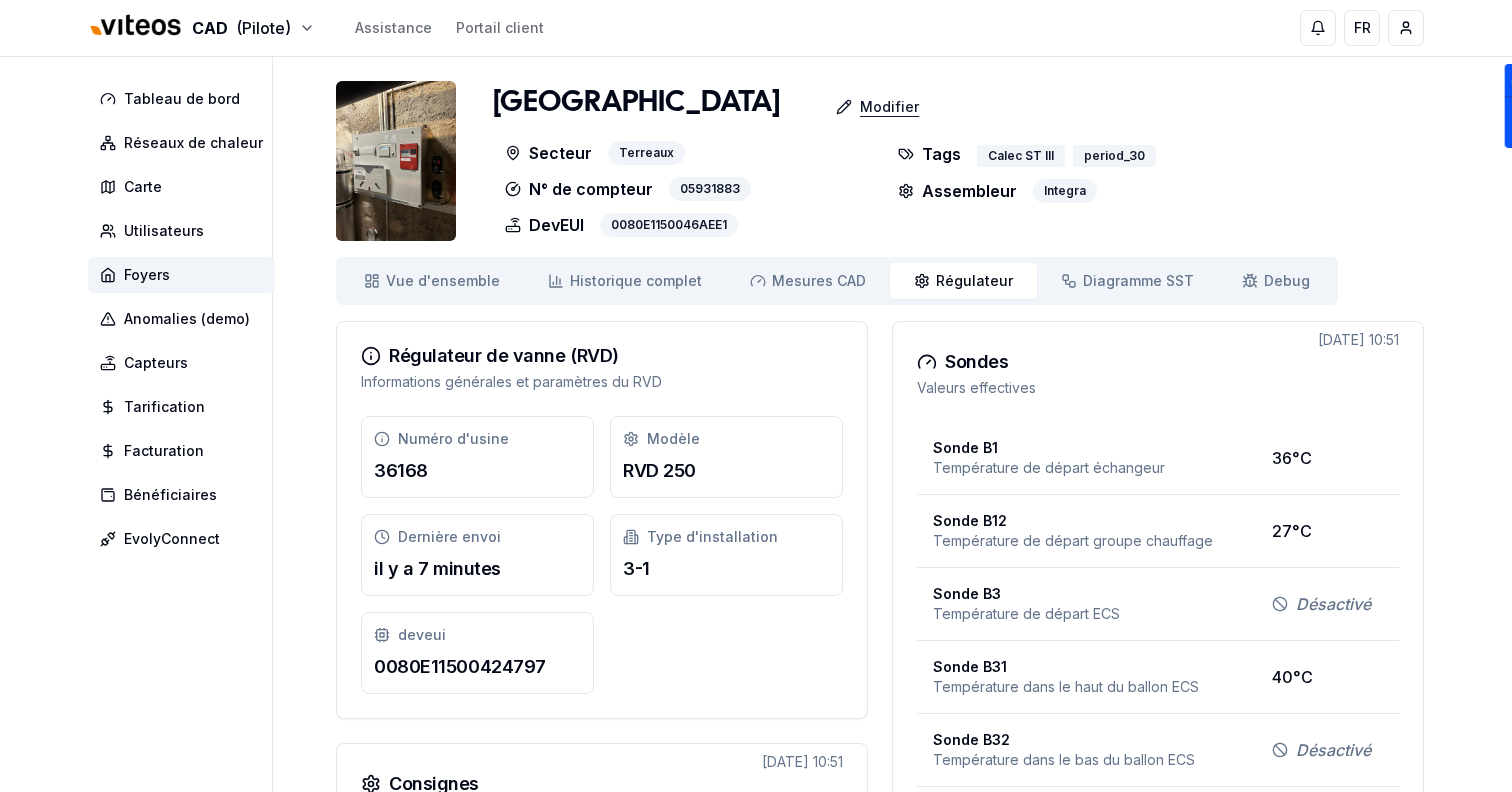 click 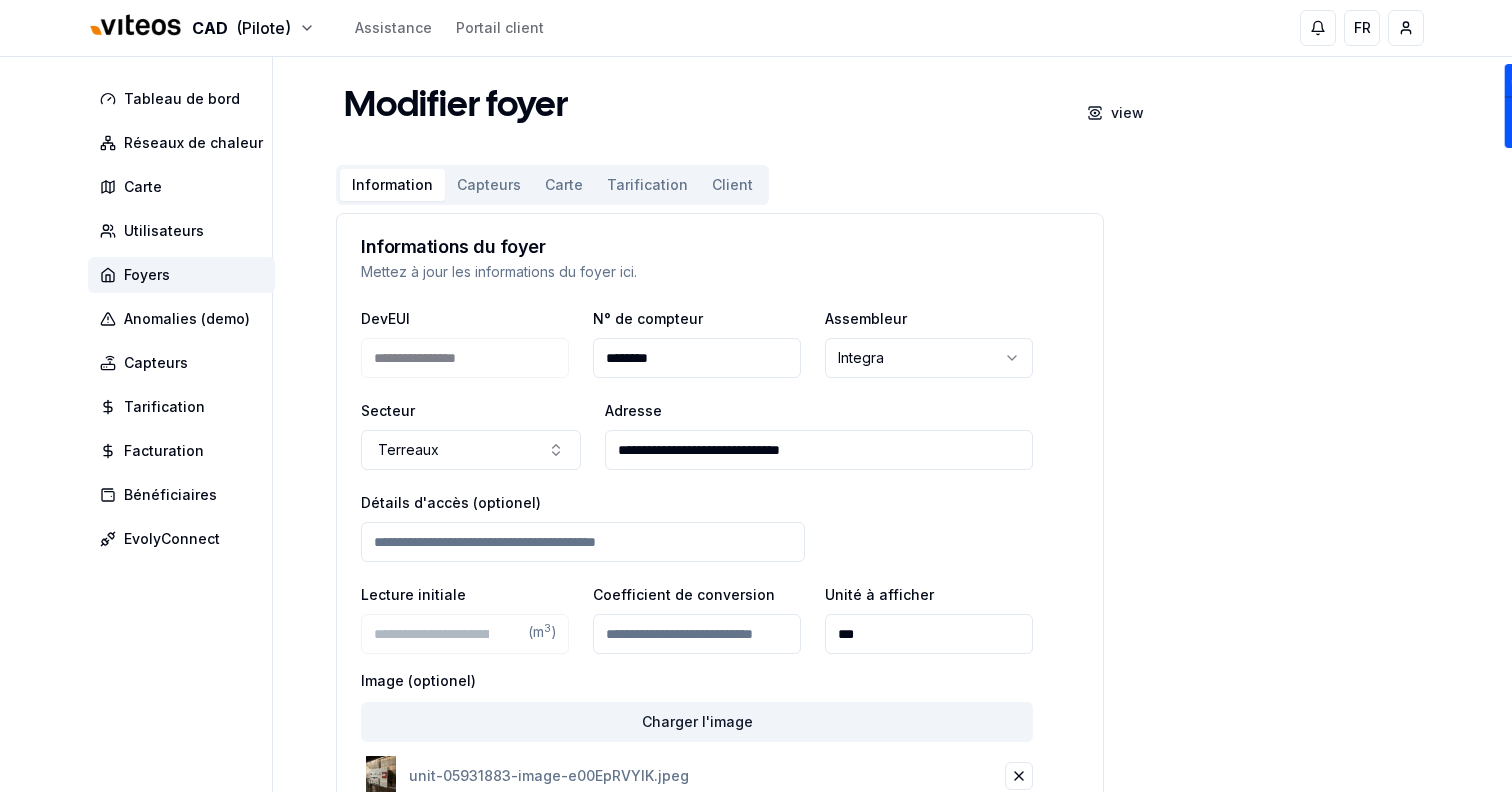 click on "**********" at bounding box center (819, 450) 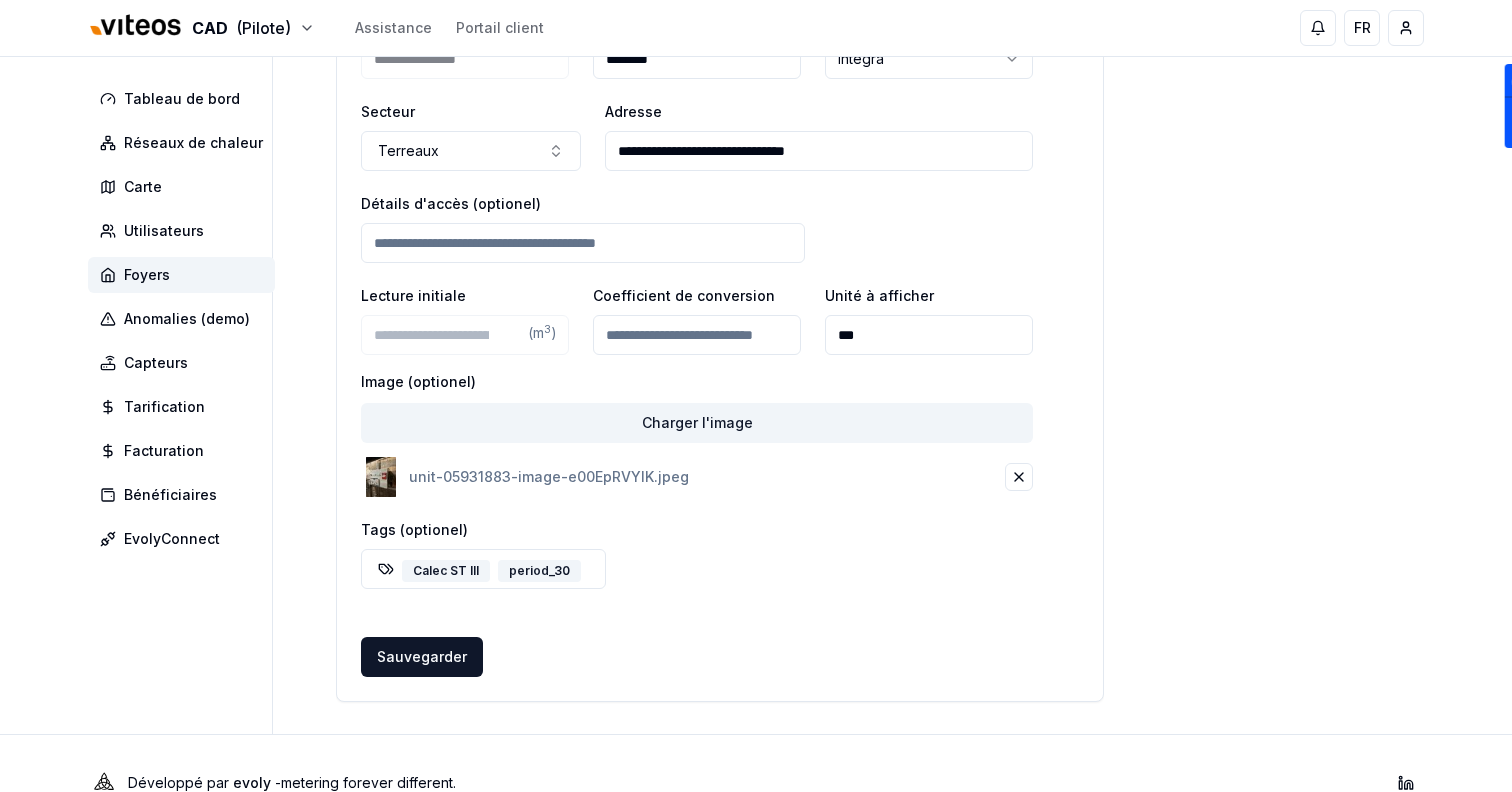 scroll, scrollTop: 301, scrollLeft: 0, axis: vertical 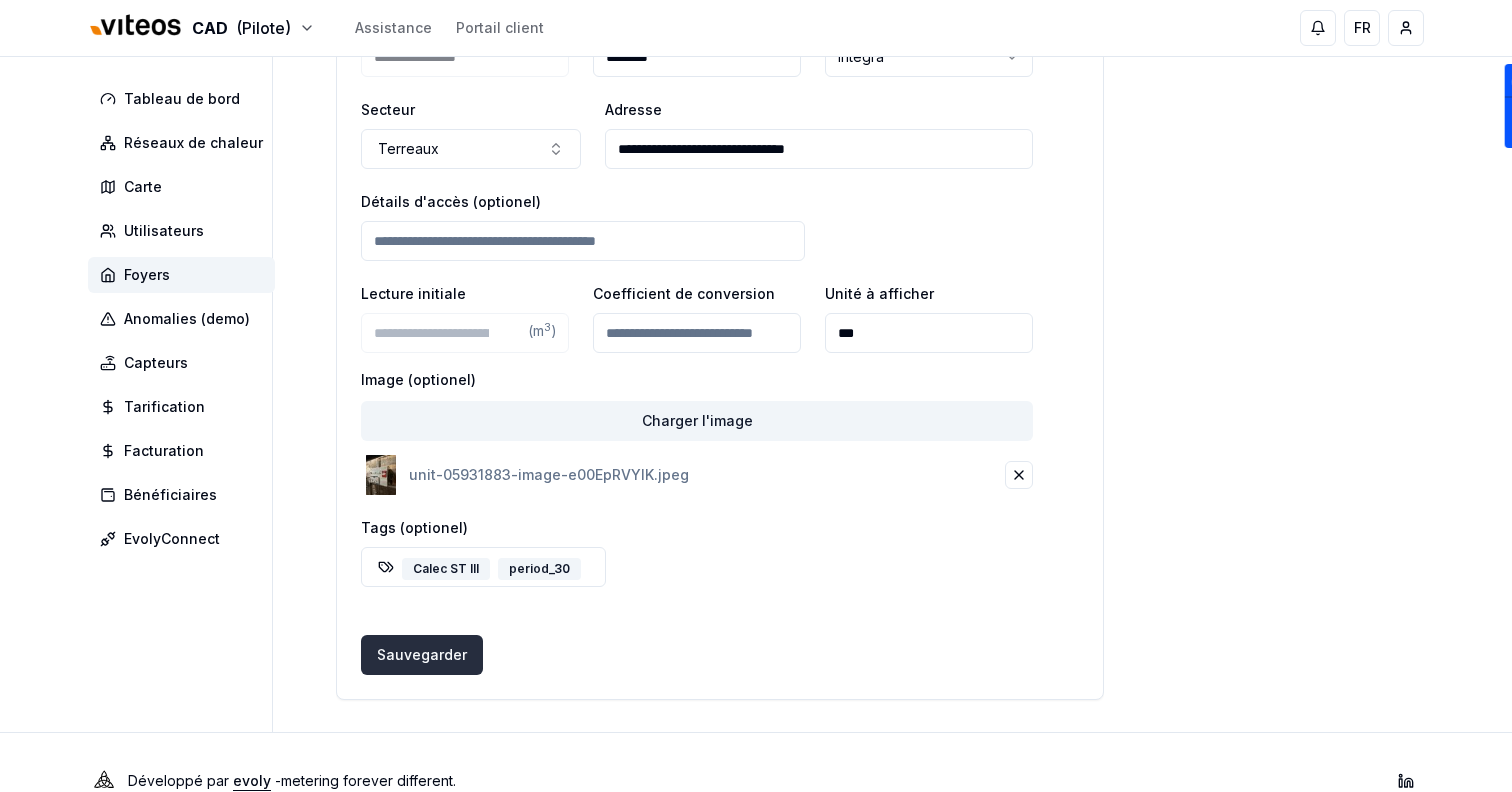 type on "**********" 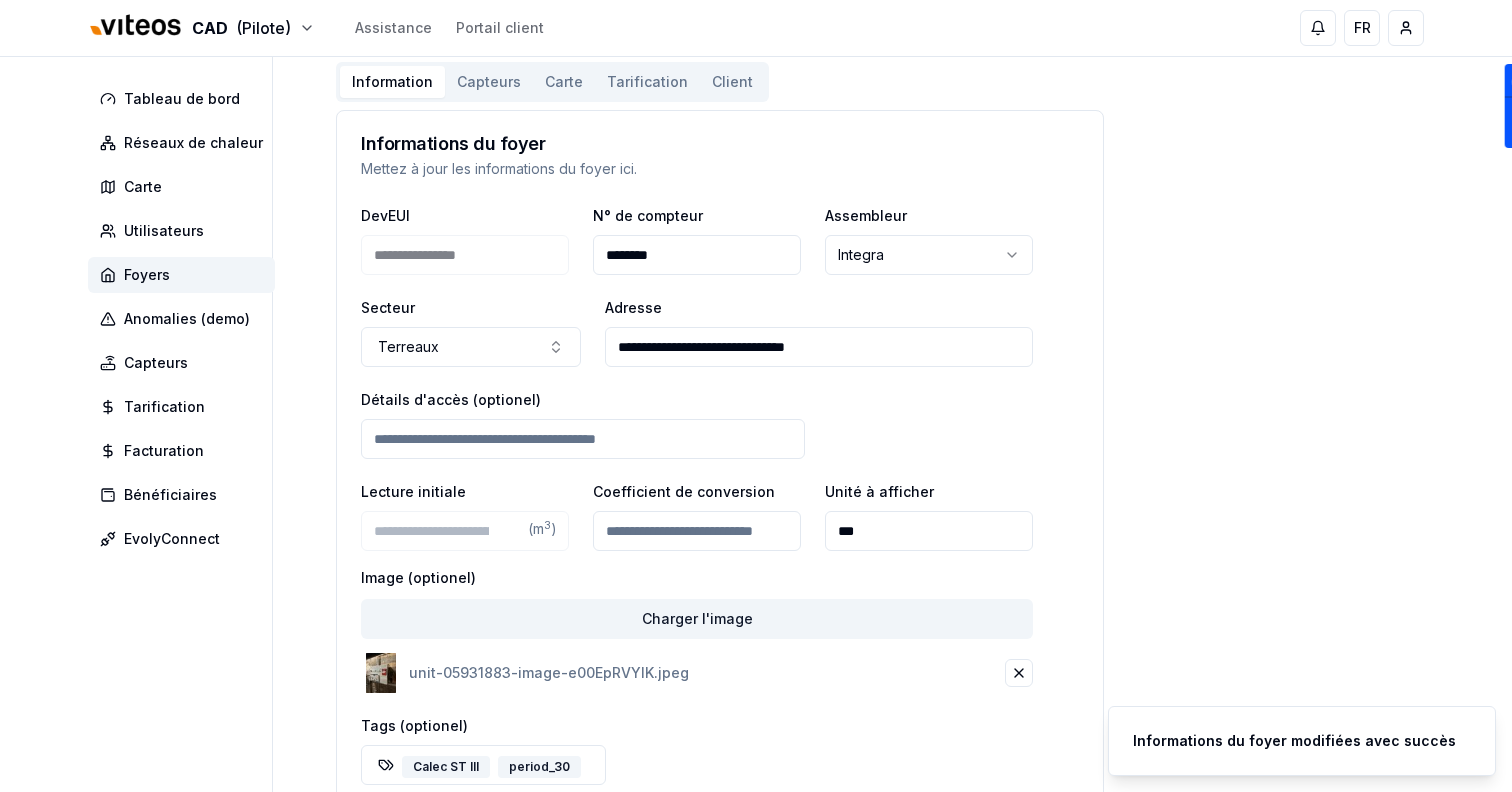scroll, scrollTop: 0, scrollLeft: 0, axis: both 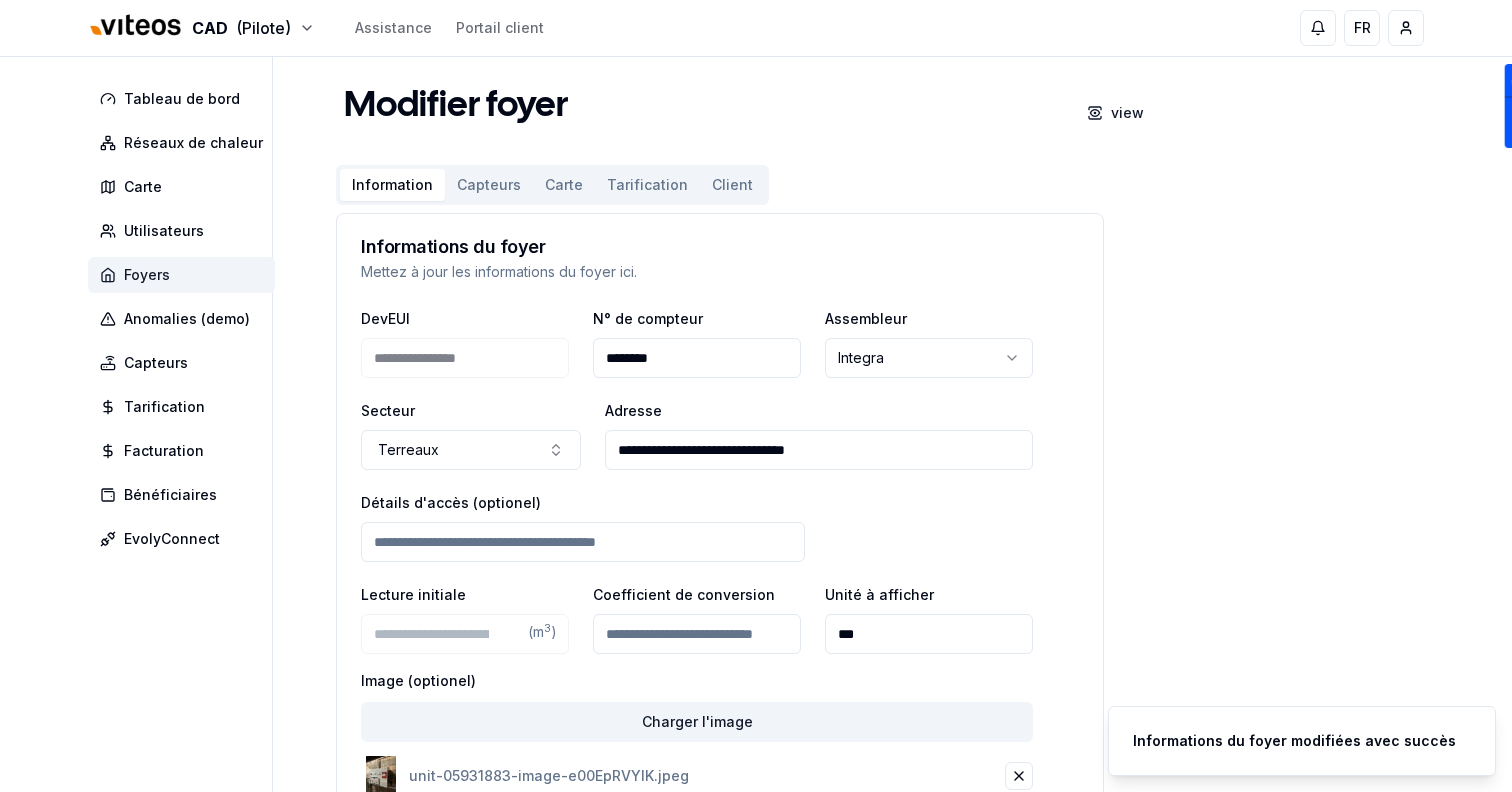 click on "Foyers" at bounding box center (181, 275) 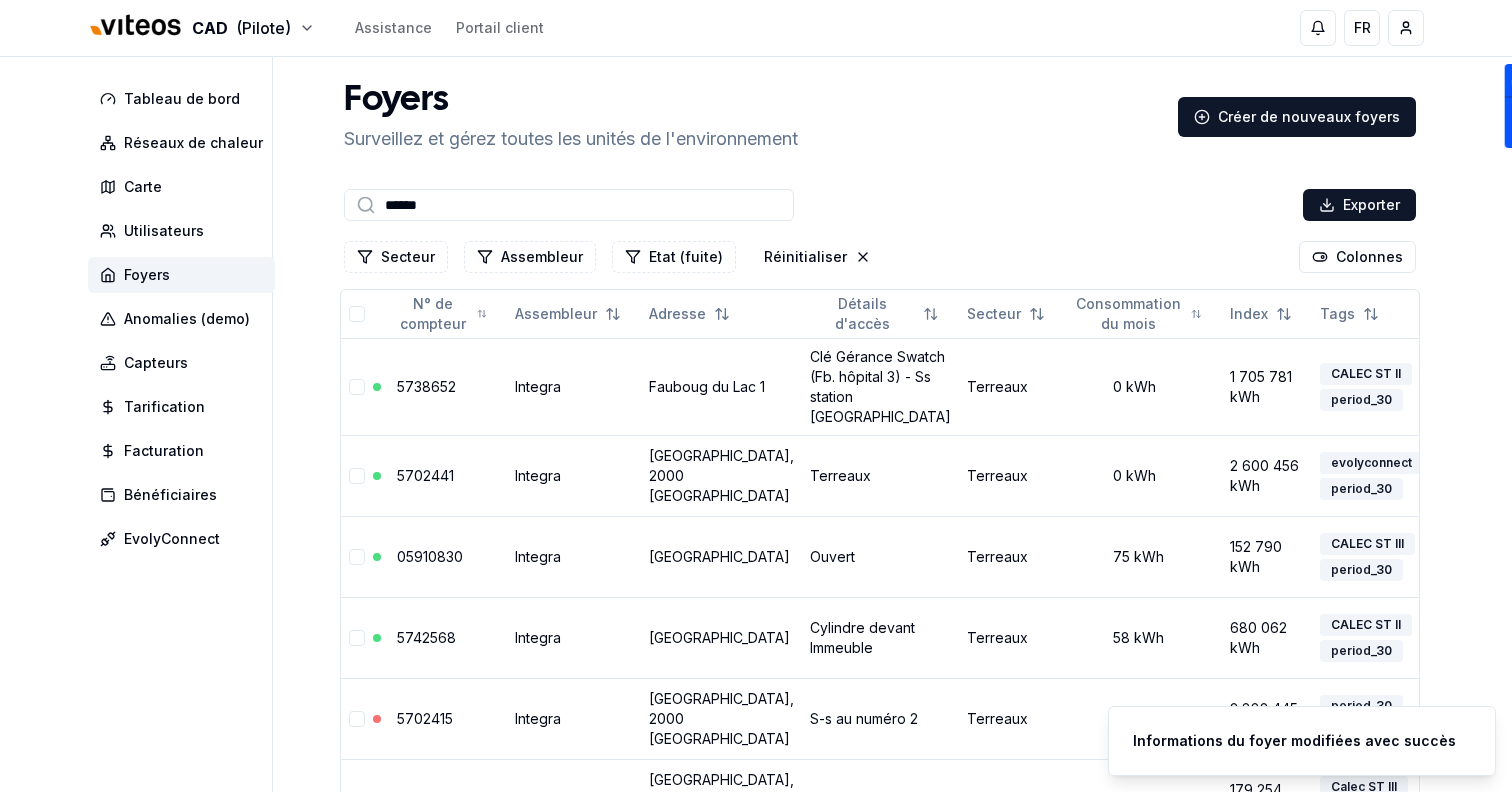 click on "******" at bounding box center (569, 205) 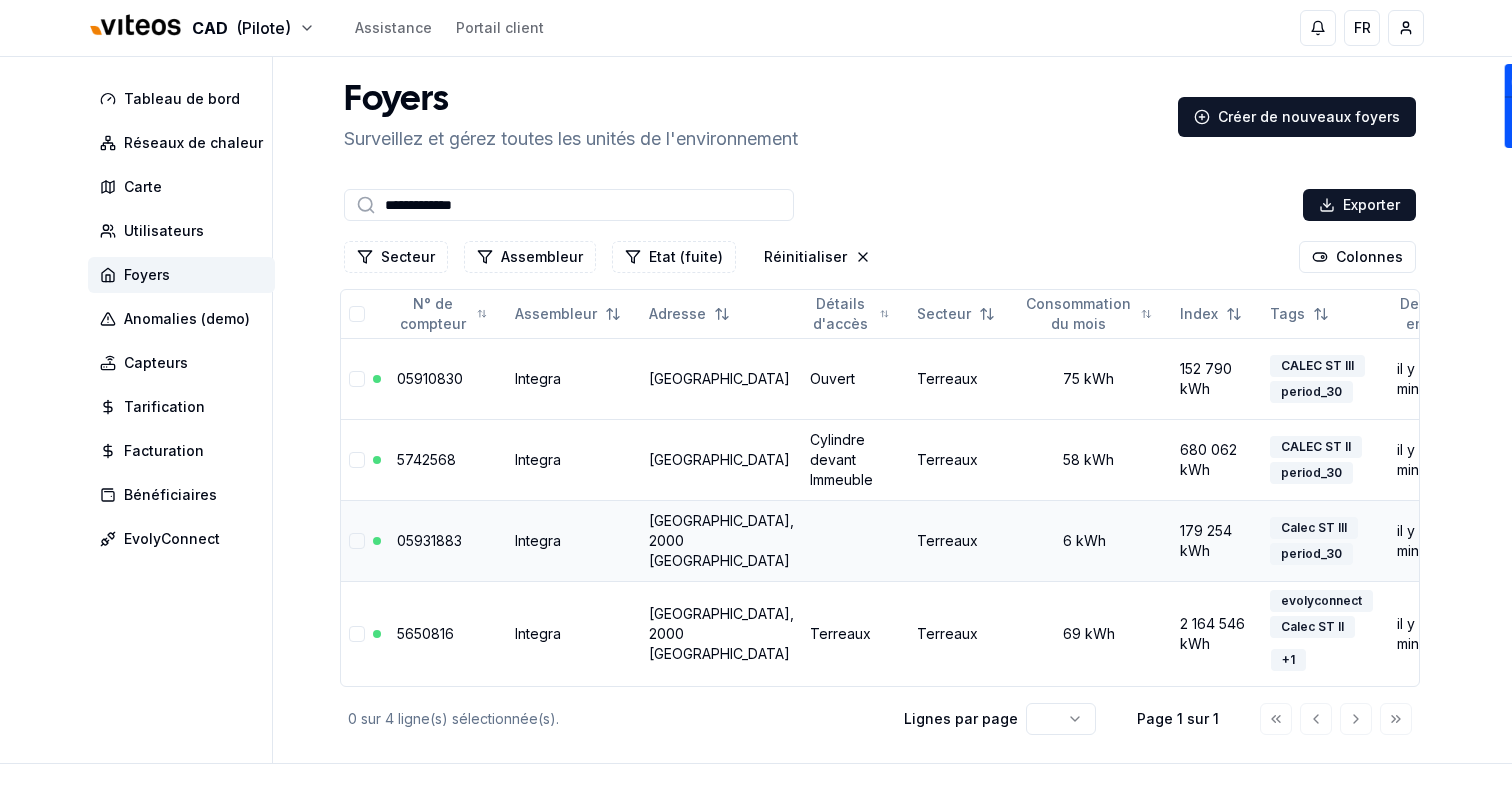 type on "**********" 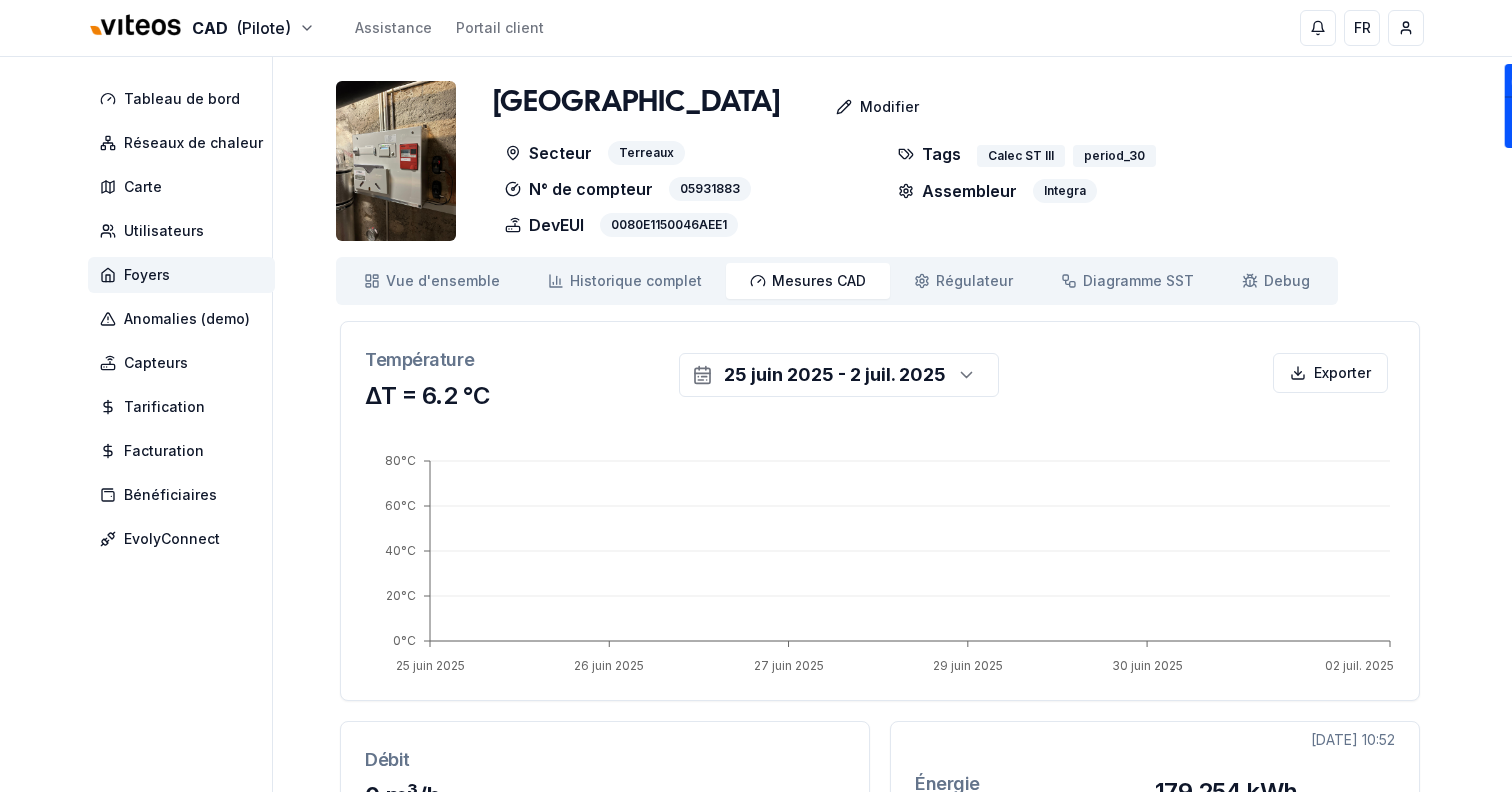 scroll, scrollTop: 0, scrollLeft: 0, axis: both 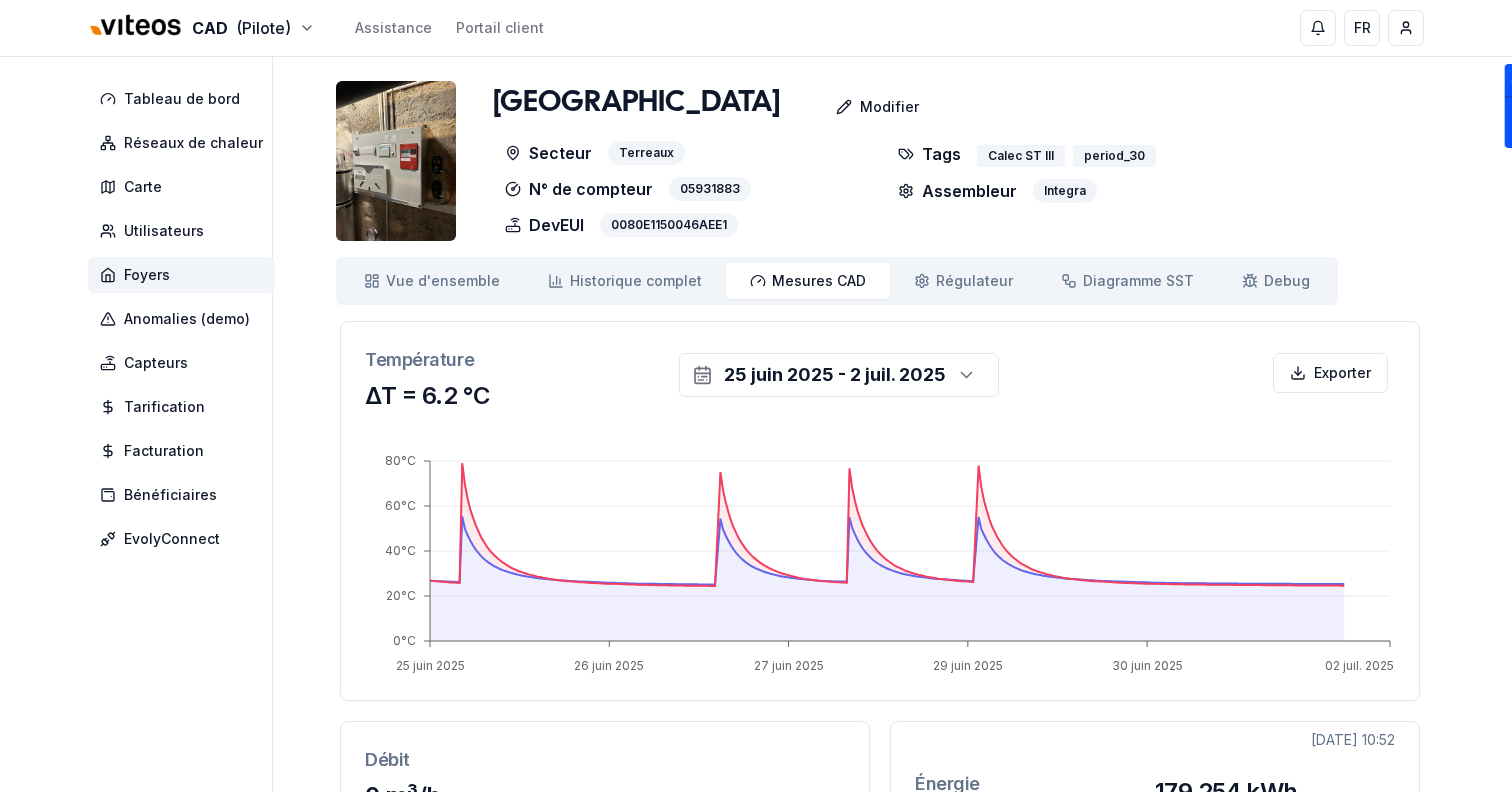 click on "Foyers" at bounding box center (181, 275) 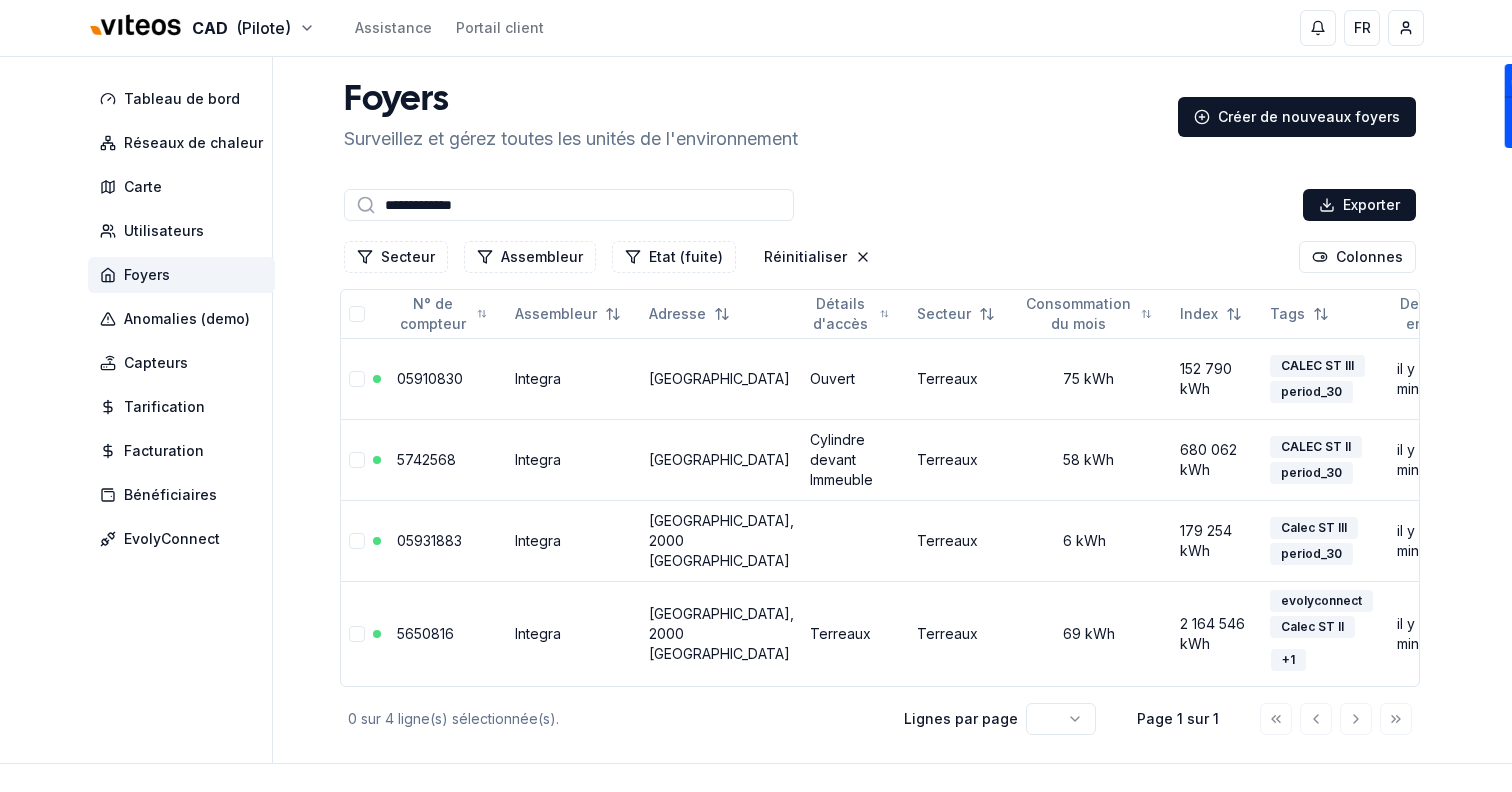 click on "**********" at bounding box center [569, 205] 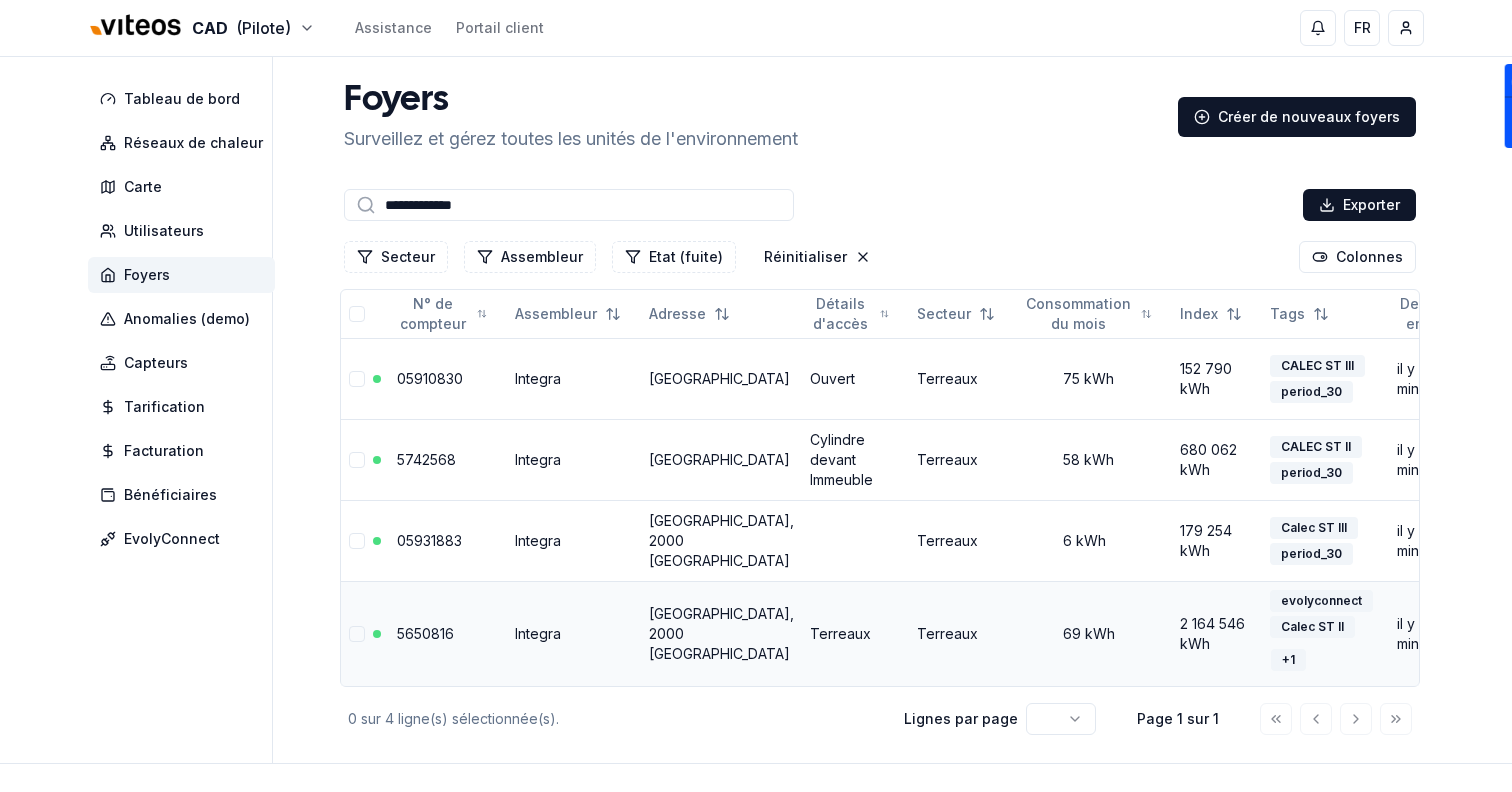 click on "[GEOGRAPHIC_DATA], 2000 [GEOGRAPHIC_DATA]" at bounding box center [721, 633] 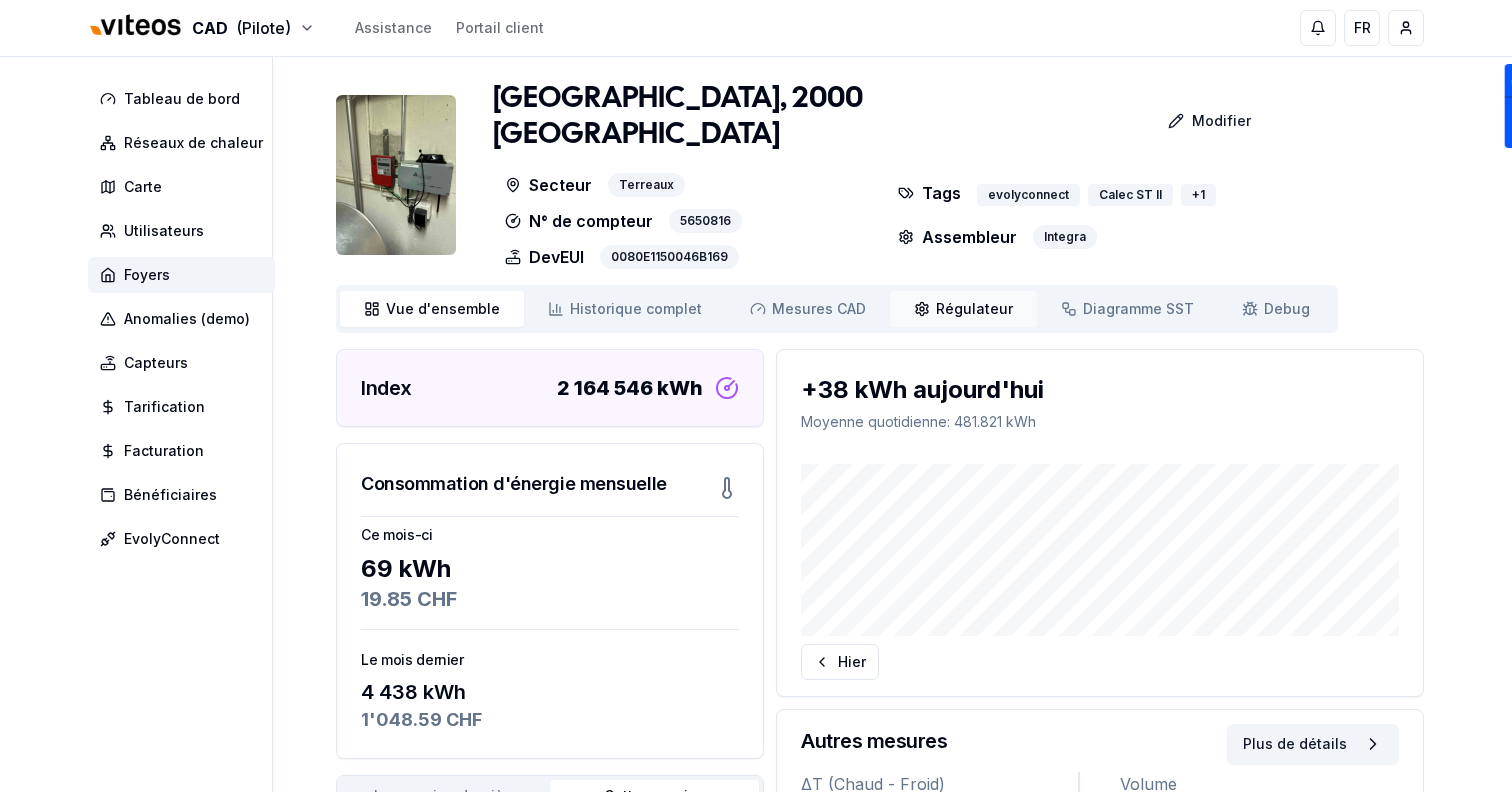 click 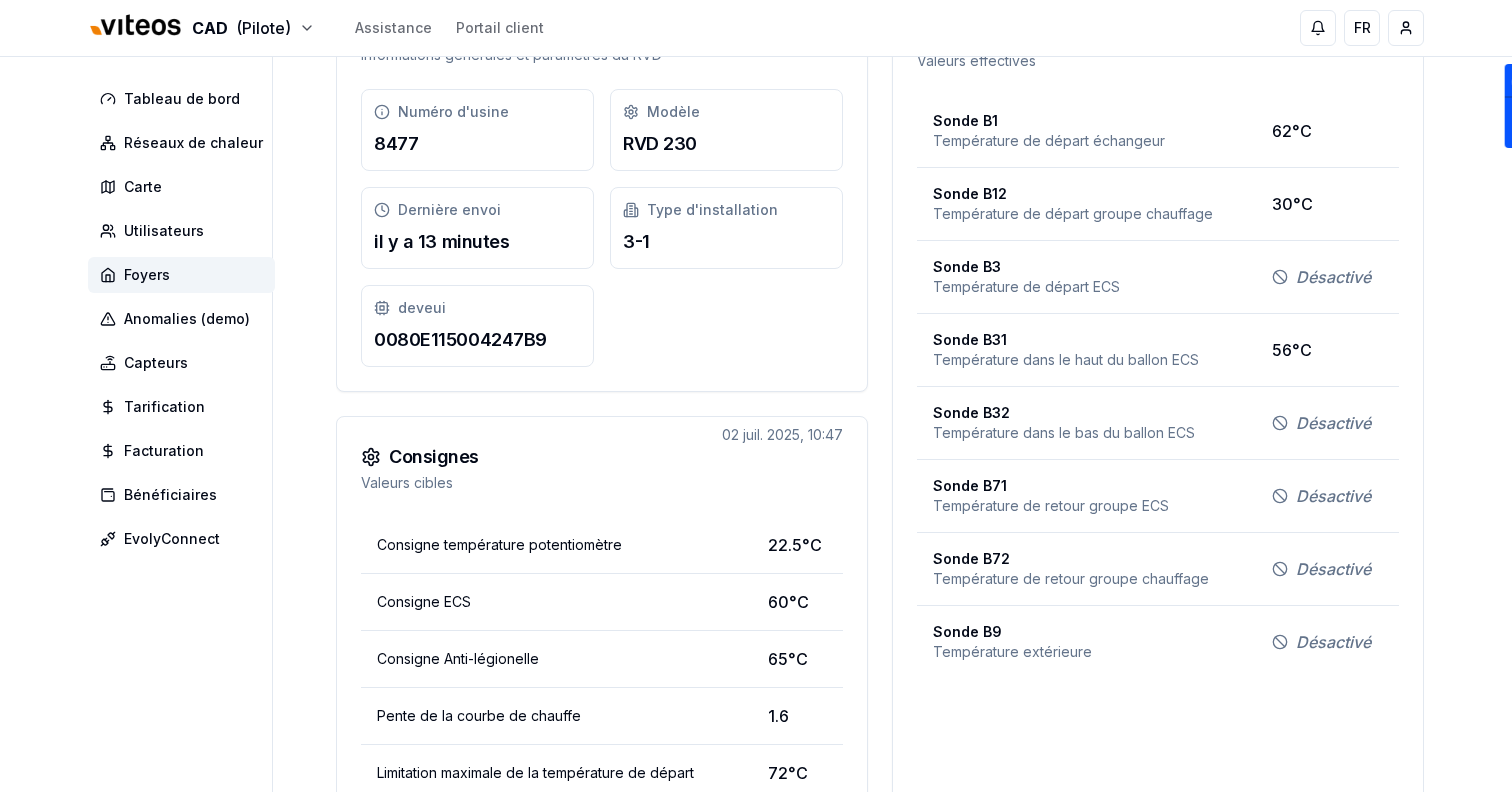 scroll, scrollTop: 0, scrollLeft: 0, axis: both 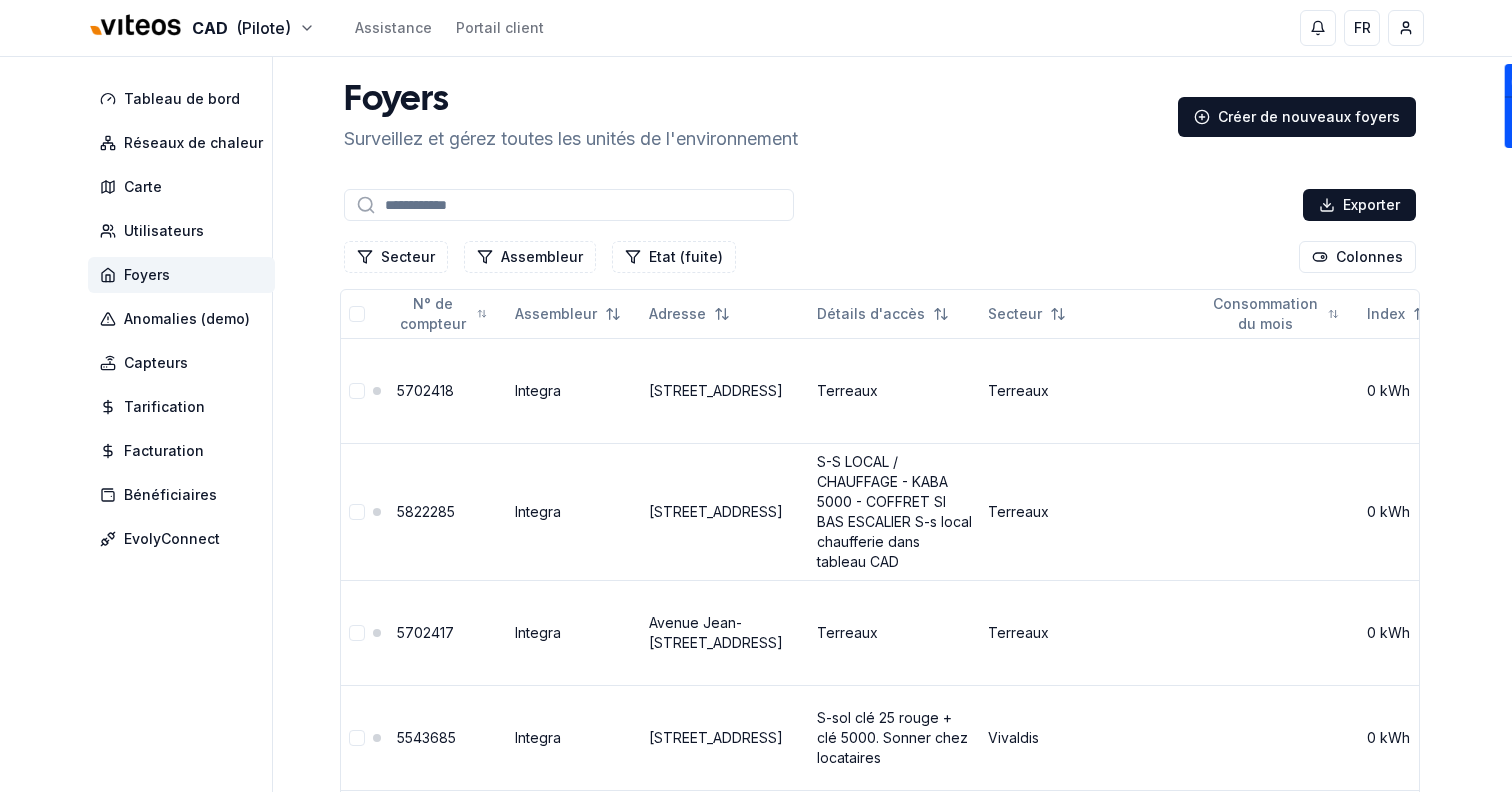 click at bounding box center [569, 205] 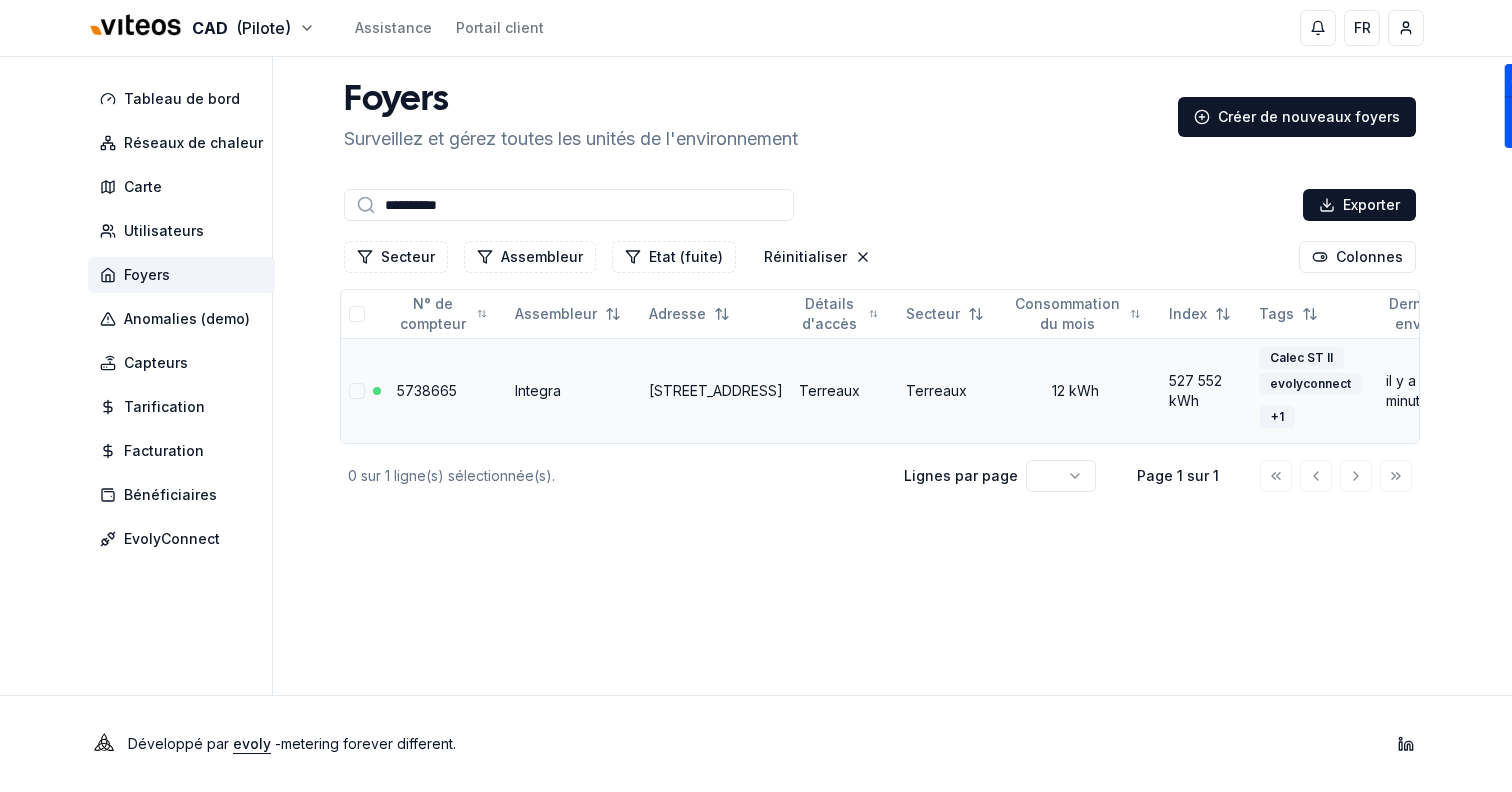 type on "**********" 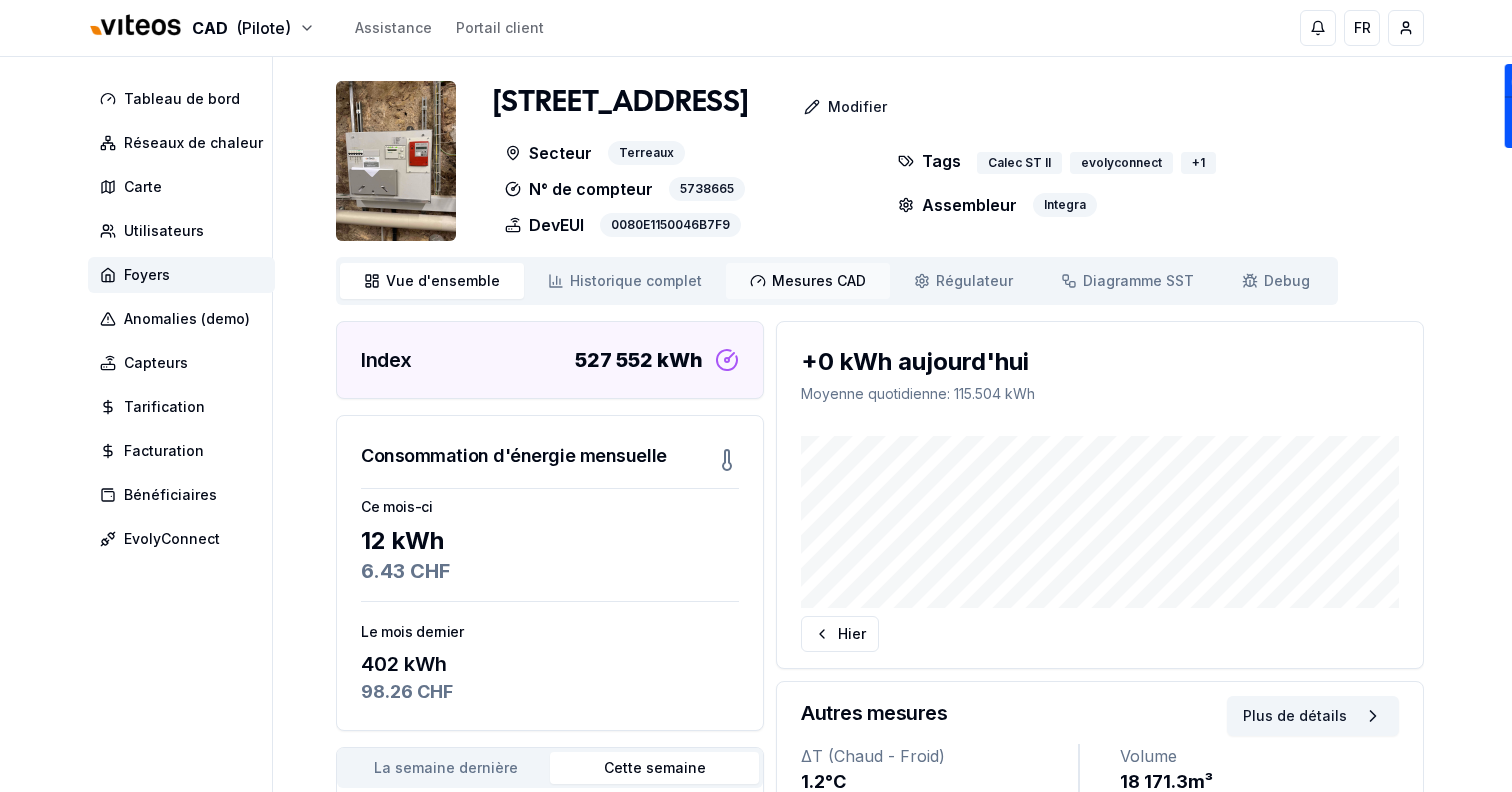 click on "Mesures CAD" at bounding box center (819, 281) 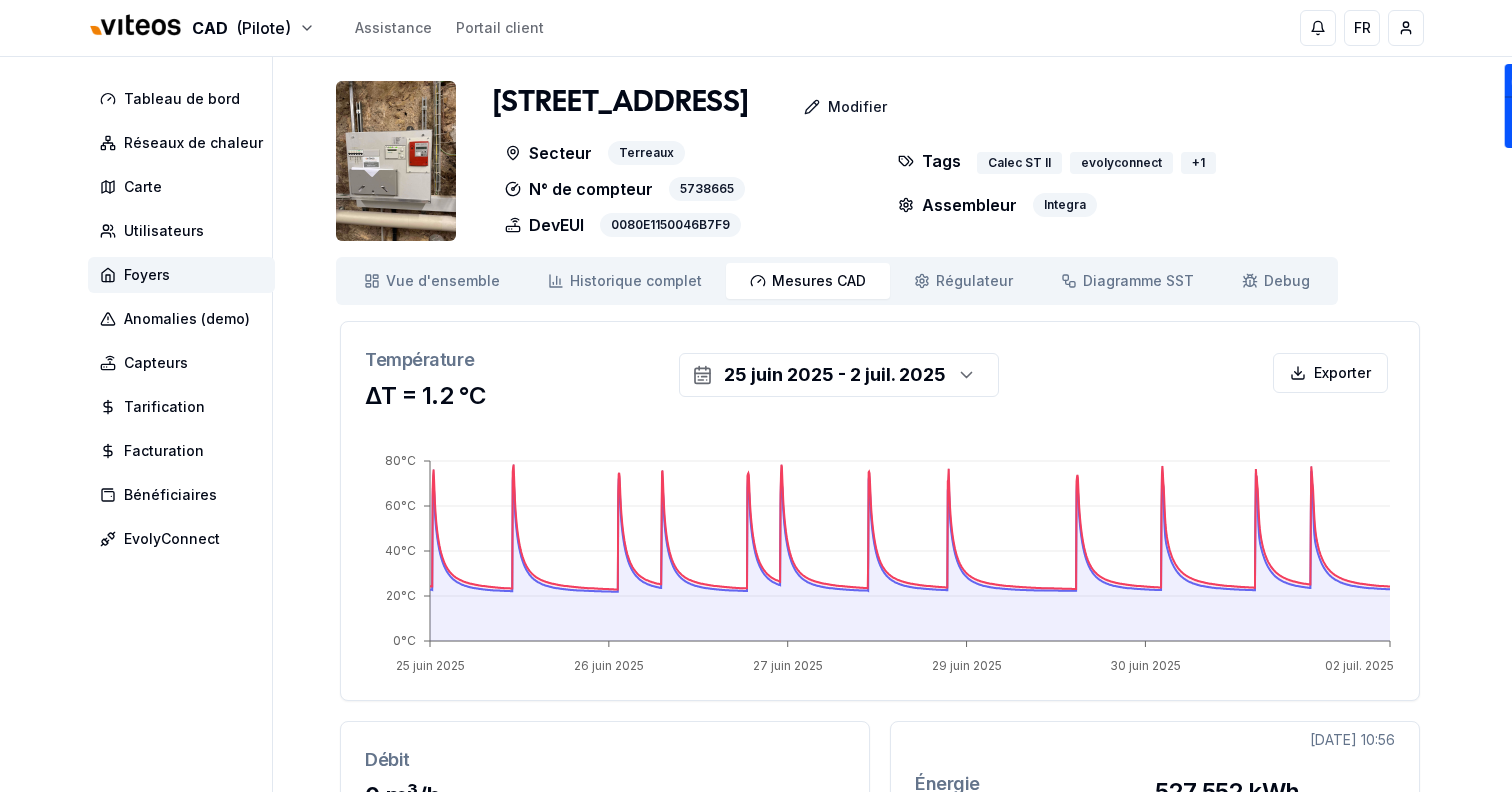 click on "Vue d'ensemble ensemble Historique complet Historique Mesures CAD Mes. CAD Régulateur Régulateur Diagramme SST Diagramme Debug Debug" at bounding box center [837, 281] 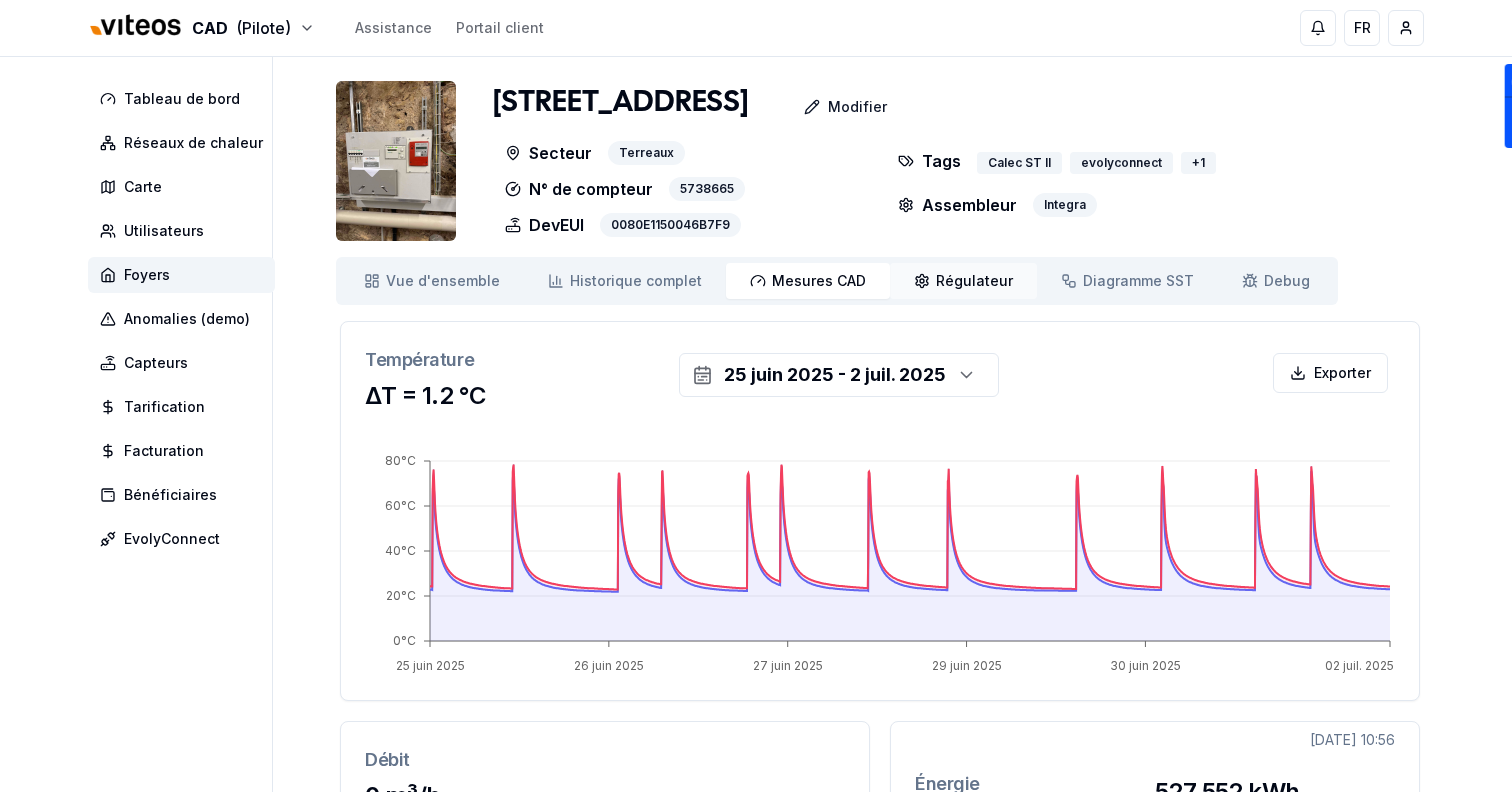 click 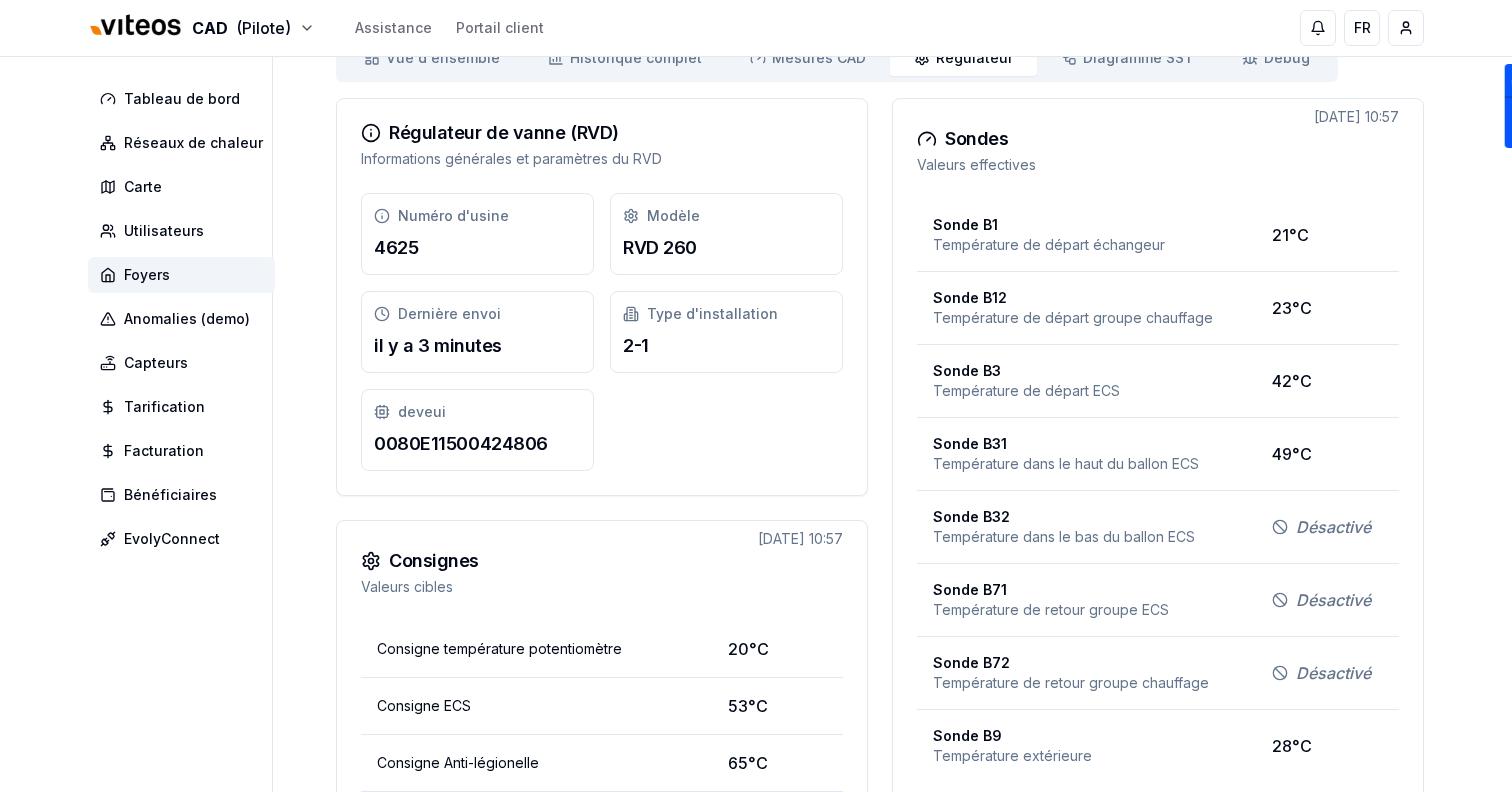 scroll, scrollTop: 221, scrollLeft: 0, axis: vertical 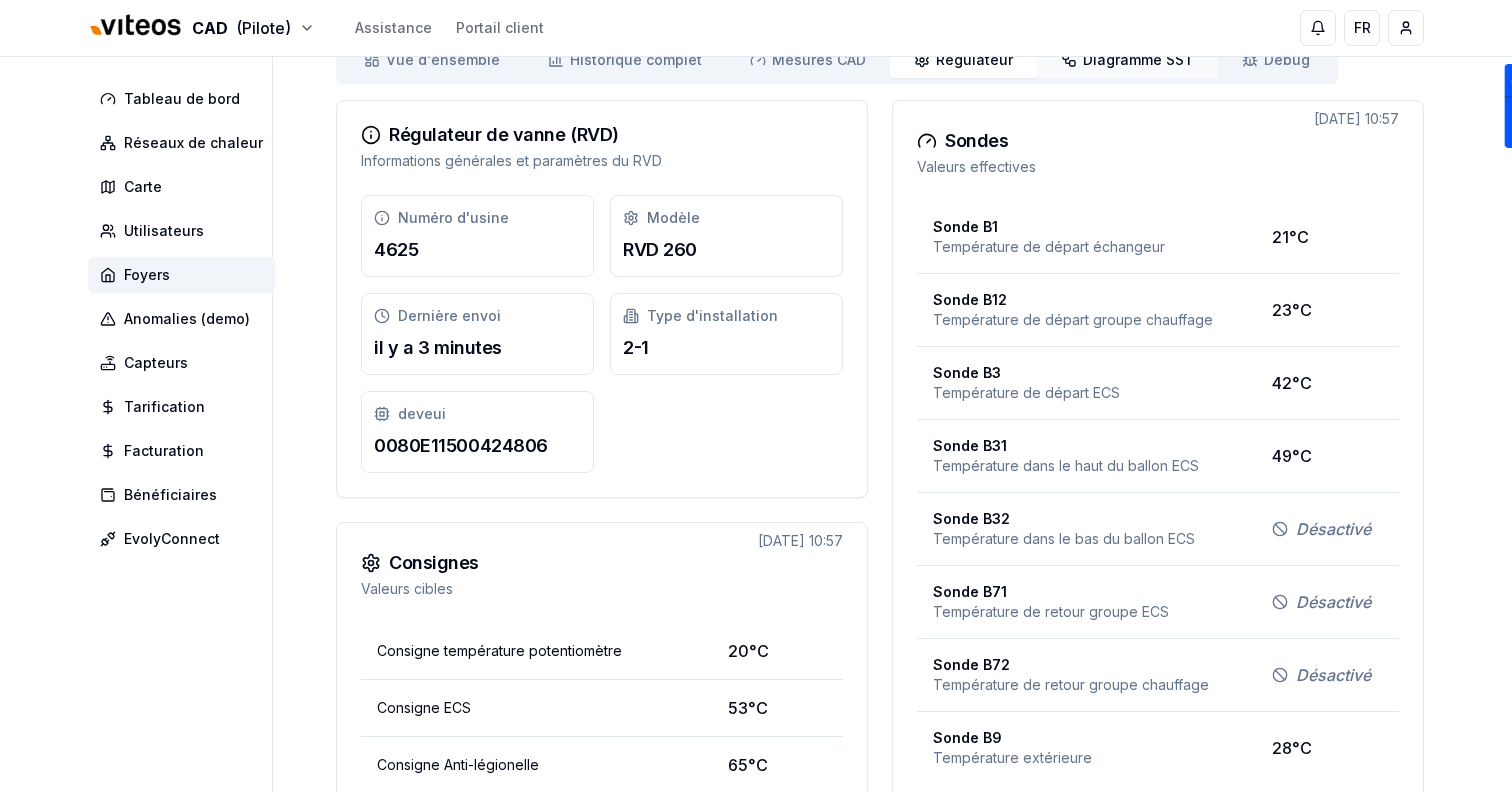 click on "Diagramme SST" at bounding box center [1138, 60] 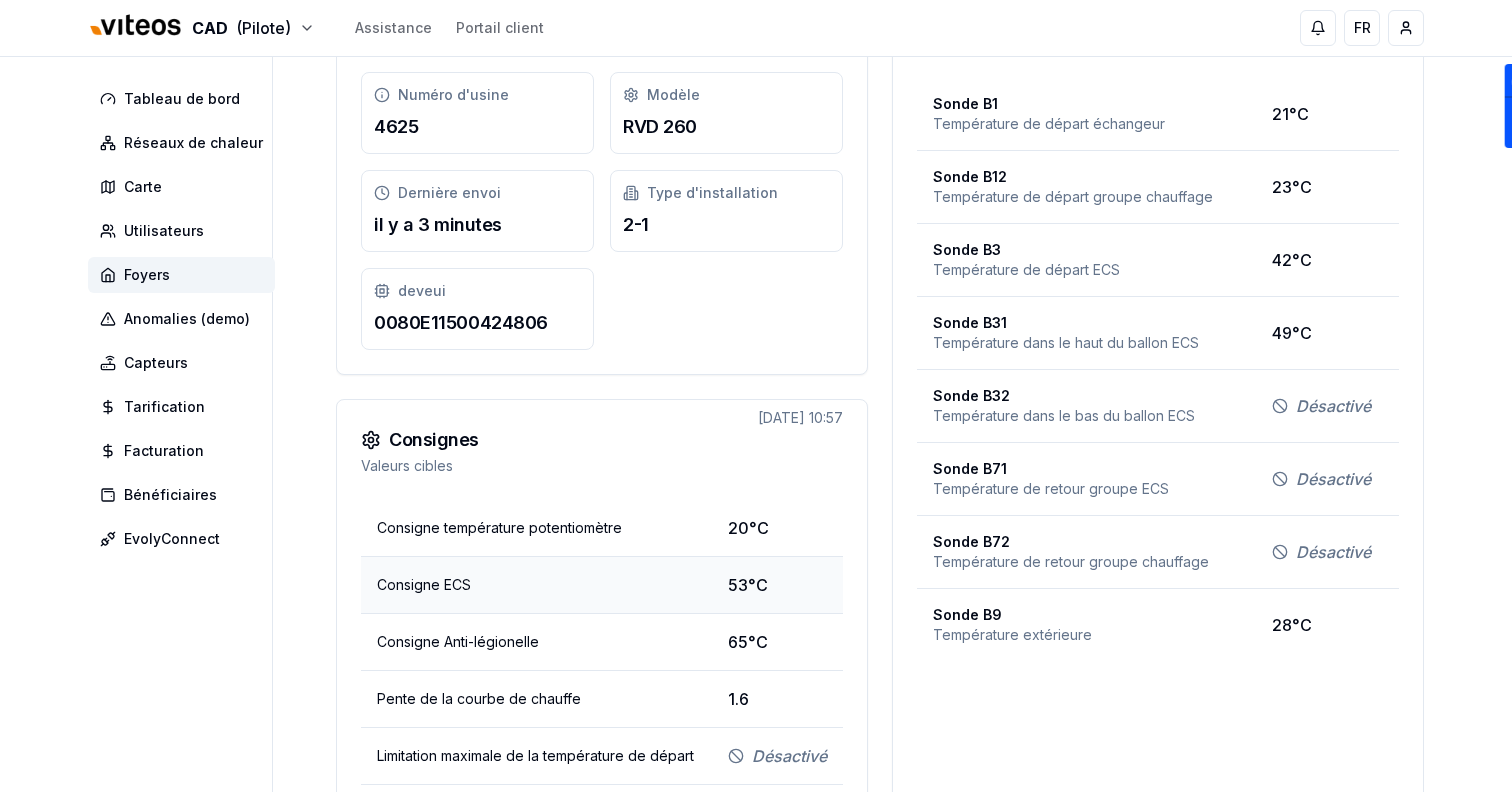 scroll, scrollTop: 340, scrollLeft: 0, axis: vertical 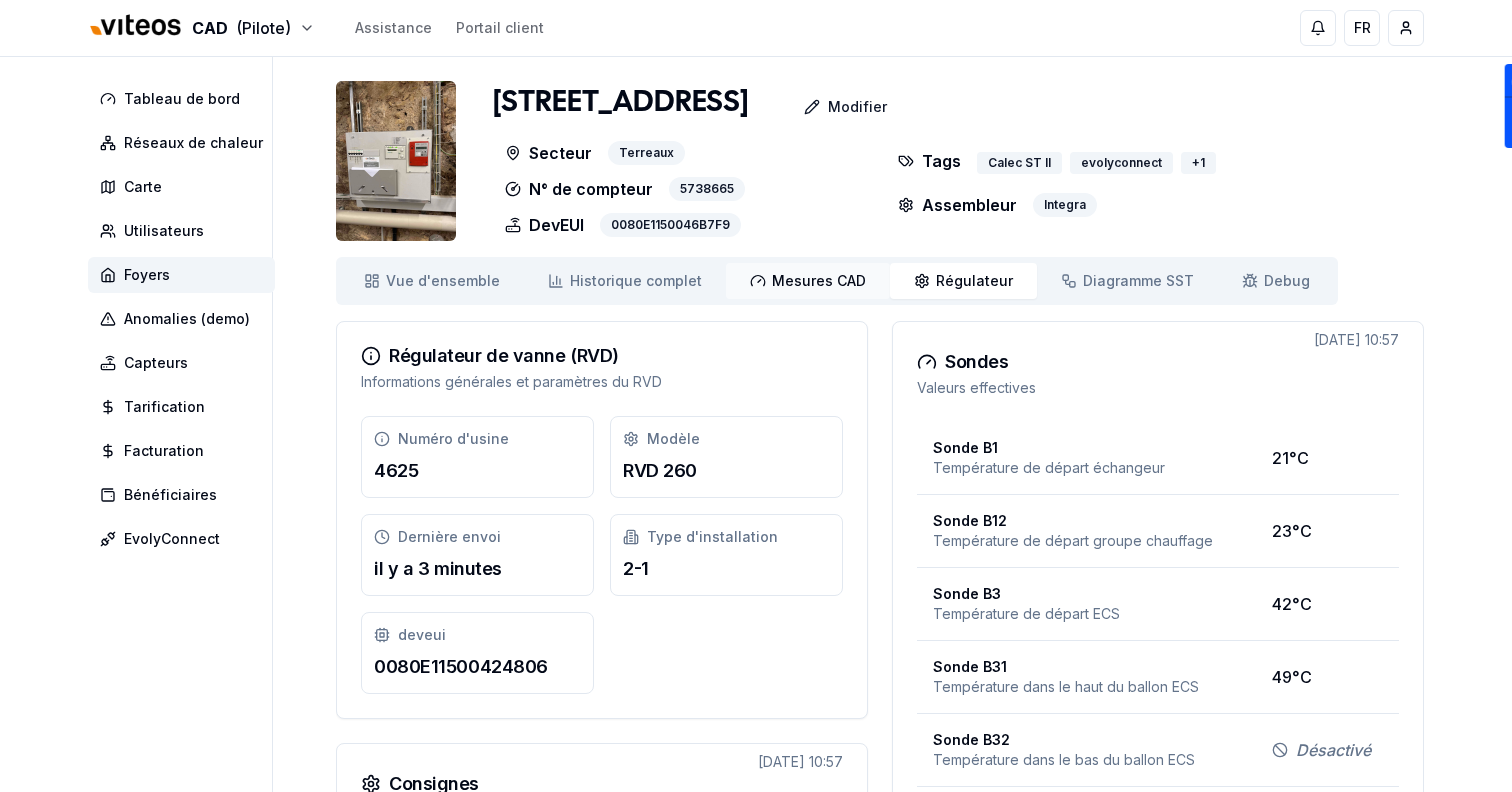 click 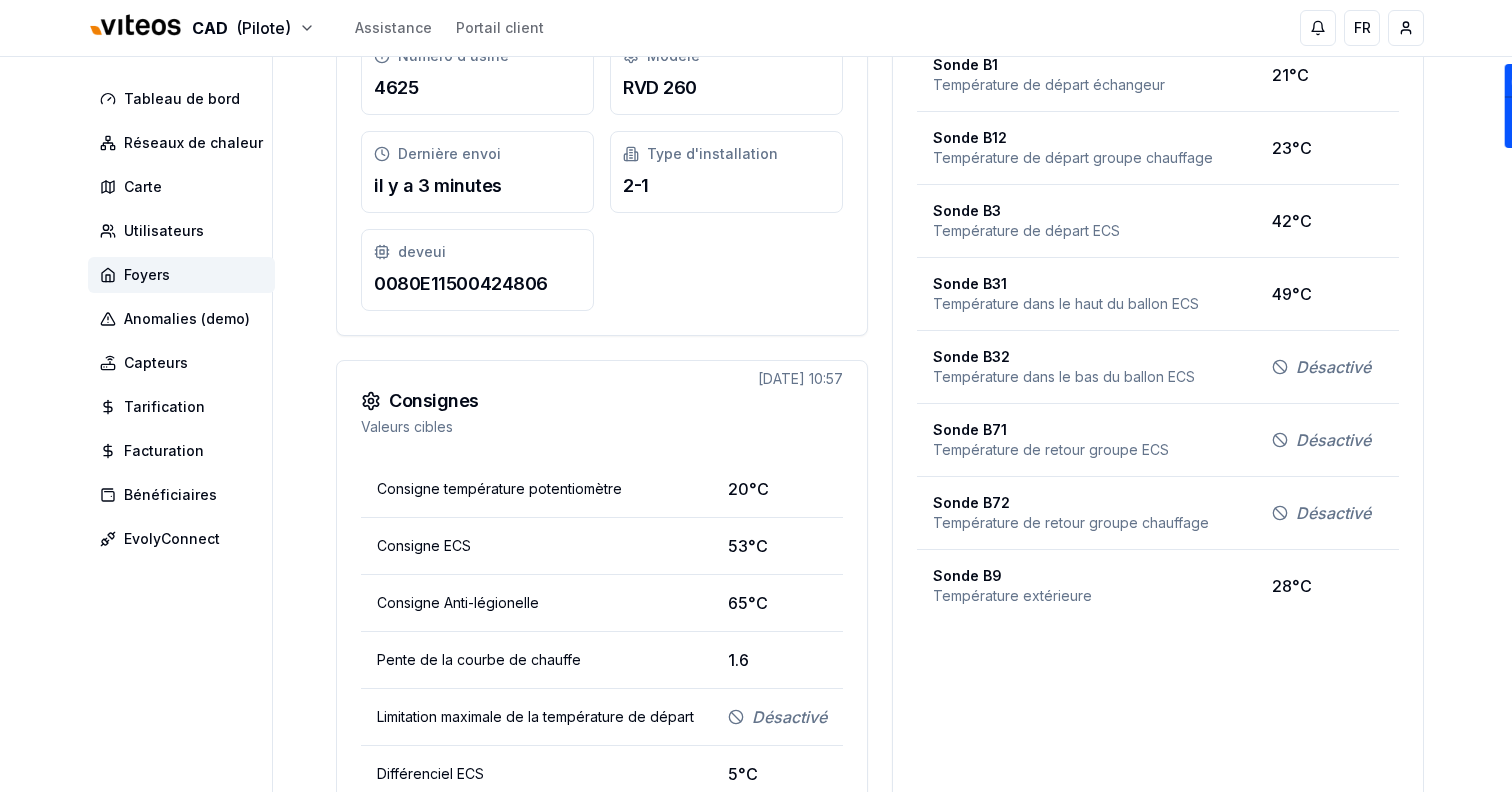 scroll, scrollTop: 0, scrollLeft: 0, axis: both 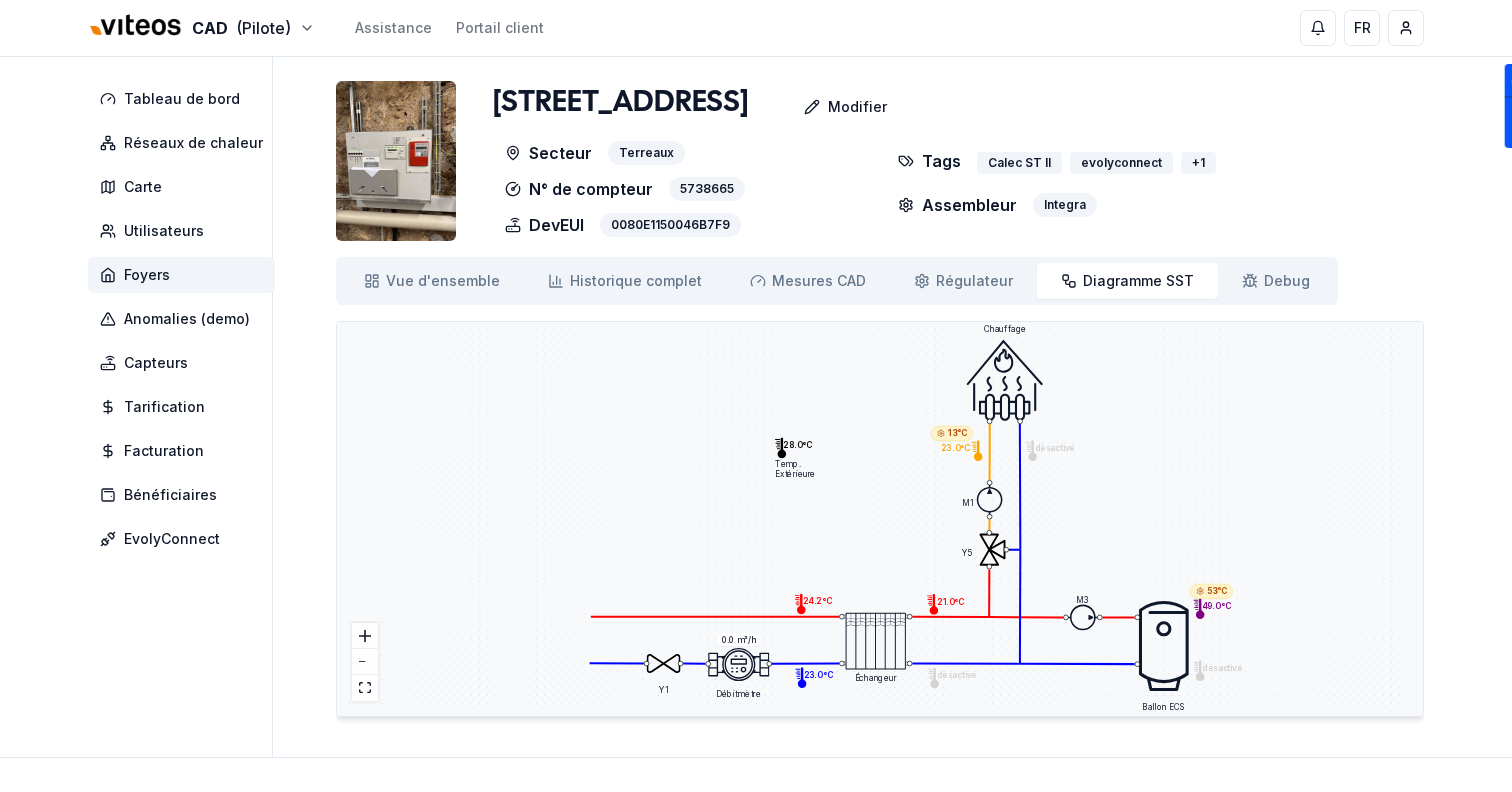 click on "23.0°C" at bounding box center (818, 674) 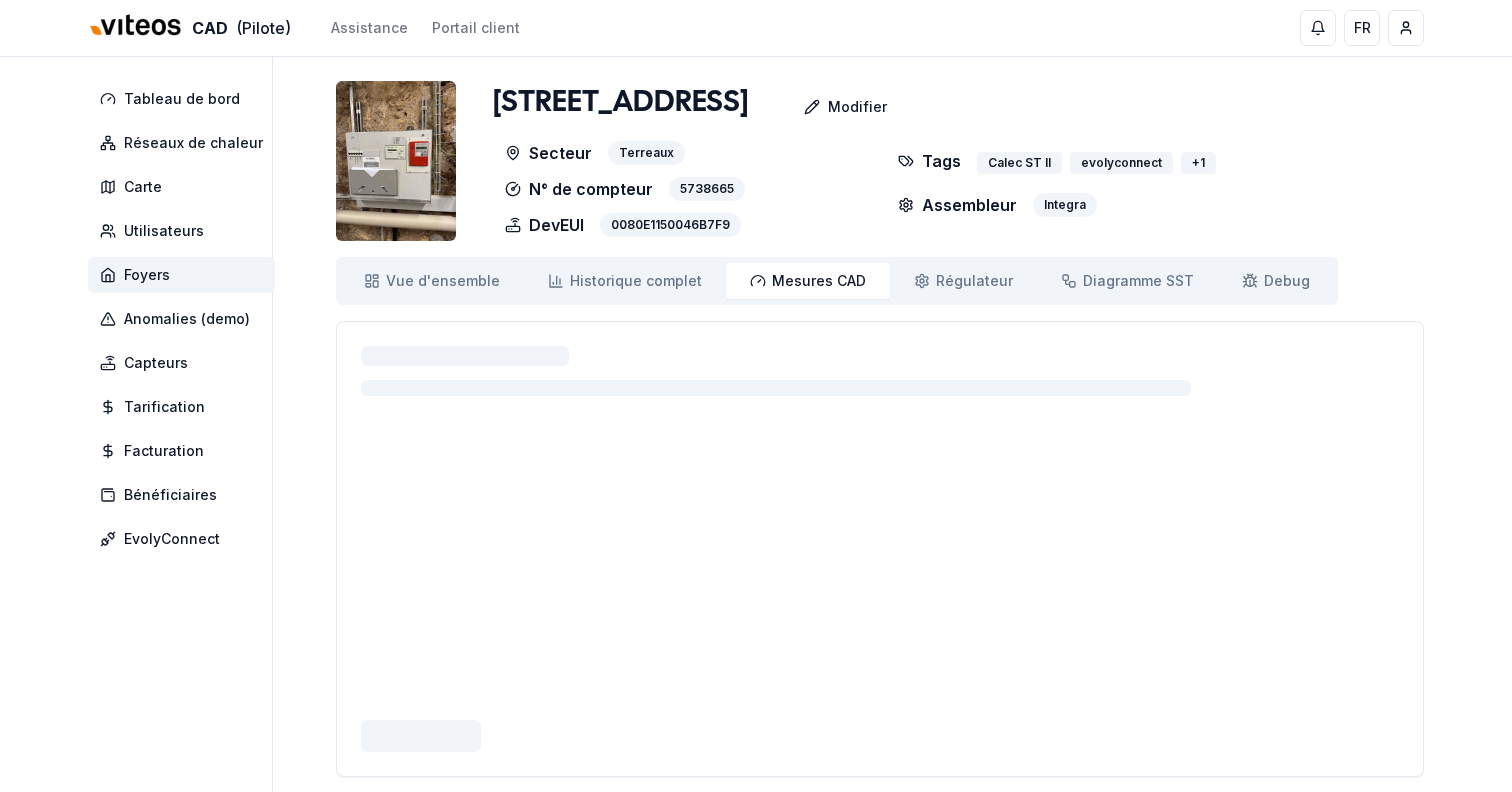 scroll, scrollTop: 0, scrollLeft: 0, axis: both 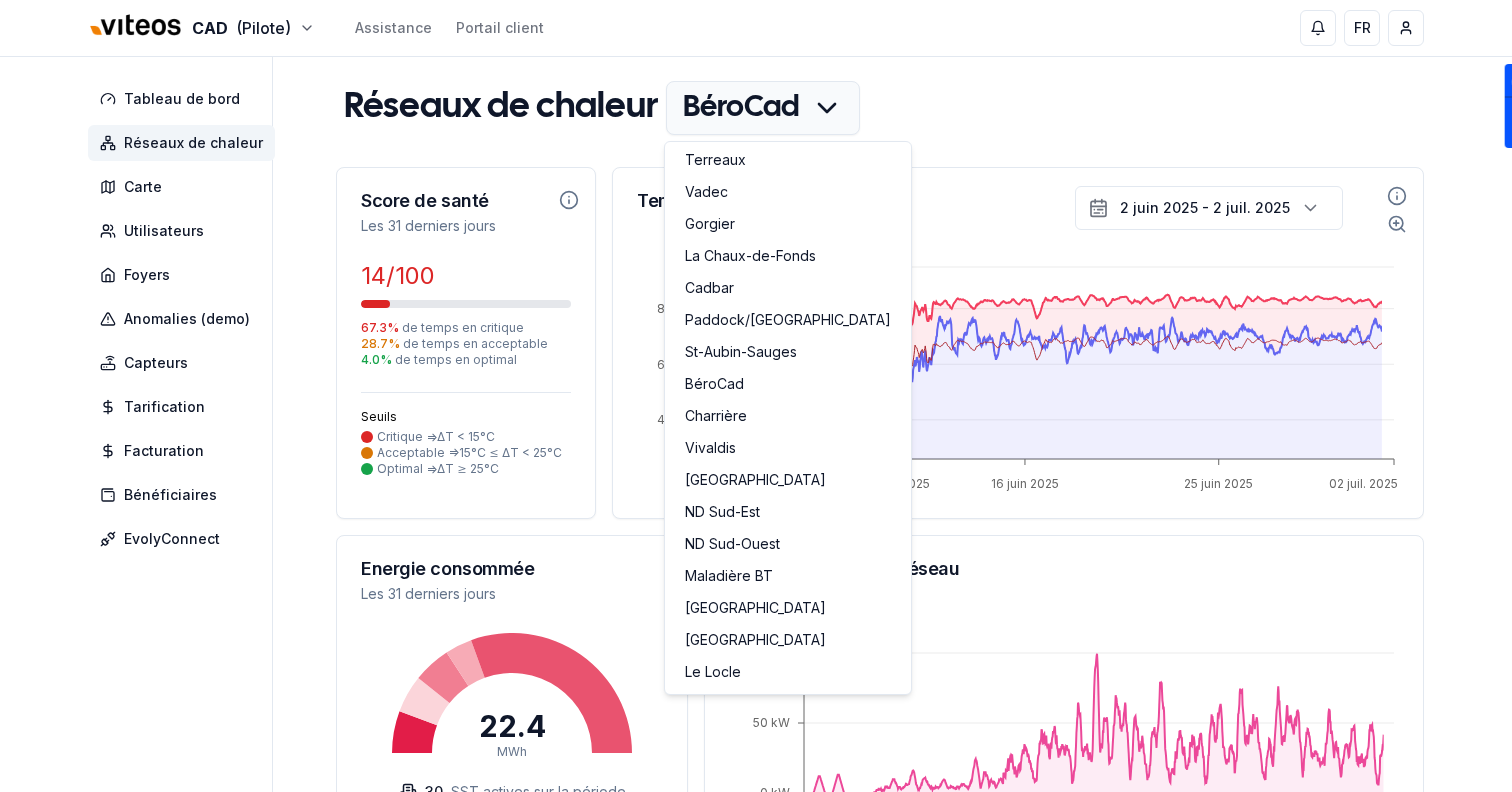 click on "CAD (Pilote) Assistance Portail client FR Sami Tableau de bord Réseaux de chaleur Carte Utilisateurs Foyers Anomalies (demo) Capteurs Tarification Facturation Bénéficiaires EvolyConnect Réseaux de chaleur BéroCad Score de santé Les 31 derniers jours 14 /100 67.3 %   de temps en critique 28.7 %   de temps en acceptable 4.0 %   de temps en optimal Seuils Critique =>   ΔT < 15°C Acceptable =>   15°C ≤ ΔT < 25°C Optimal =>   ΔT ≥ 25°C Températures Réseau Primaire [DATE] - [DATE] [DATE] [DATE] [DATE] [DATE] [DATE] 40°C 60°C 80°C Energie consommée Les 31 derniers jours 22.4 MWh 30 SST actives sur la période Puissance totale du réseau En moyenne :  25  kW [DATE] [DATE] [DATE] [DATE] 0 kW 50 kW 100 kW Performances individuelles des SST Les 31 derniers jours Développé par   evoly   -  metering forever different . Linkedin" at bounding box center (756, 719) 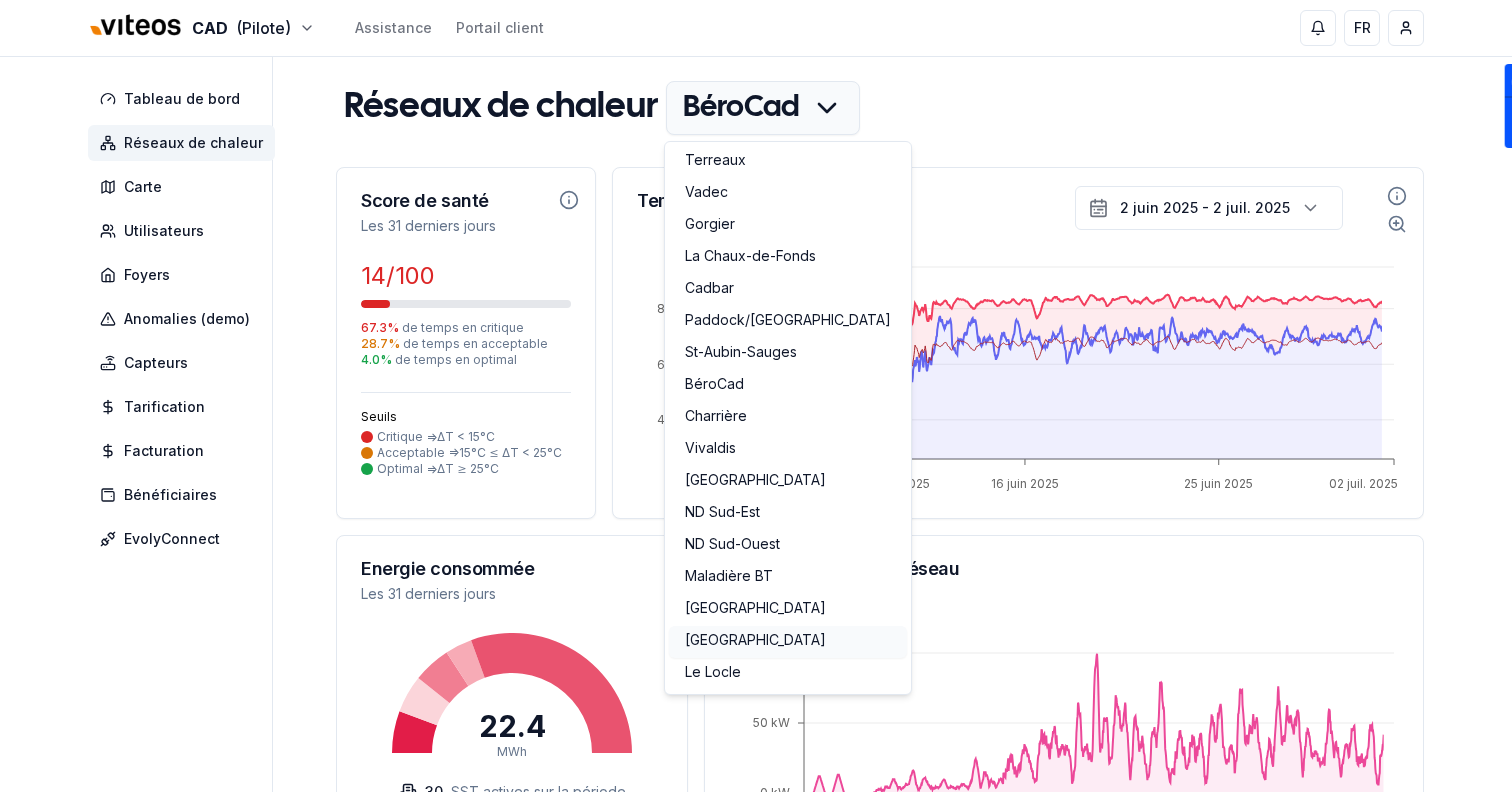 click on "[GEOGRAPHIC_DATA]" at bounding box center [788, 642] 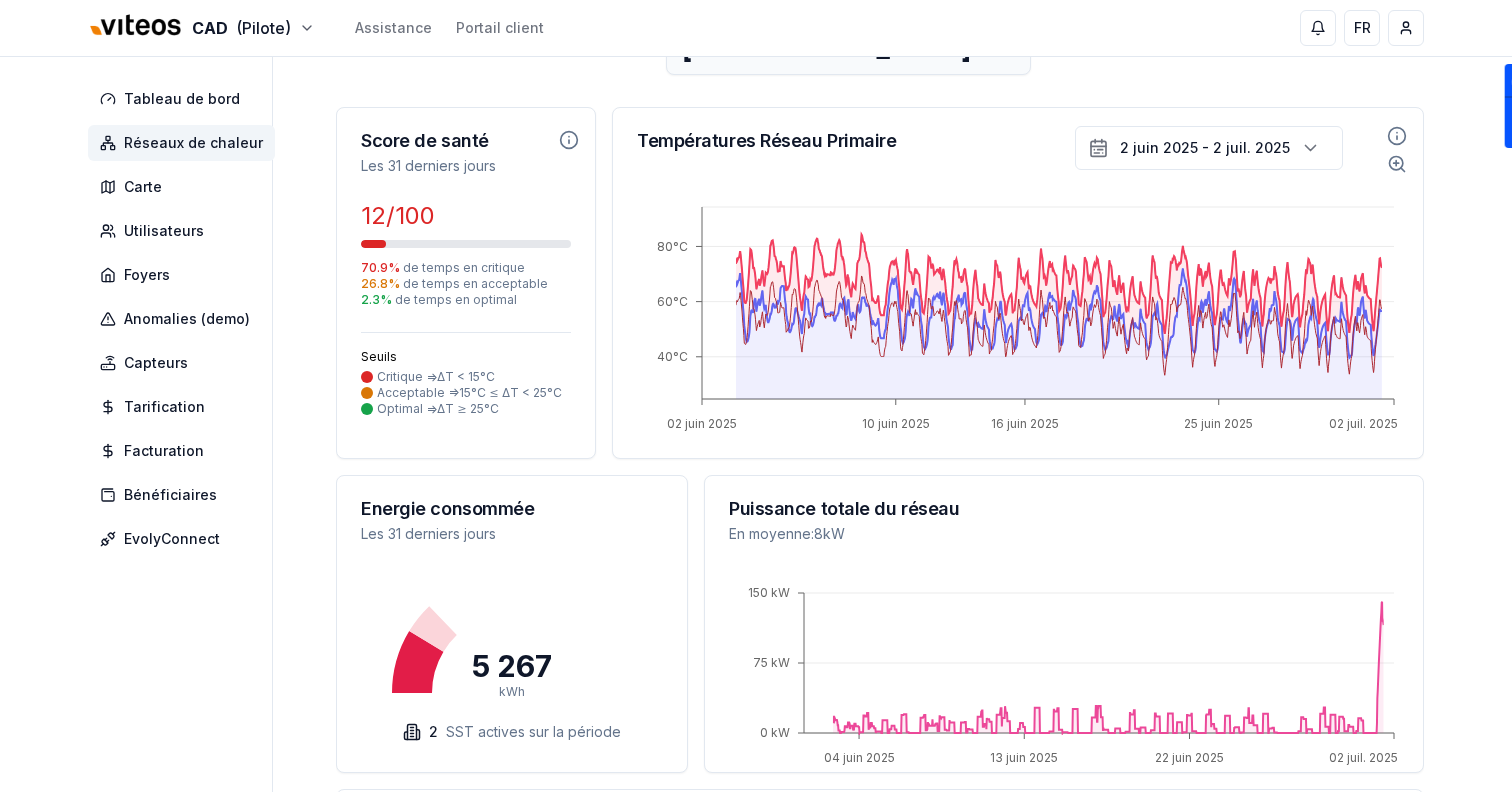 scroll, scrollTop: 0, scrollLeft: 0, axis: both 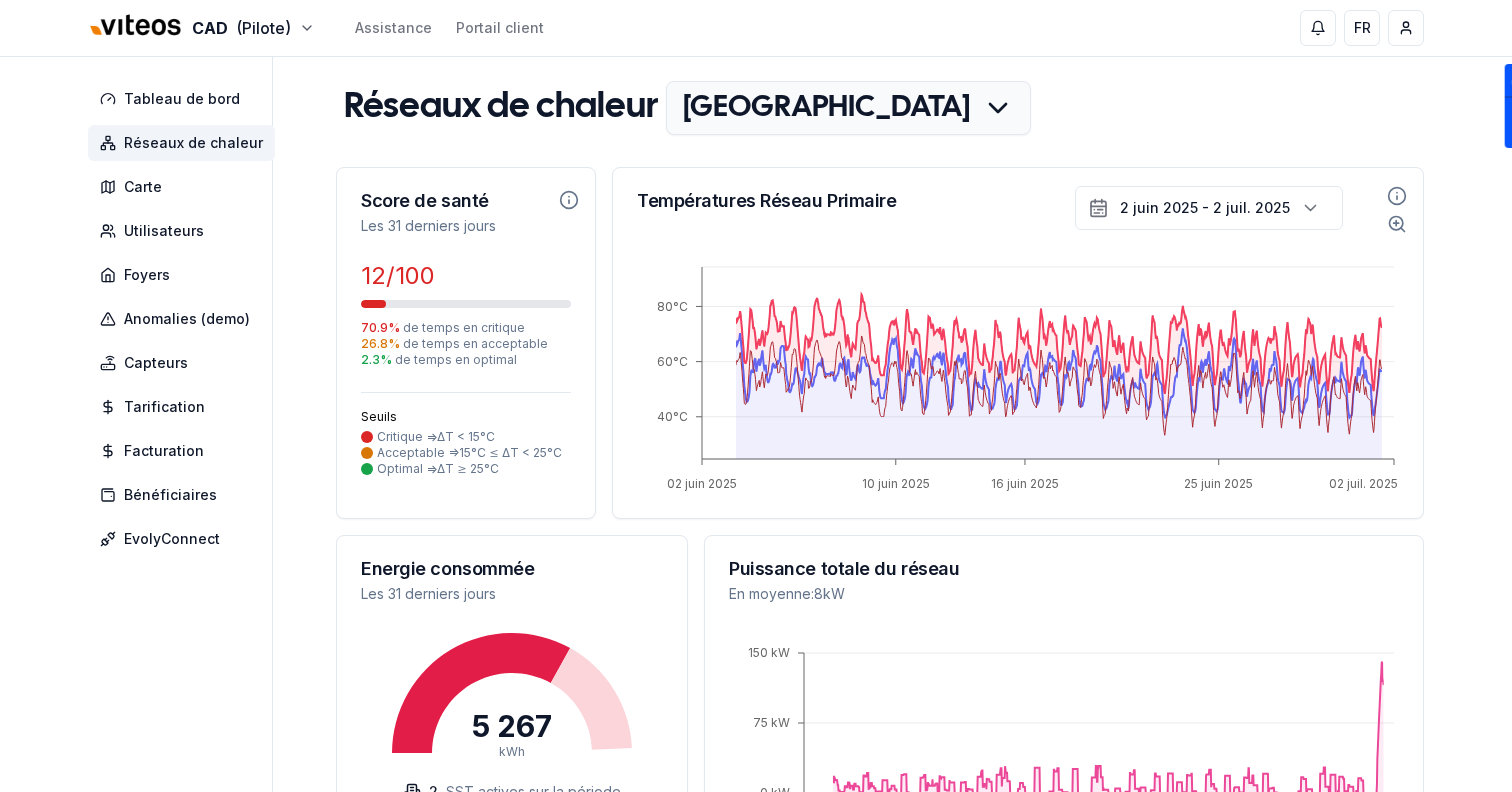 click on "CAD (Pilote) Assistance Portail client FR Sami Tableau de bord Réseaux de chaleur Carte Utilisateurs Foyers Anomalies (demo) Capteurs Tarification Facturation Bénéficiaires EvolyConnect Réseaux de chaleur Neuchâtel Score de santé Les 31 derniers jours 12 /100 70.9 %   de temps en critique 26.8 %   de temps en acceptable 2.3 %   de temps en optimal Seuils Critique =>   ΔT < 15°C Acceptable =>   15°C ≤ ΔT < 25°C Optimal =>   ΔT ≥ 25°C Températures Réseau Primaire [DATE] - [DATE] [DATE] [DATE] [DATE] [DATE] [DATE] 40°C 60°C 80°C Energie consommée Les 31 derniers jours 5 267 kWh 2 SST actives sur la période Puissance totale du réseau En moyenne :  8  kW [DATE] [DATE] [DATE] [DATE] 0 kW 75 kW 150 kW Performances individuelles des SST Les 31 derniers jours Colonnes N°compteur Adresse SST ΔT moyen Score ΔT Contribution T_retour [STREET_ADDRESS] 23 12.8  °C 12 0.236  °C show 5650817 15.5  °C 42 -2.570  °C" at bounding box center (756, 720) 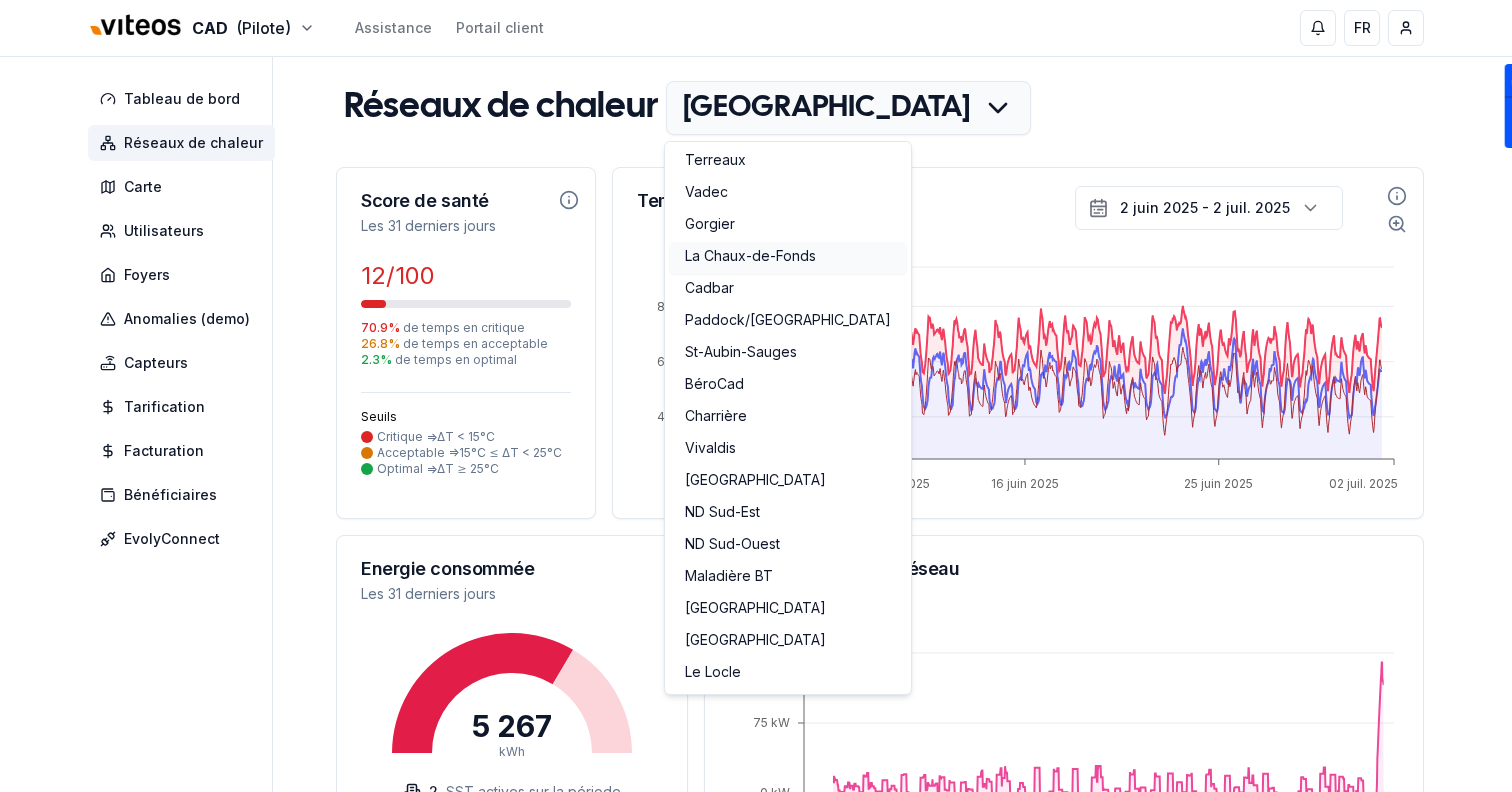 click on "La Chaux-de-Fonds" at bounding box center (788, 258) 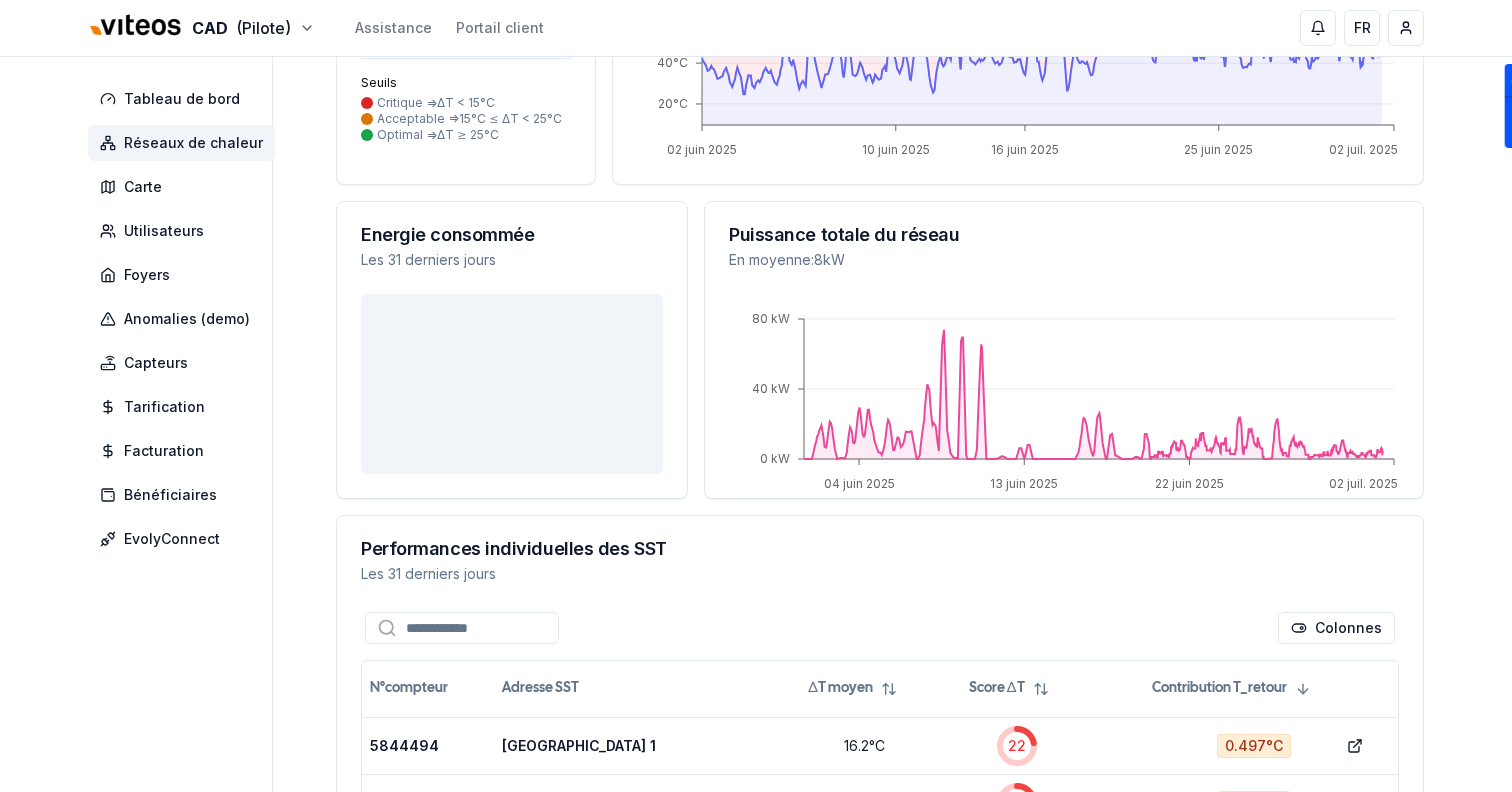 scroll, scrollTop: 650, scrollLeft: 0, axis: vertical 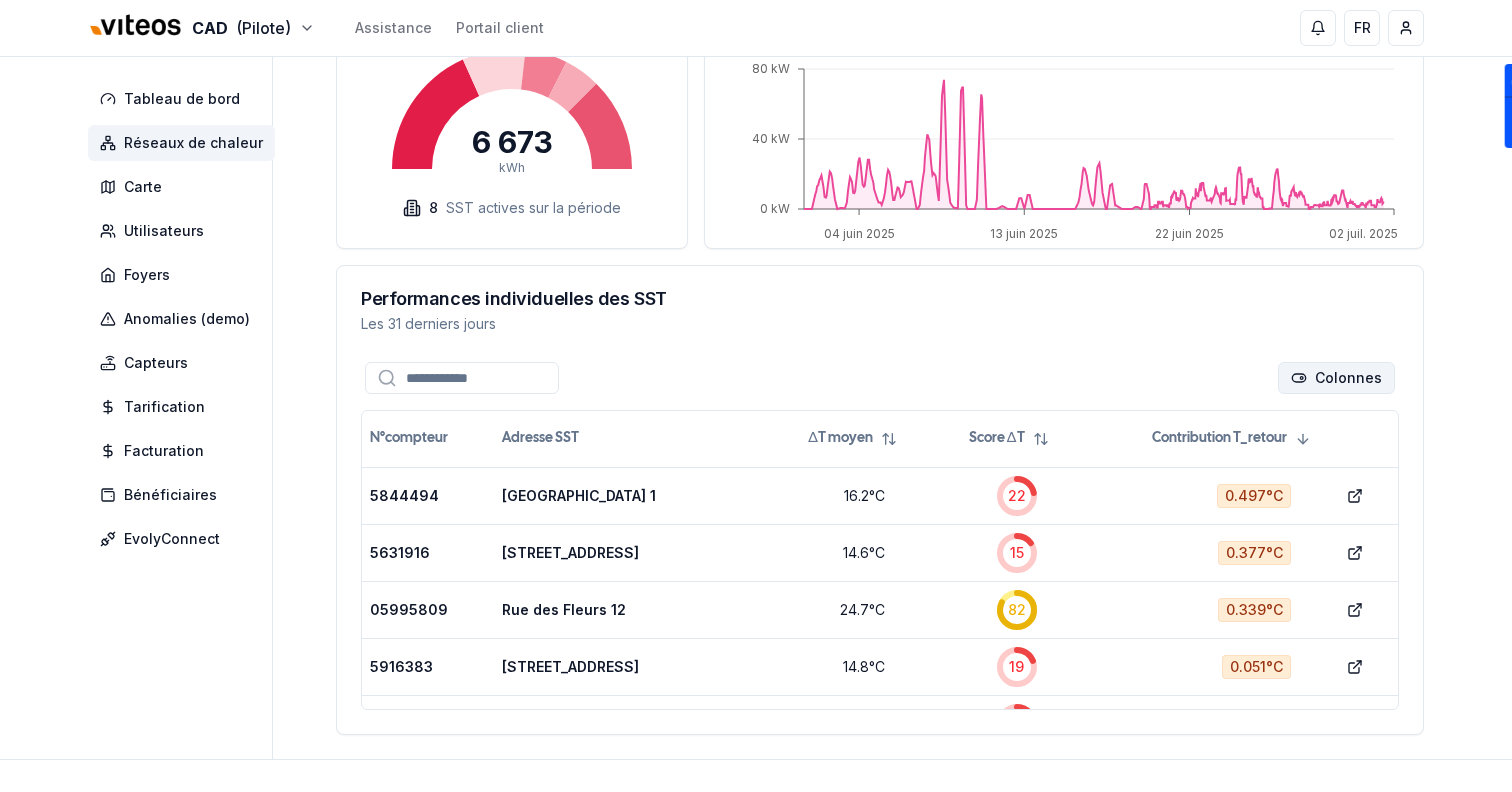 click on "CAD (Pilote) Assistance Portail client FR Sami Tableau de bord Réseaux de chaleur Carte Utilisateurs Foyers Anomalies (demo) Capteurs Tarification Facturation Bénéficiaires EvolyConnect Réseaux de chaleur La Chaux-de-Fonds Score de santé Les 31 derniers jours 98 /100 0.0 %   de temps en critique 7.5 %   de temps en acceptable 92.5 %   de temps en optimal Seuils Critique =>   ΔT < 15°C Acceptable =>   15°C ≤ ΔT < 25°C Optimal =>   ΔT ≥ 25°C Températures Réseau Primaire [DATE] - [DATE] [DATE] [DATE] [DATE] [DATE] [DATE] 20°C 40°C 60°C 80°C 100°C Energie consommée Les 31 derniers jours 6 673 kWh 8 SST actives sur la période Puissance totale du réseau En moyenne :  8  kW [DATE] [DATE] [DATE] [DATE] 0 kW 40 kW 80 kW Performances individuelles des SST Les 31 derniers jours Colonnes N°compteur Adresse SST ΔT moyen Score ΔT Contribution T_retour 5844494 [GEOGRAPHIC_DATA] 1 16.2  °C 22 0.497  °C show 5631916 14.6 15" at bounding box center [756, 136] 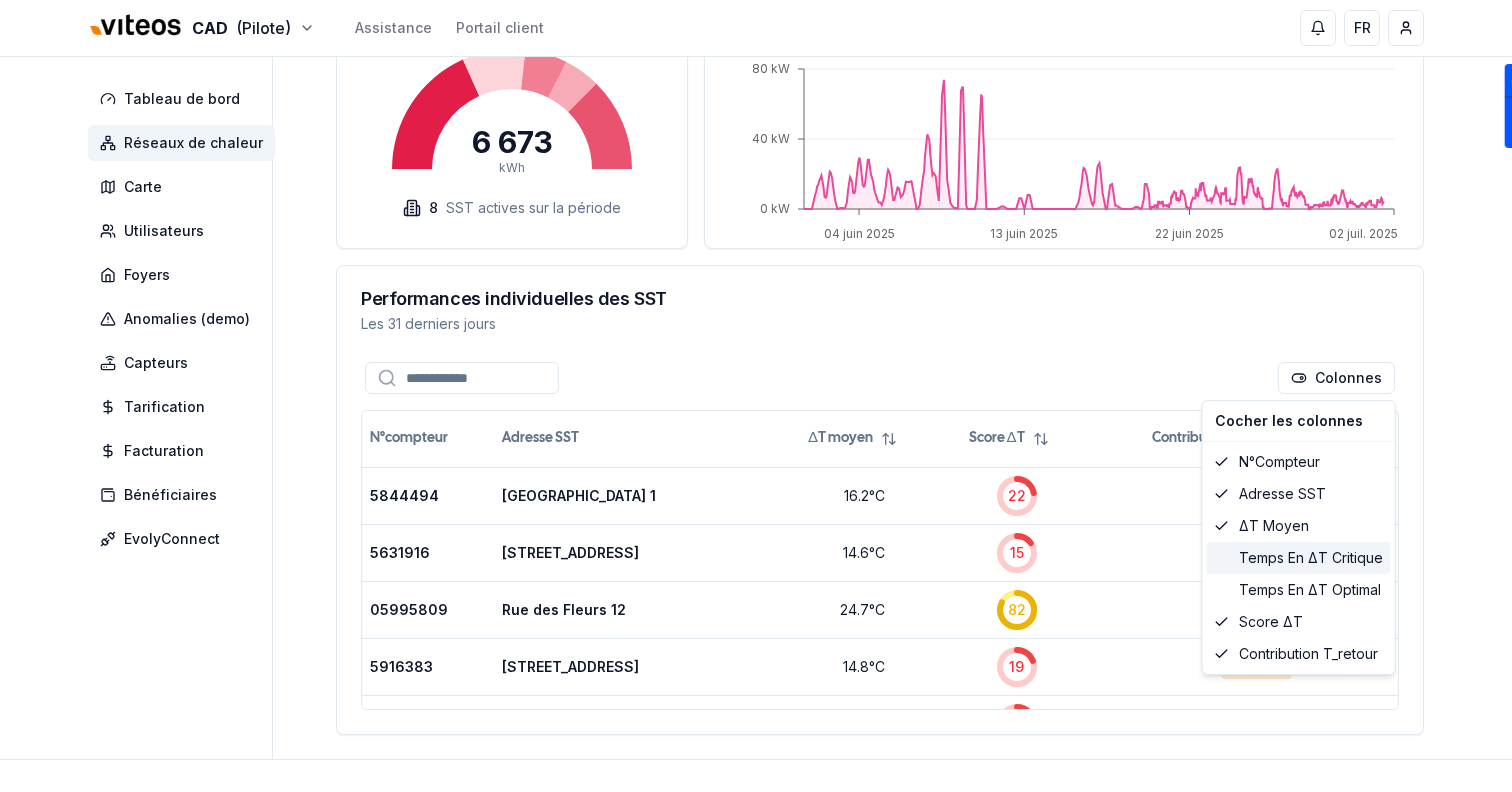 click on "Temps en ΔT critique" at bounding box center (1299, 558) 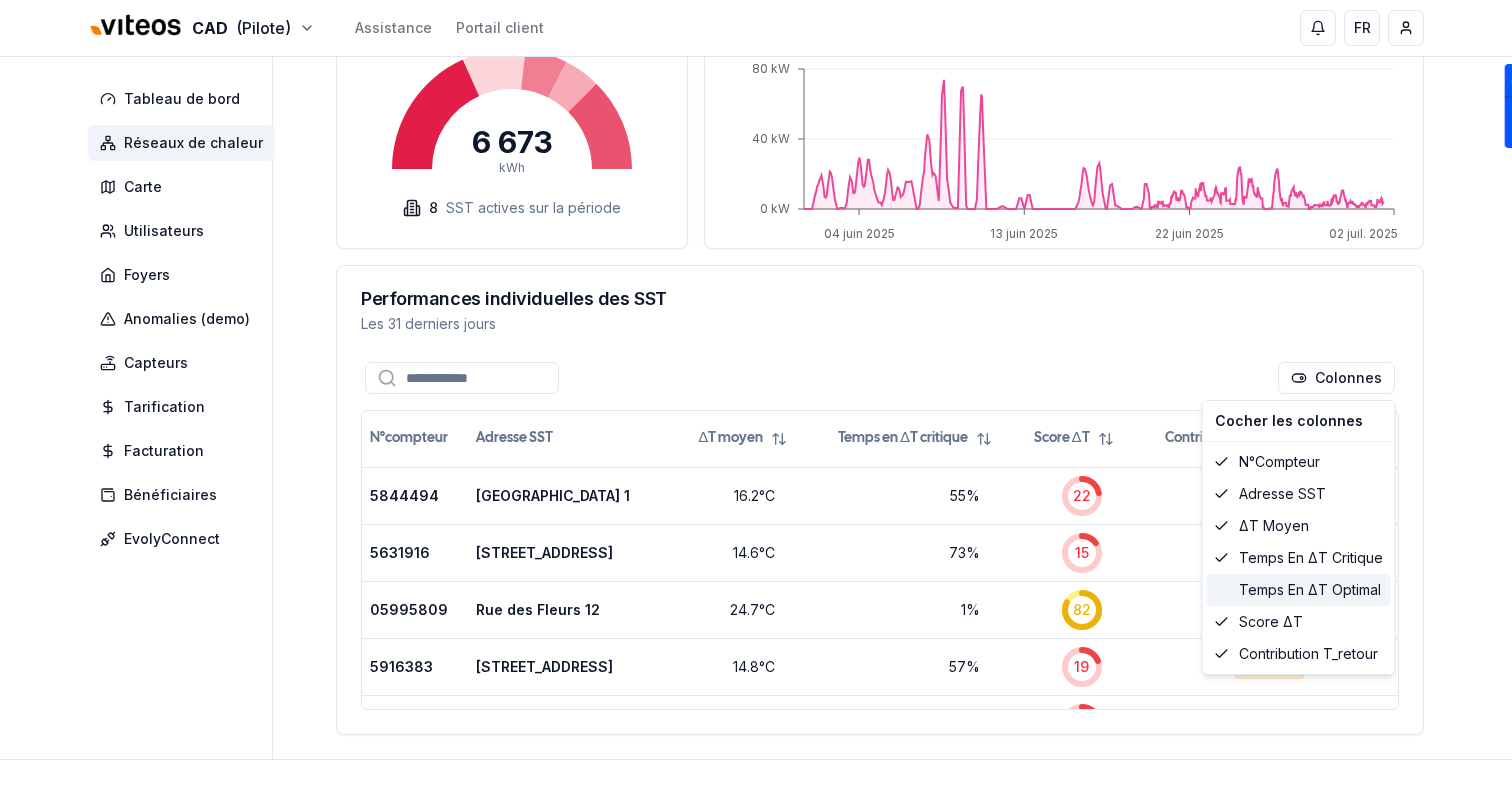 click on "Temps en ΔT optimal" at bounding box center [1299, 590] 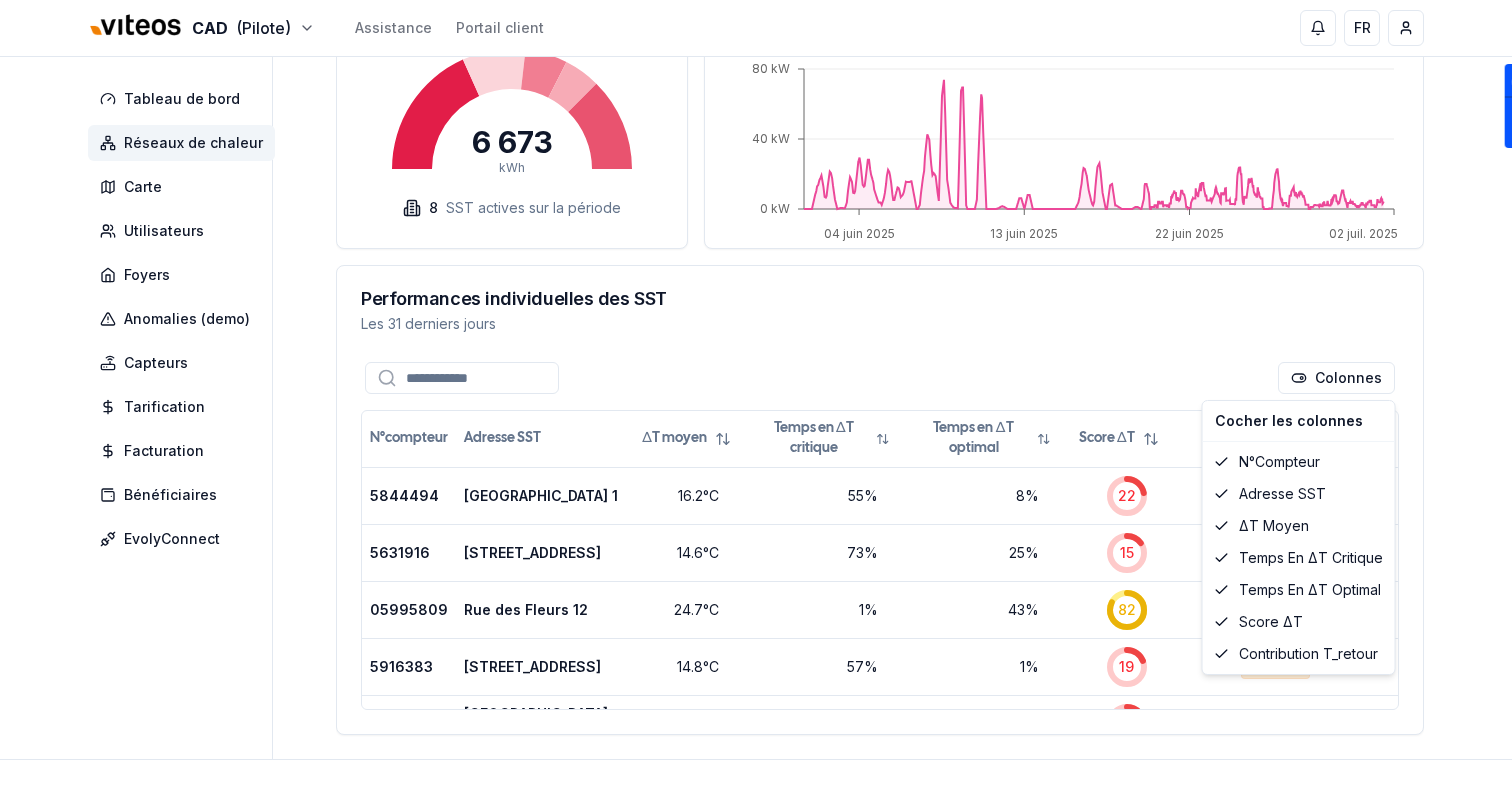 click on "CAD (Pilote) Assistance Portail client FR Sami Tableau de bord Réseaux de chaleur Carte Utilisateurs Foyers Anomalies (demo) Capteurs Tarification Facturation Bénéficiaires EvolyConnect Réseaux de chaleur La Chaux-de-Fonds Score de santé Les 31 derniers jours 98 /100 0.0 %   de temps en critique 7.5 %   de temps en acceptable 92.5 %   de temps en optimal Seuils Critique =>   ΔT < 15°C Acceptable =>   15°C ≤ ΔT < 25°C Optimal =>   ΔT ≥ 25°C Températures Réseau Primaire [DATE] - [DATE] [DATE] [DATE] [DATE] [DATE] [DATE] 20°C 40°C 60°C 80°C 100°C Energie consommée Les 31 derniers jours 6 673 kWh 8 SST actives sur la période Puissance totale du réseau En moyenne :  8  kW [DATE] [DATE] [DATE] [DATE] 0 kW 40 kW 80 kW Performances individuelles des SST Les 31 derniers jours Colonnes N°compteur Adresse SST ΔT moyen Temps en ΔT critique Temps en ΔT optimal Score ΔT Contribution T_retour [STREET_ADDRESS] %" at bounding box center [756, 136] 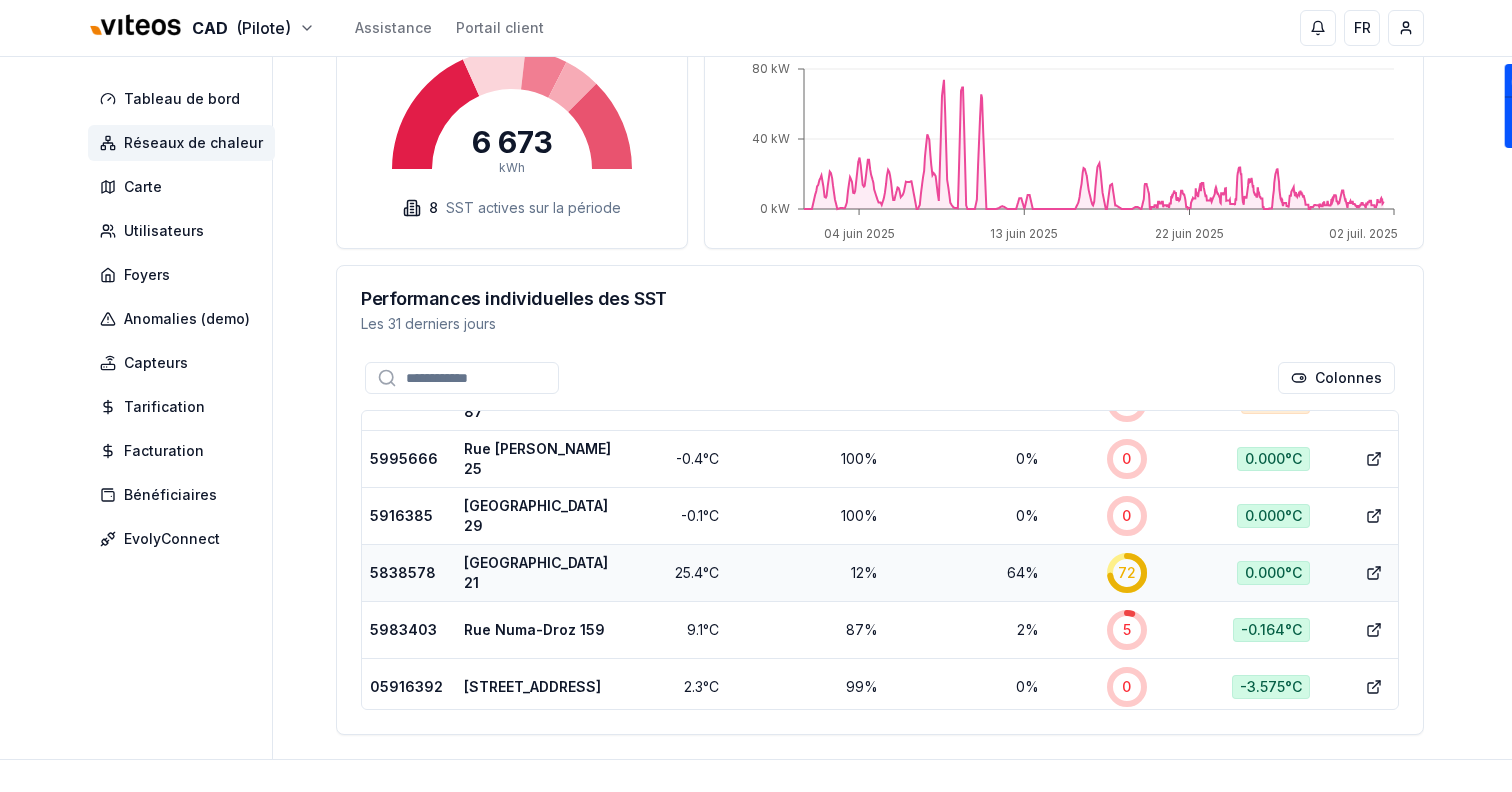 scroll, scrollTop: 320, scrollLeft: 0, axis: vertical 